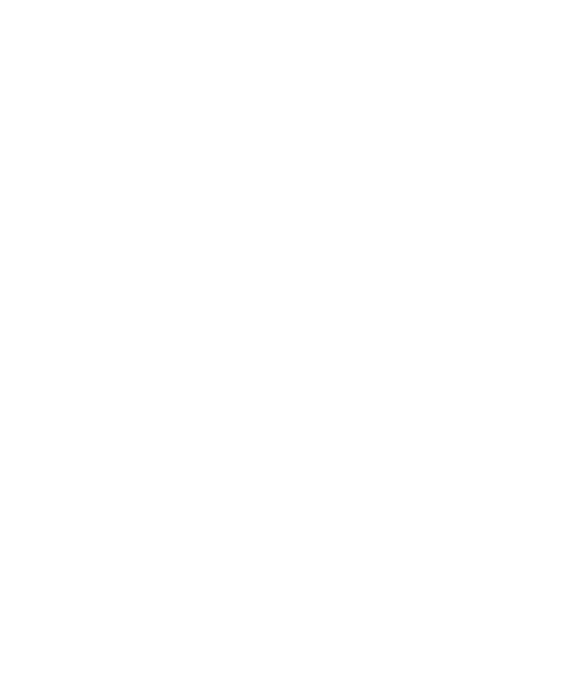 scroll, scrollTop: 0, scrollLeft: 0, axis: both 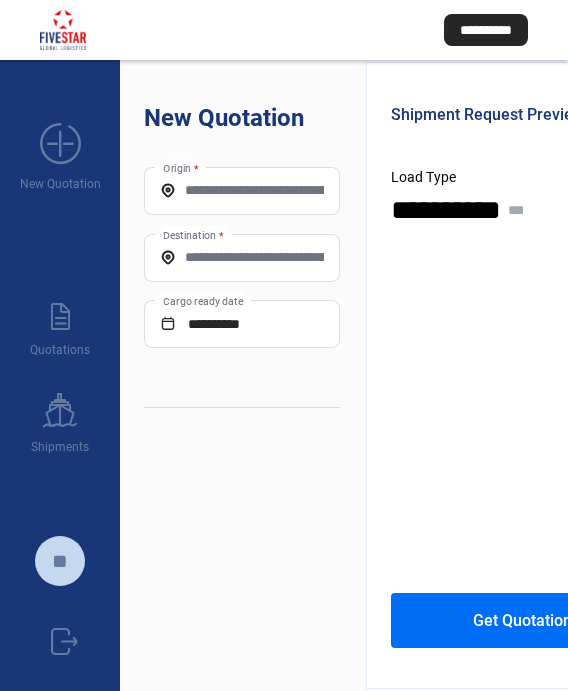 click on "Origin *" at bounding box center [242, 190] 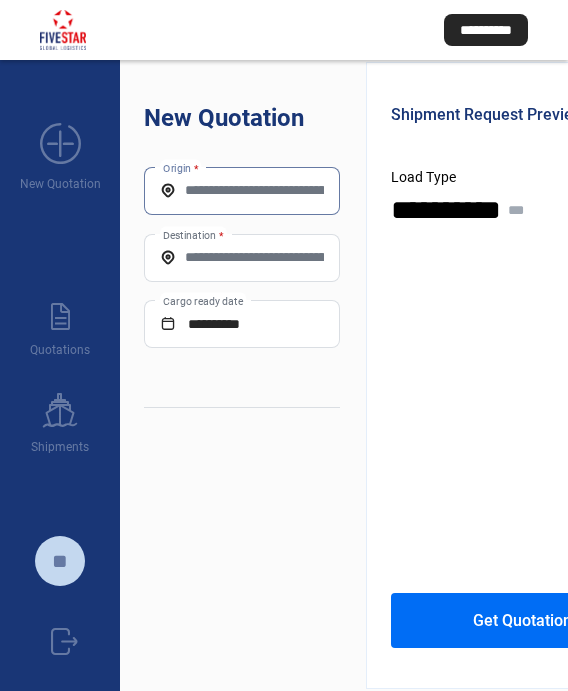 paste on "**********" 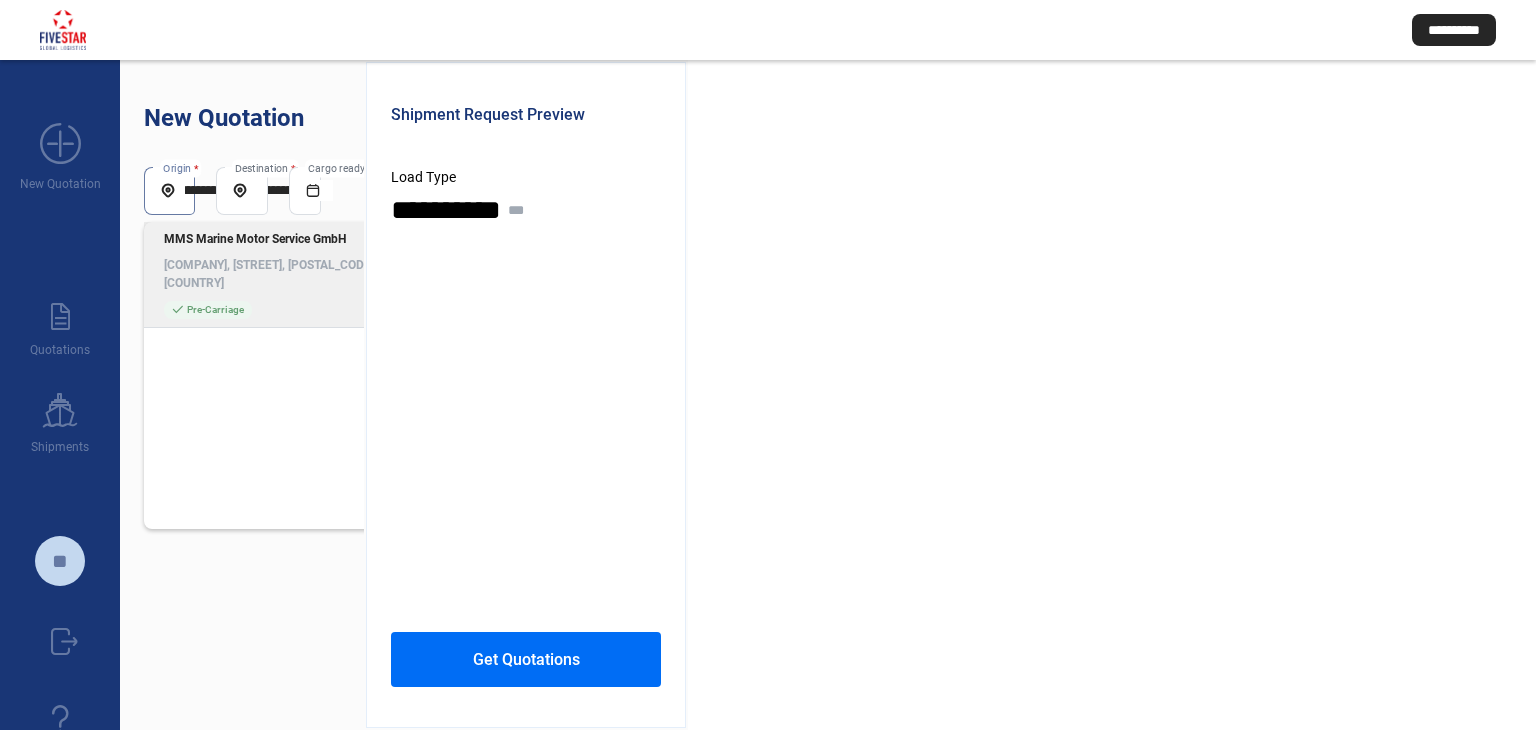 scroll, scrollTop: 0, scrollLeft: 204, axis: horizontal 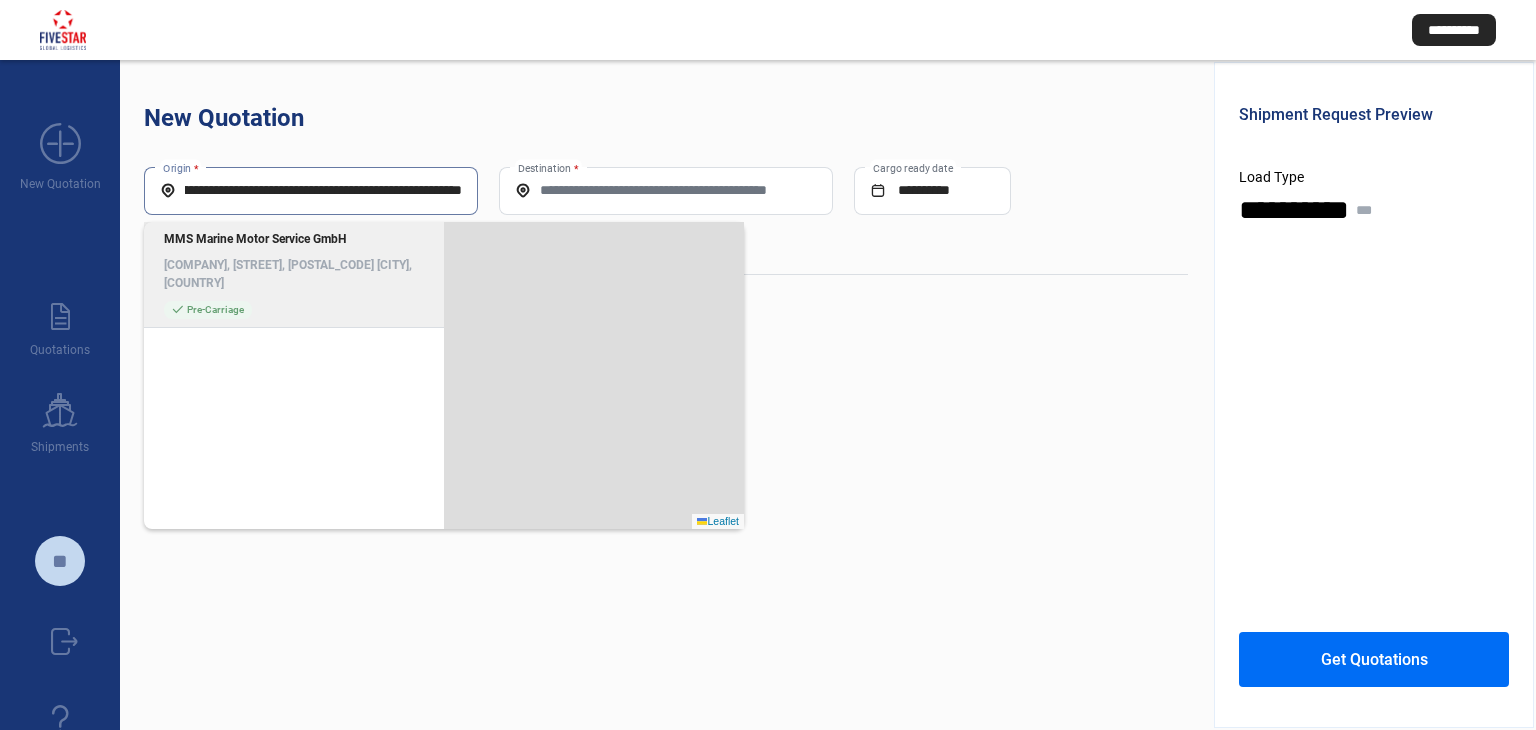 click on "[COMPANY], [STREET], [POSTAL_CODE] [CITY], [COUNTRY]" 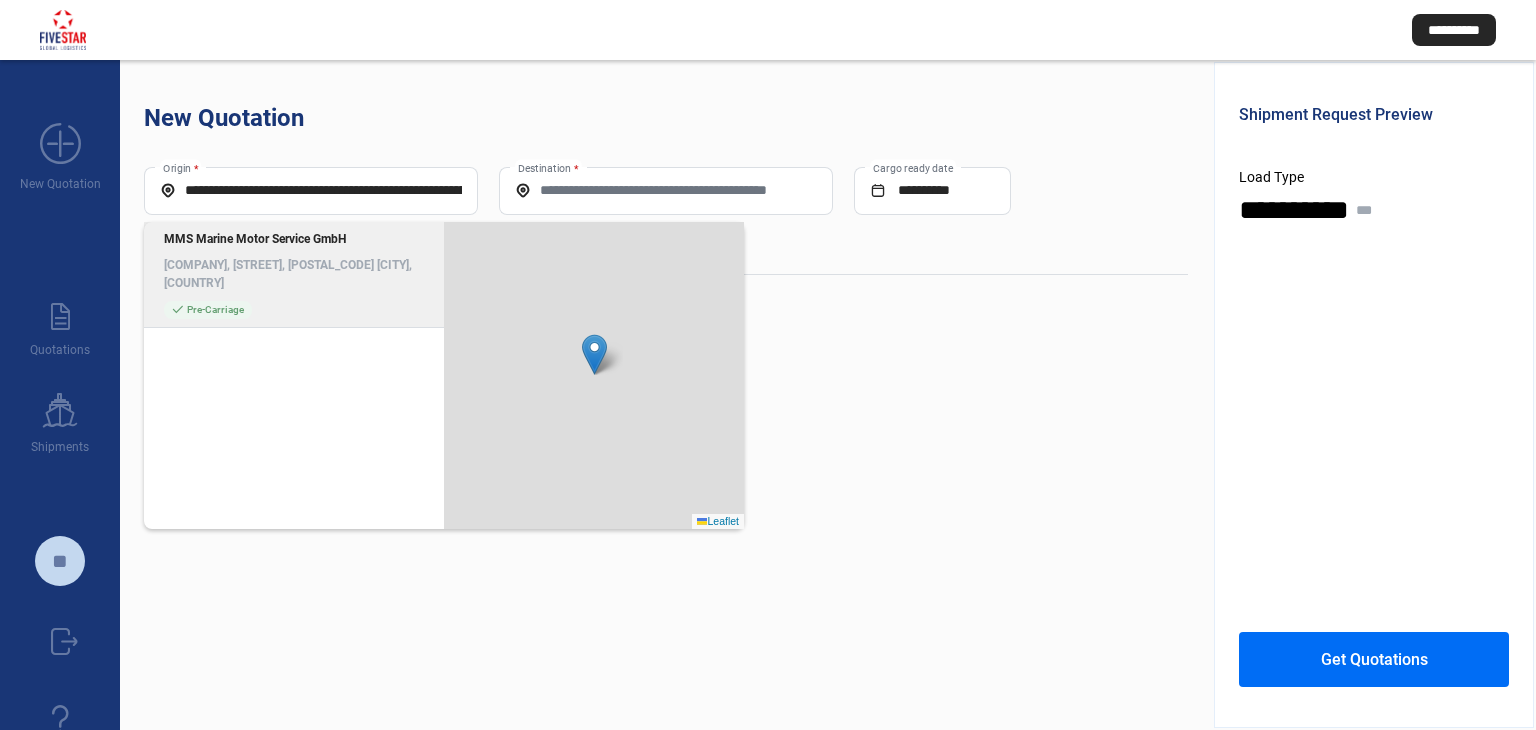 type on "**********" 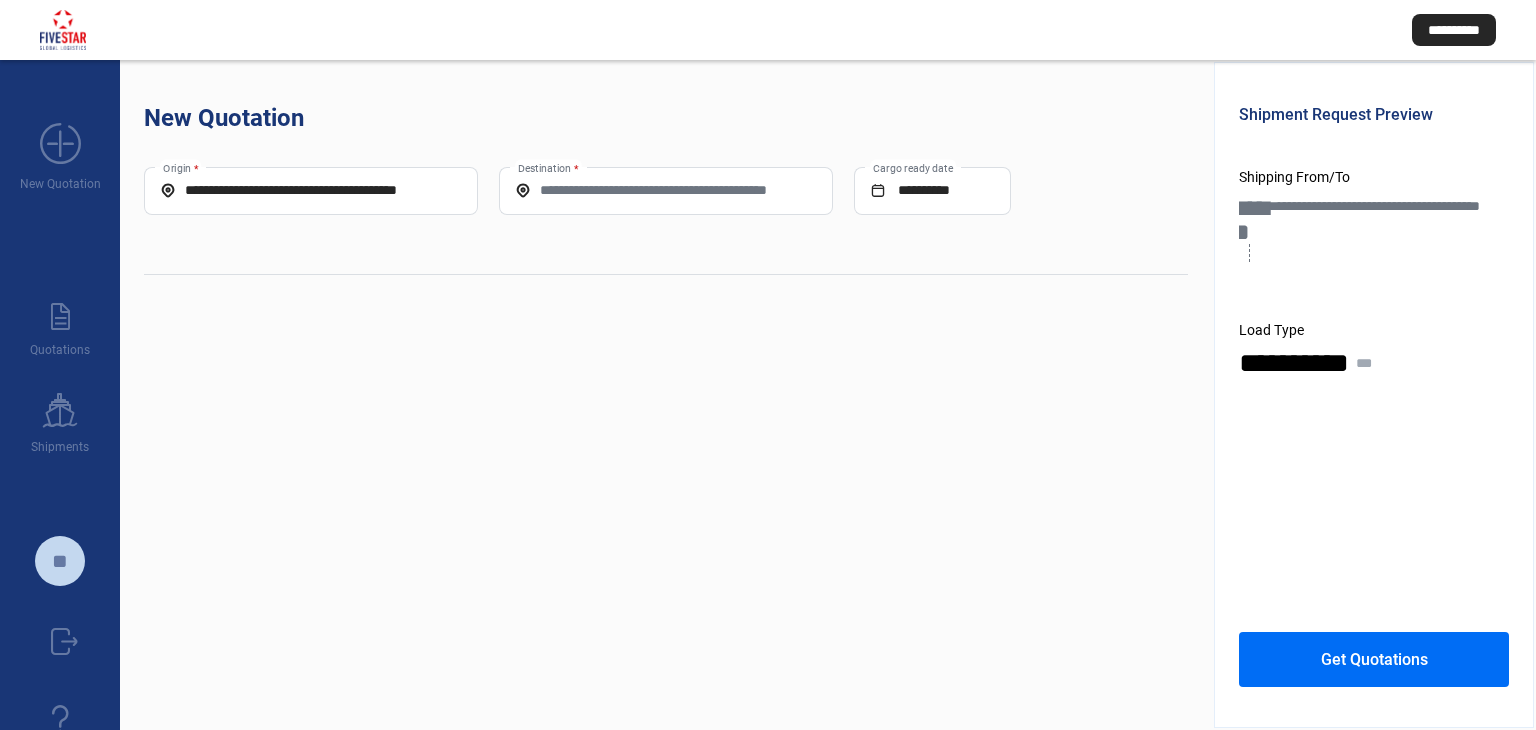 click on "Destination *" at bounding box center (666, 190) 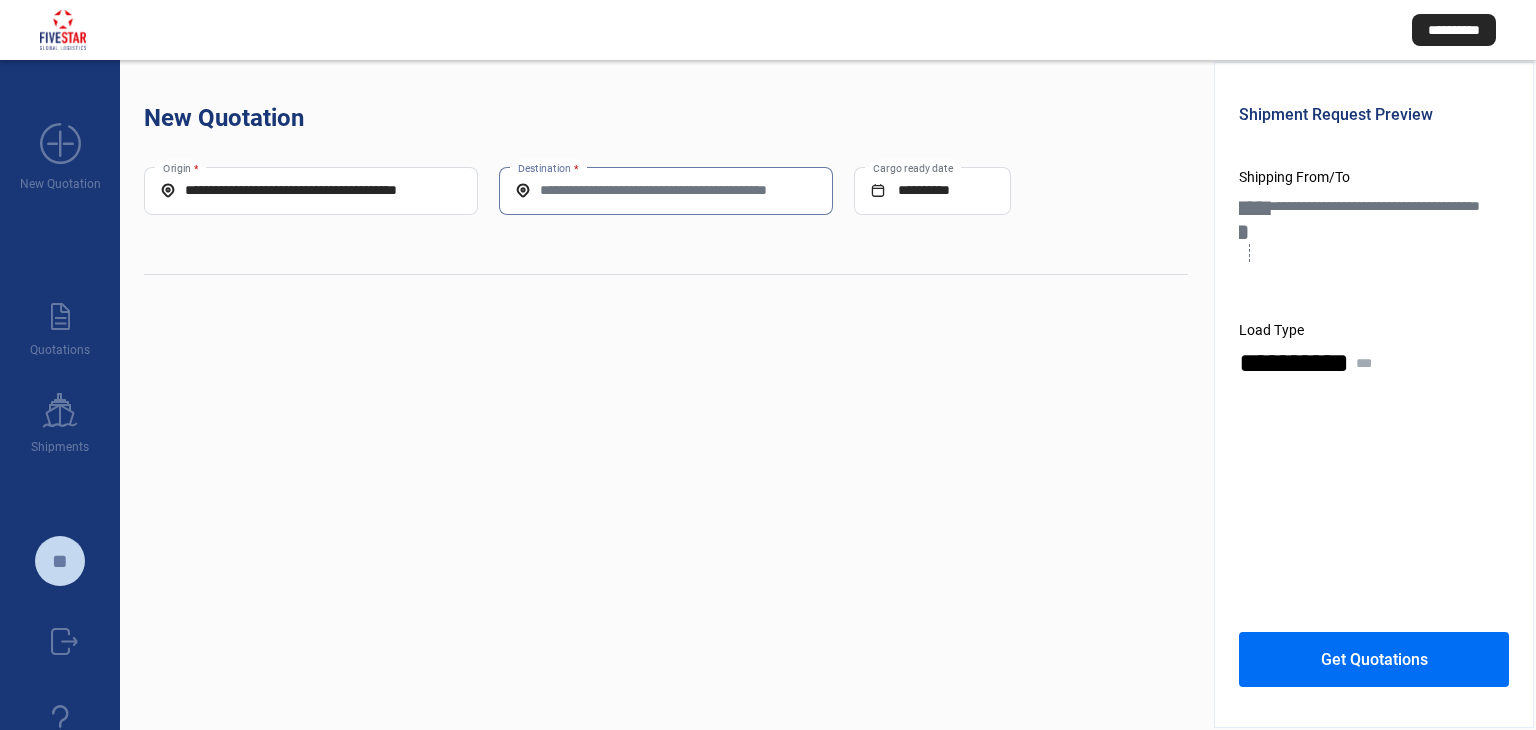 click on "Destination *" 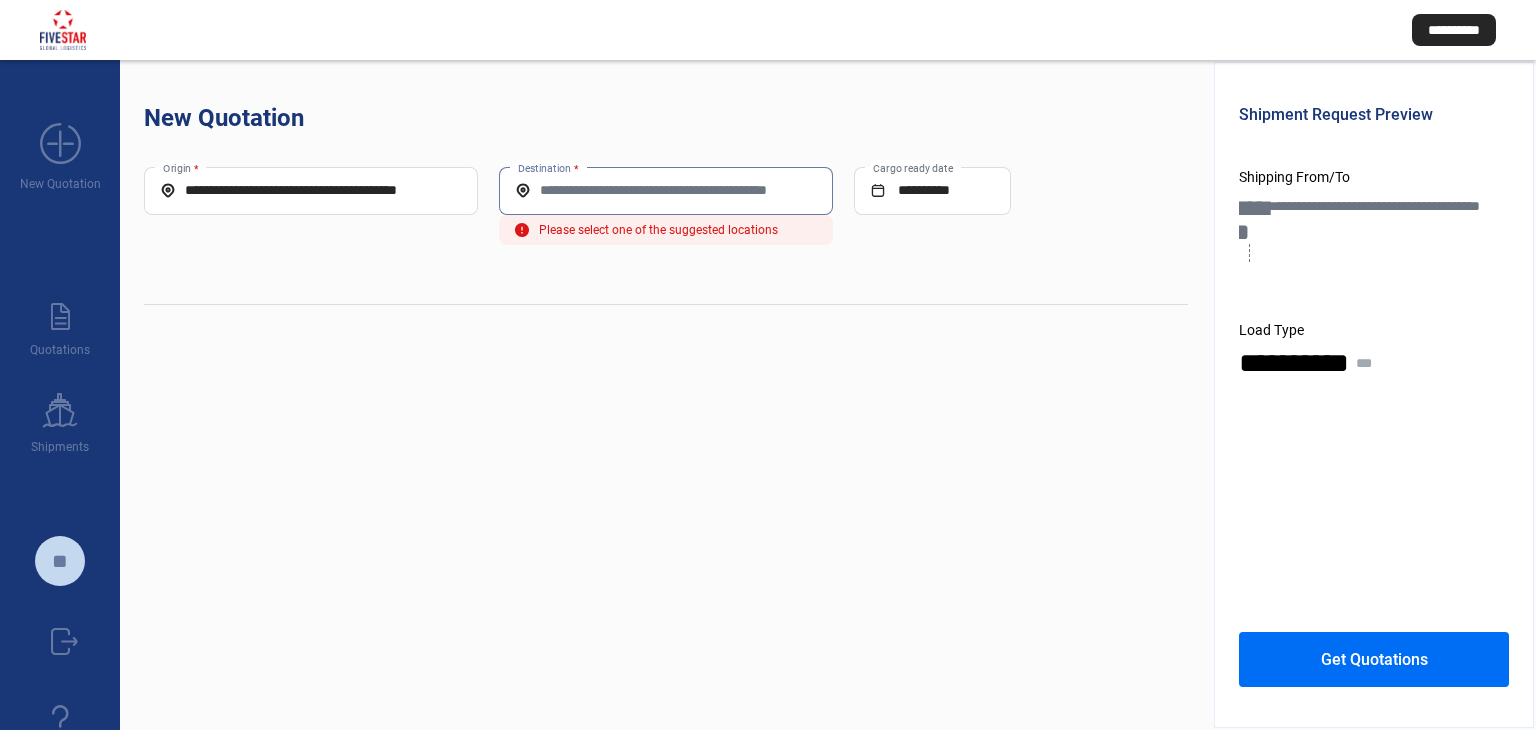 click on "Destination *" at bounding box center (666, 190) 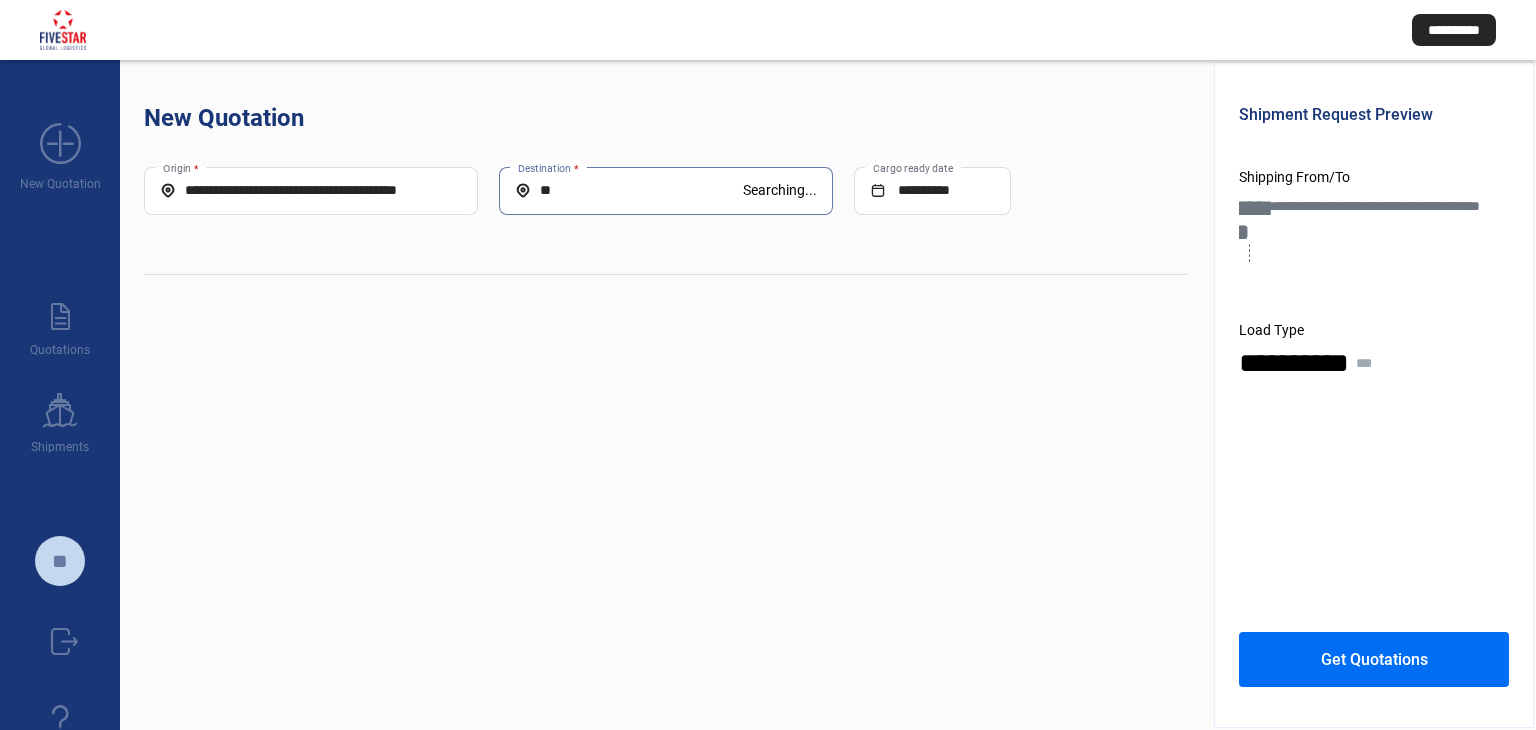 type on "*" 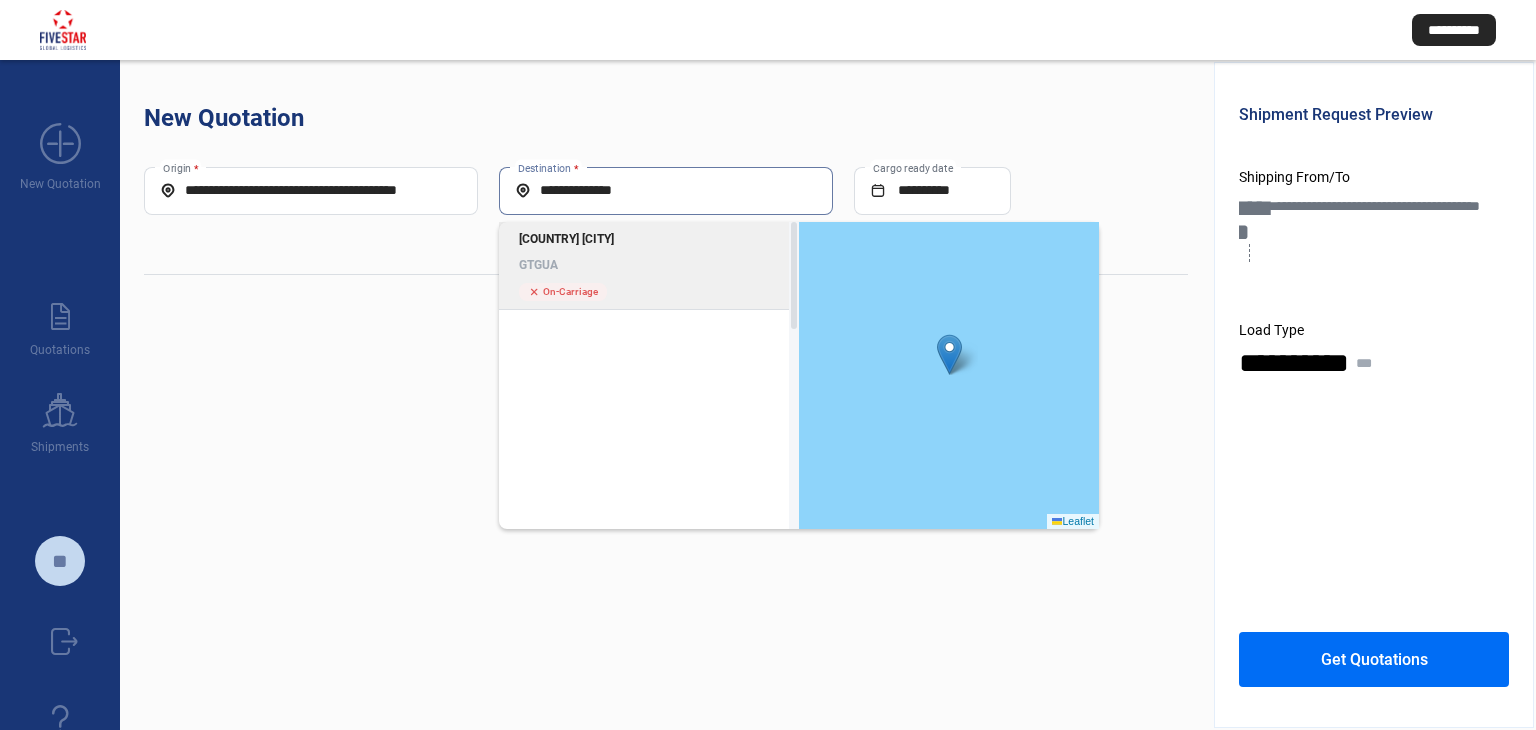 click on "GTGUA" 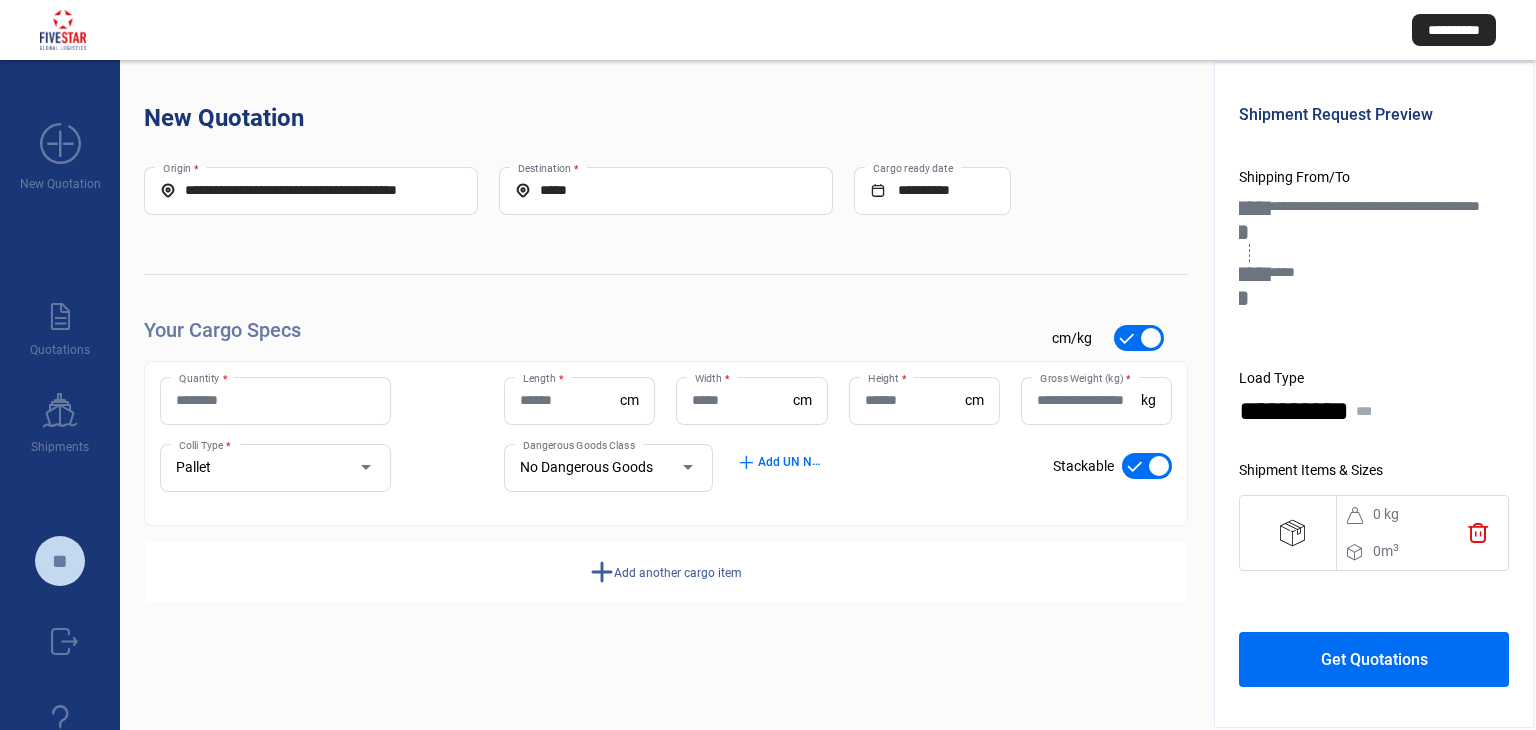 click on "Quantity *" at bounding box center (275, 400) 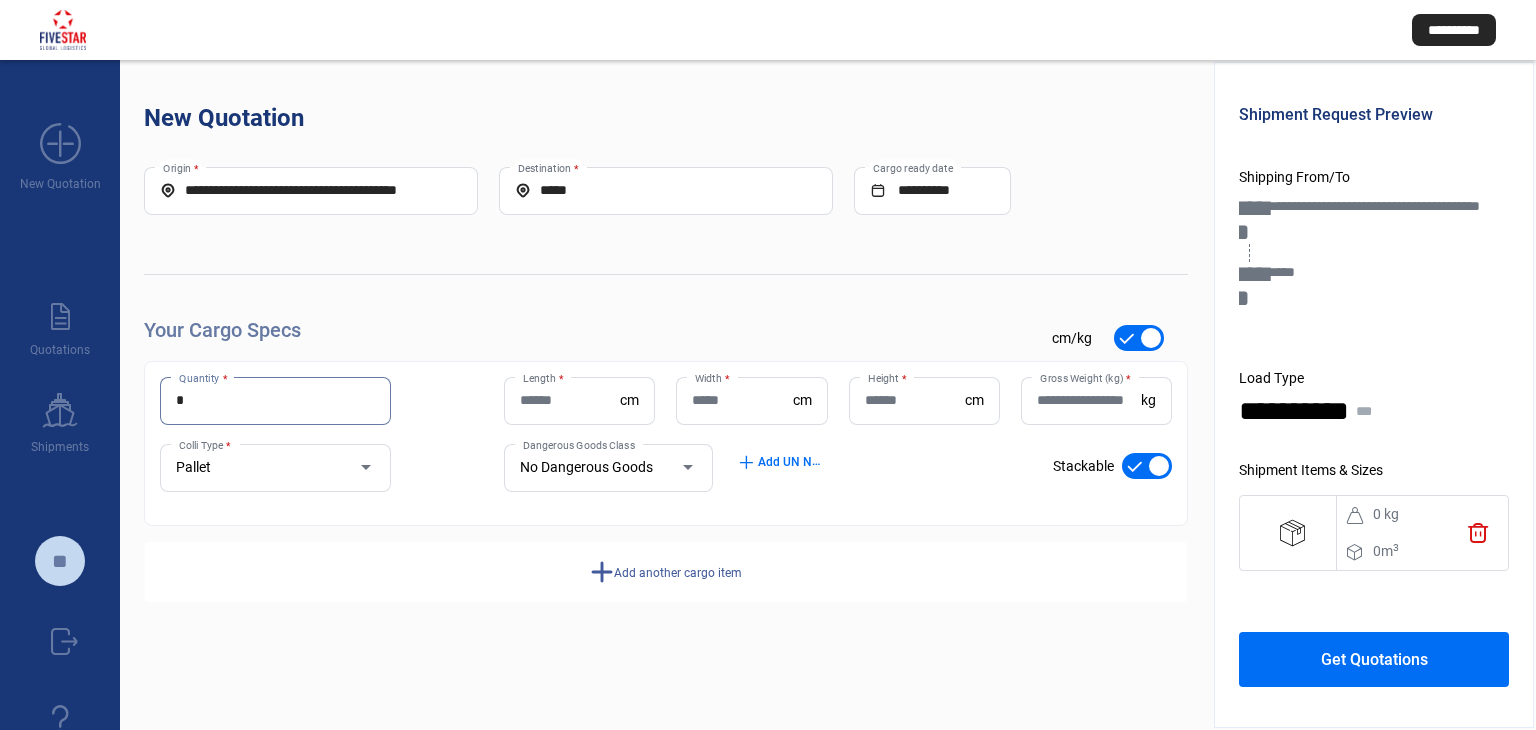 click on "Length  *" at bounding box center (570, 400) 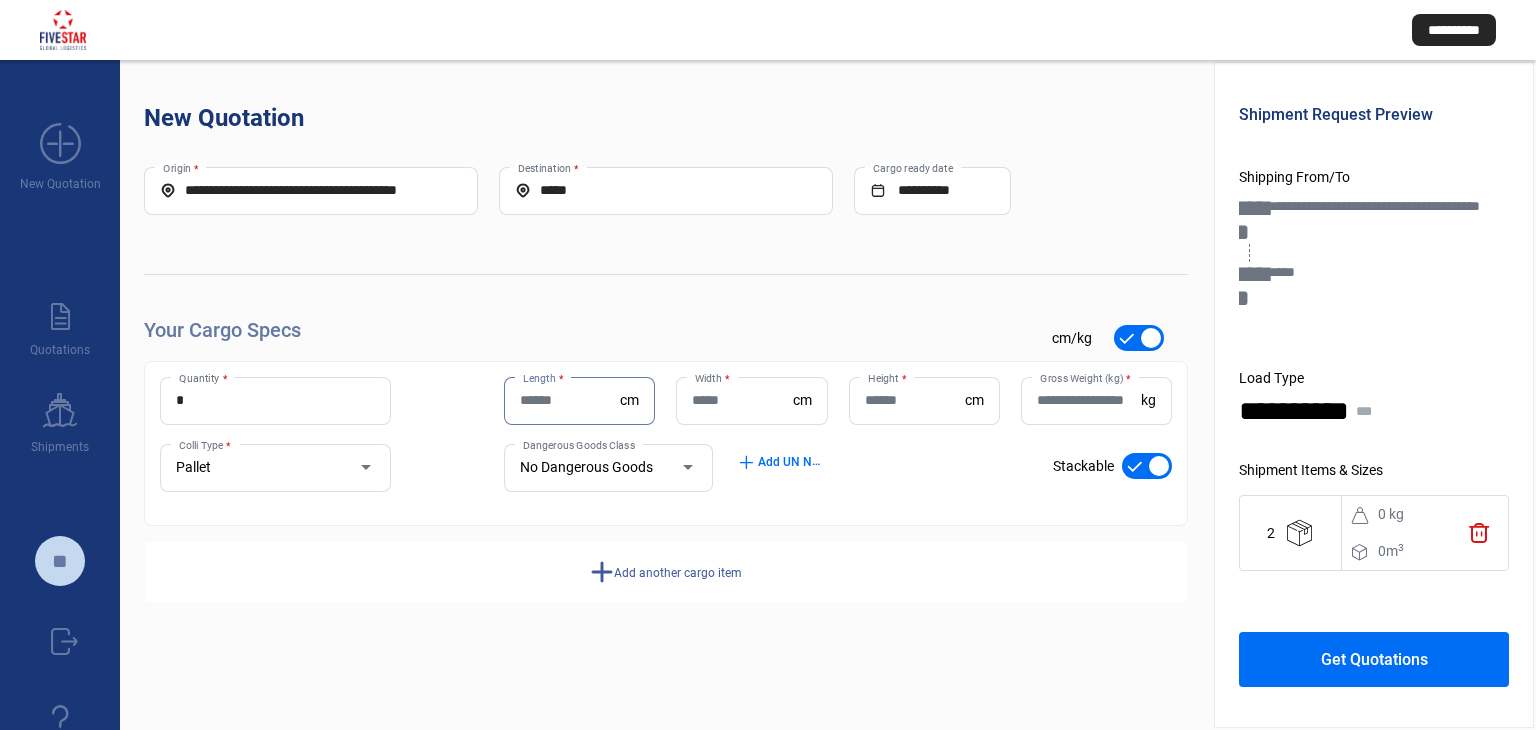 click on "*" at bounding box center [275, 400] 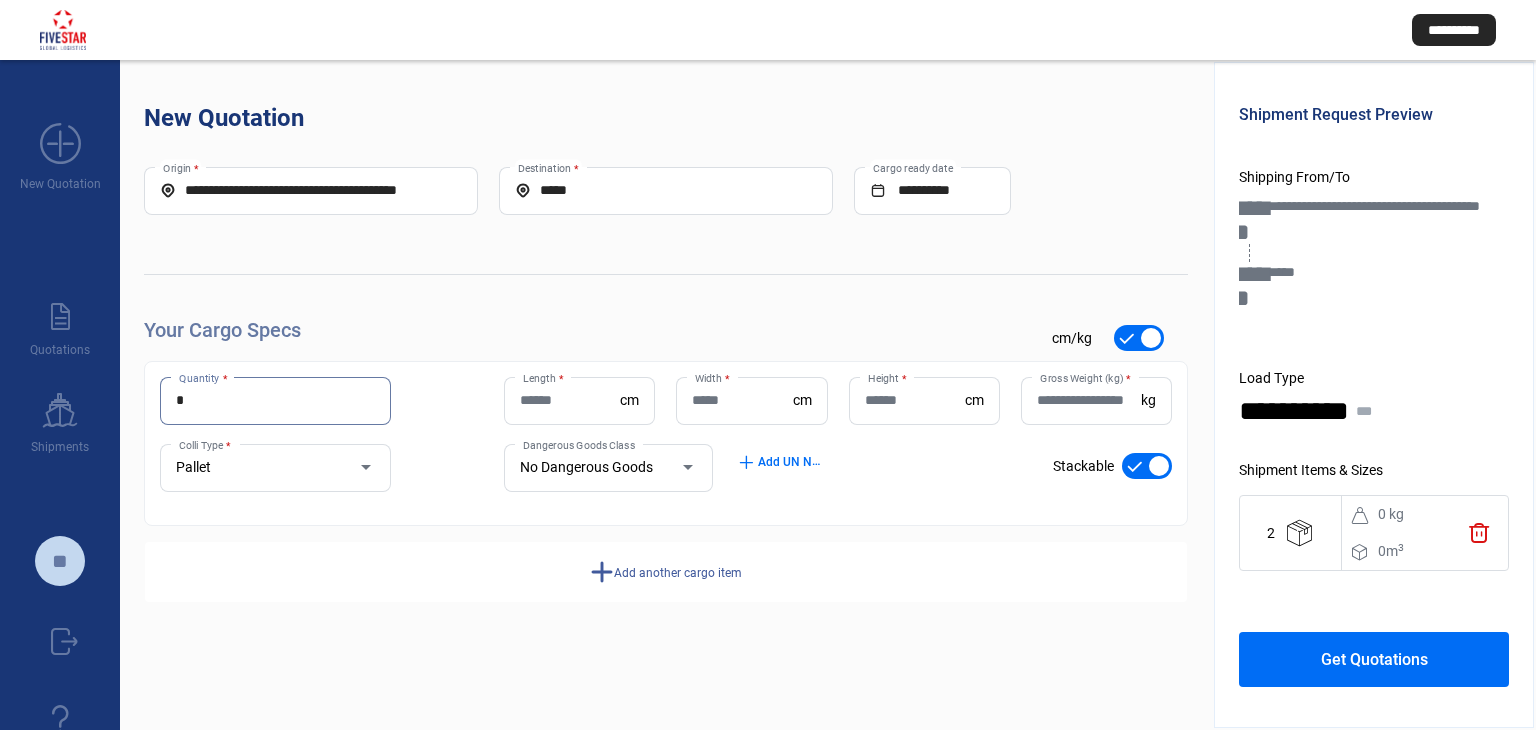 click at bounding box center (356, 468) 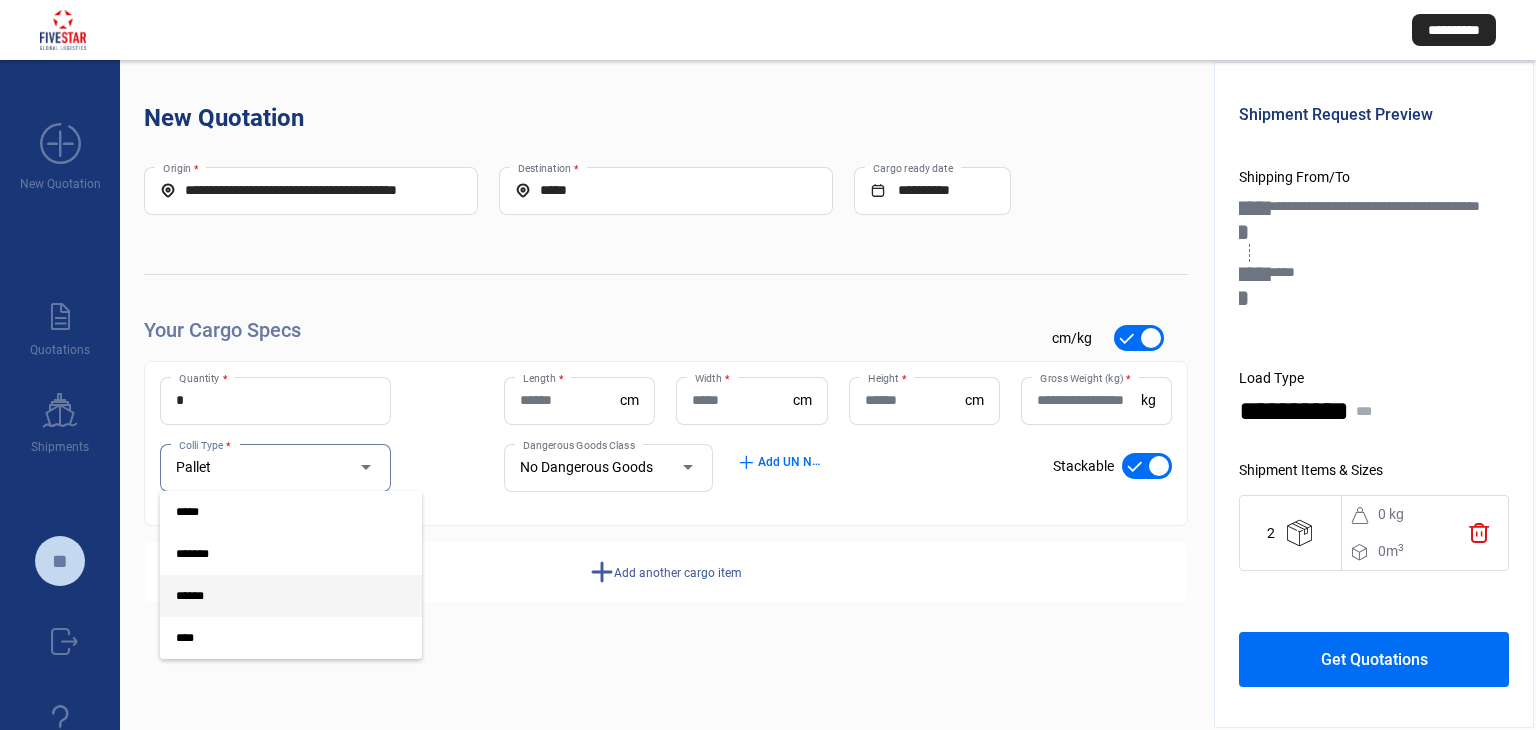 click at bounding box center (768, 365) 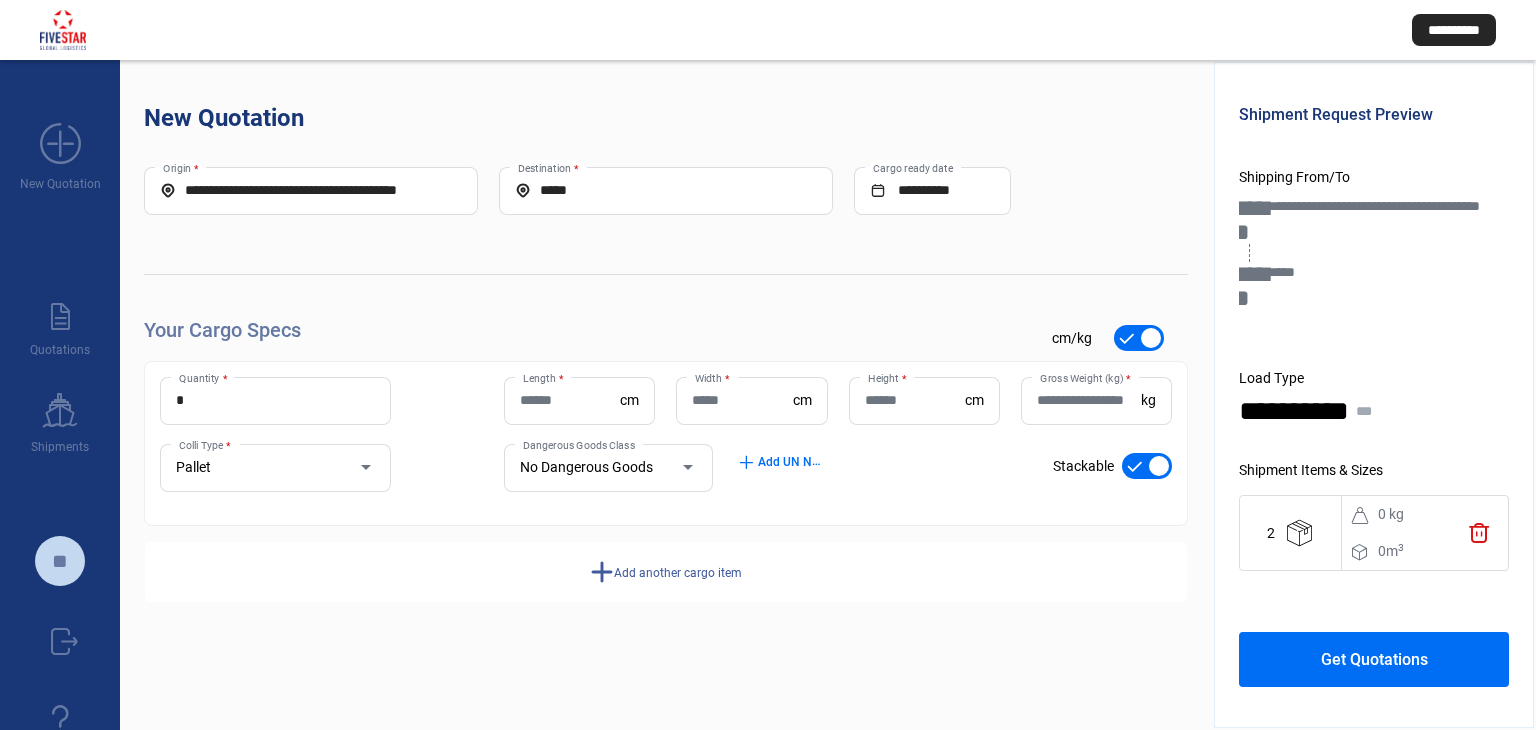 click on "Length  *" at bounding box center (570, 400) 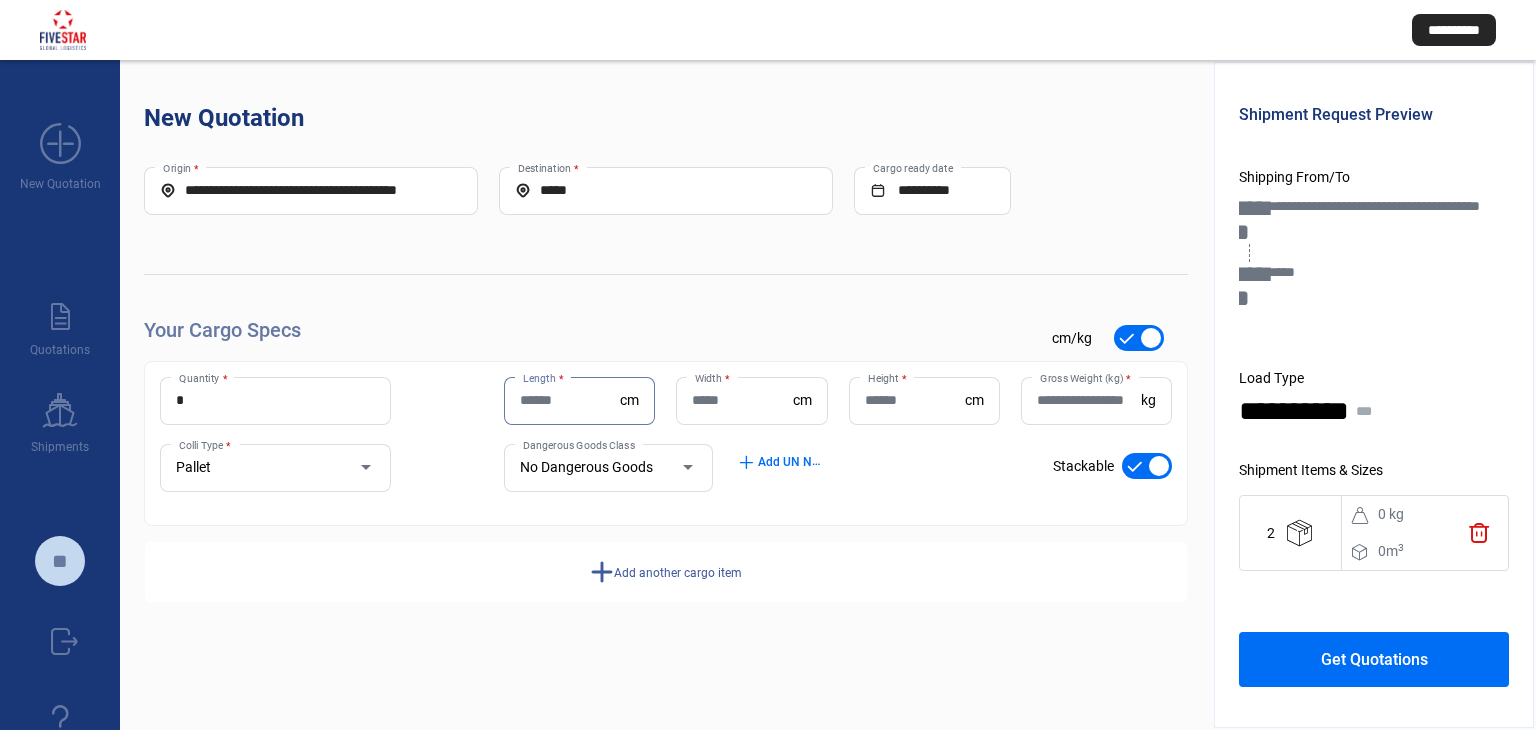 click on "*" at bounding box center [275, 400] 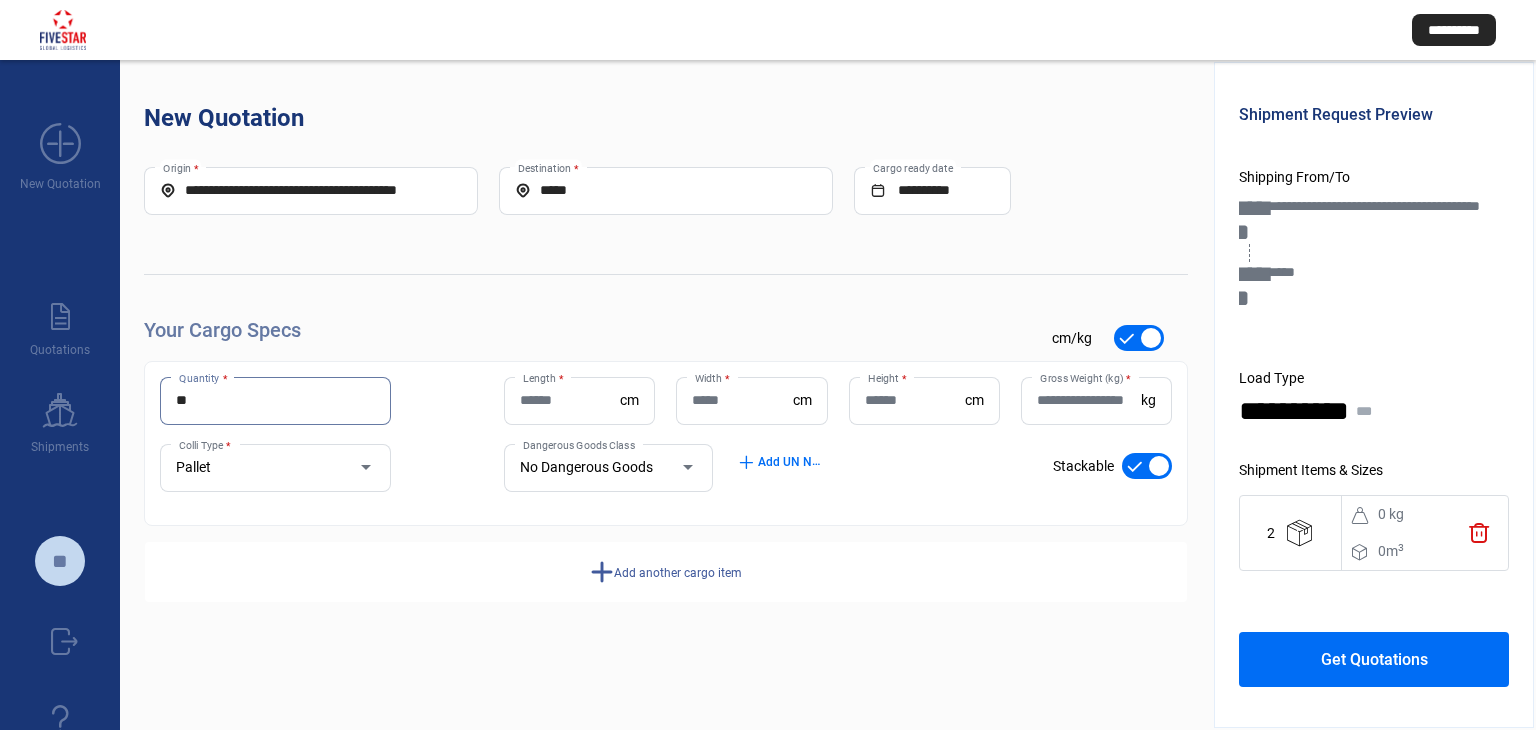 type on "*" 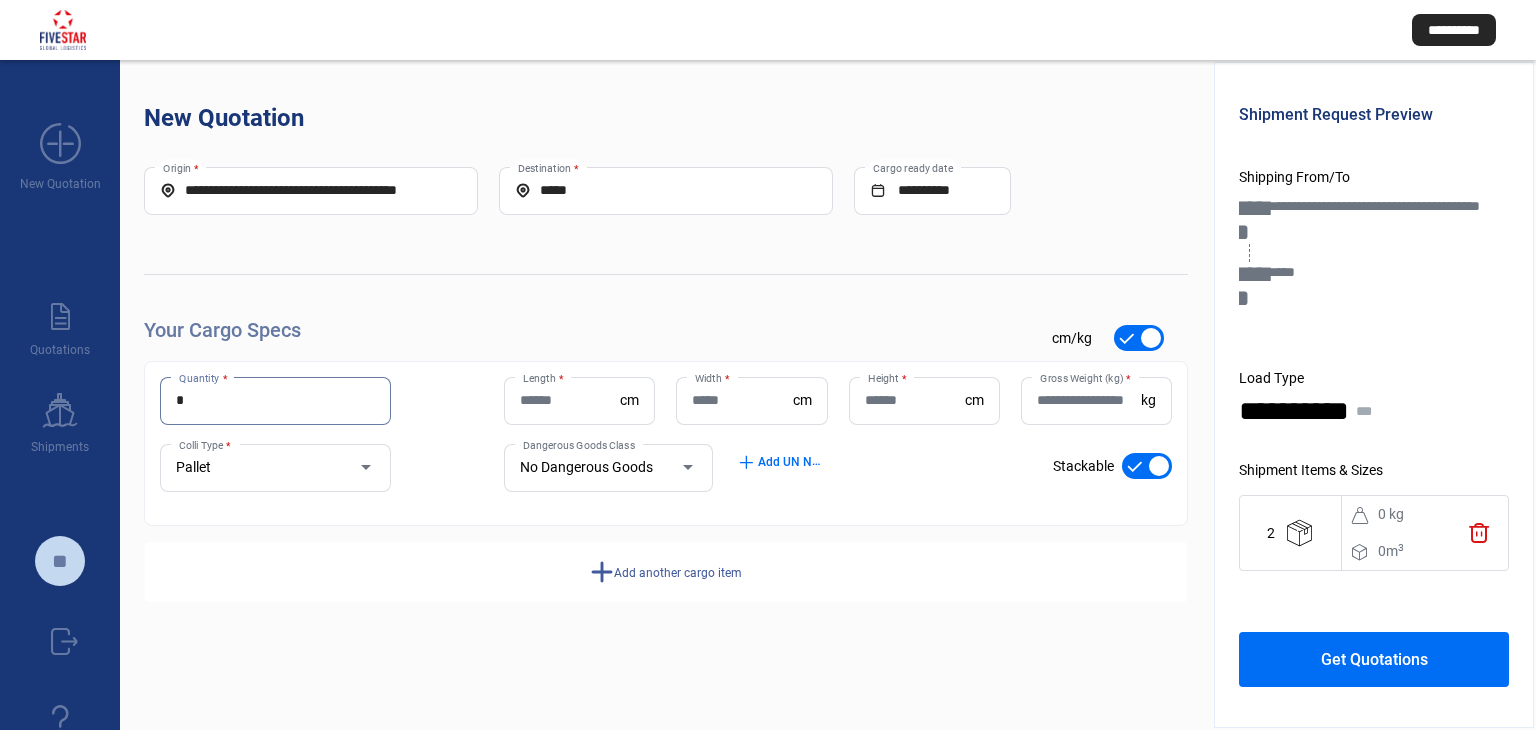type on "*" 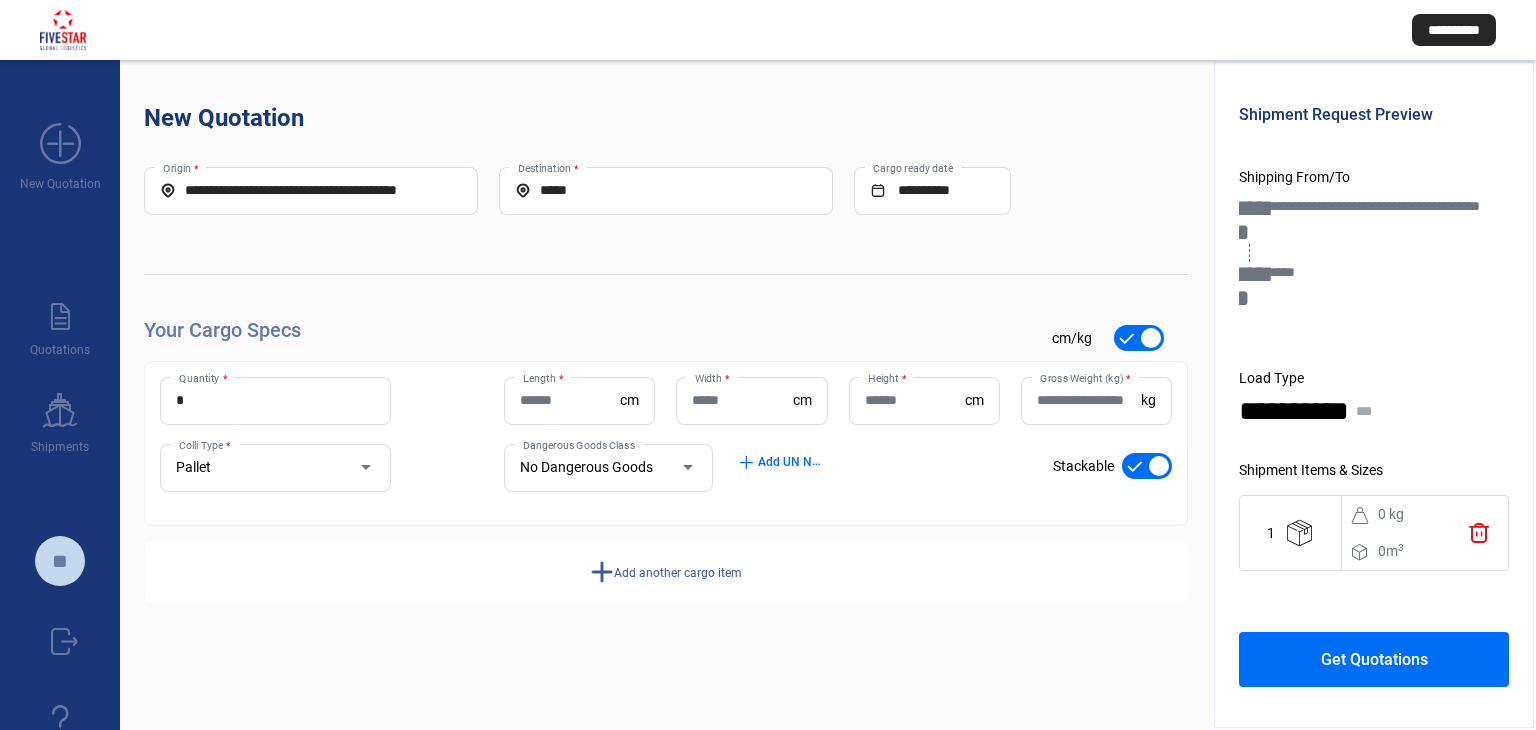 click on "Length  * cm" 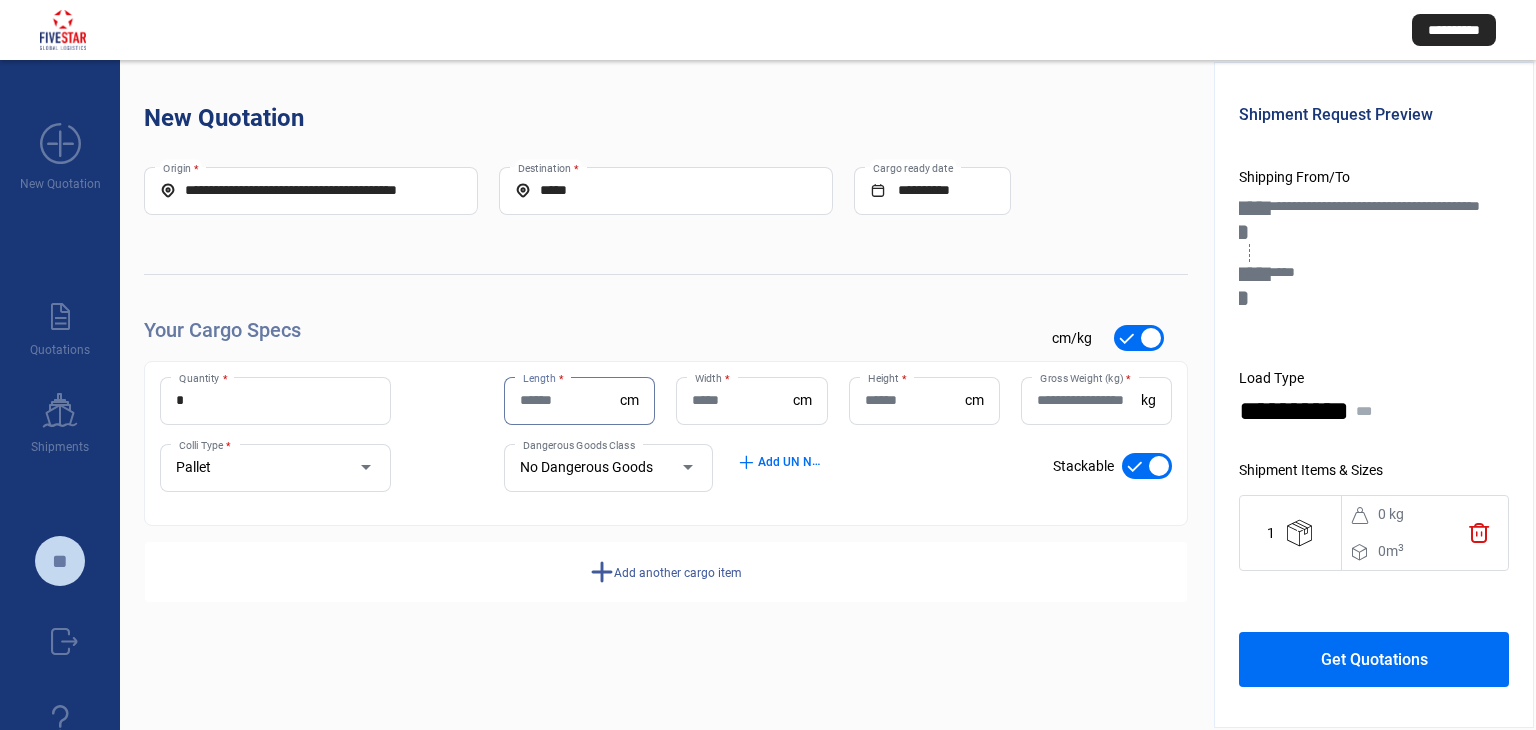click on "Length  *" at bounding box center [570, 400] 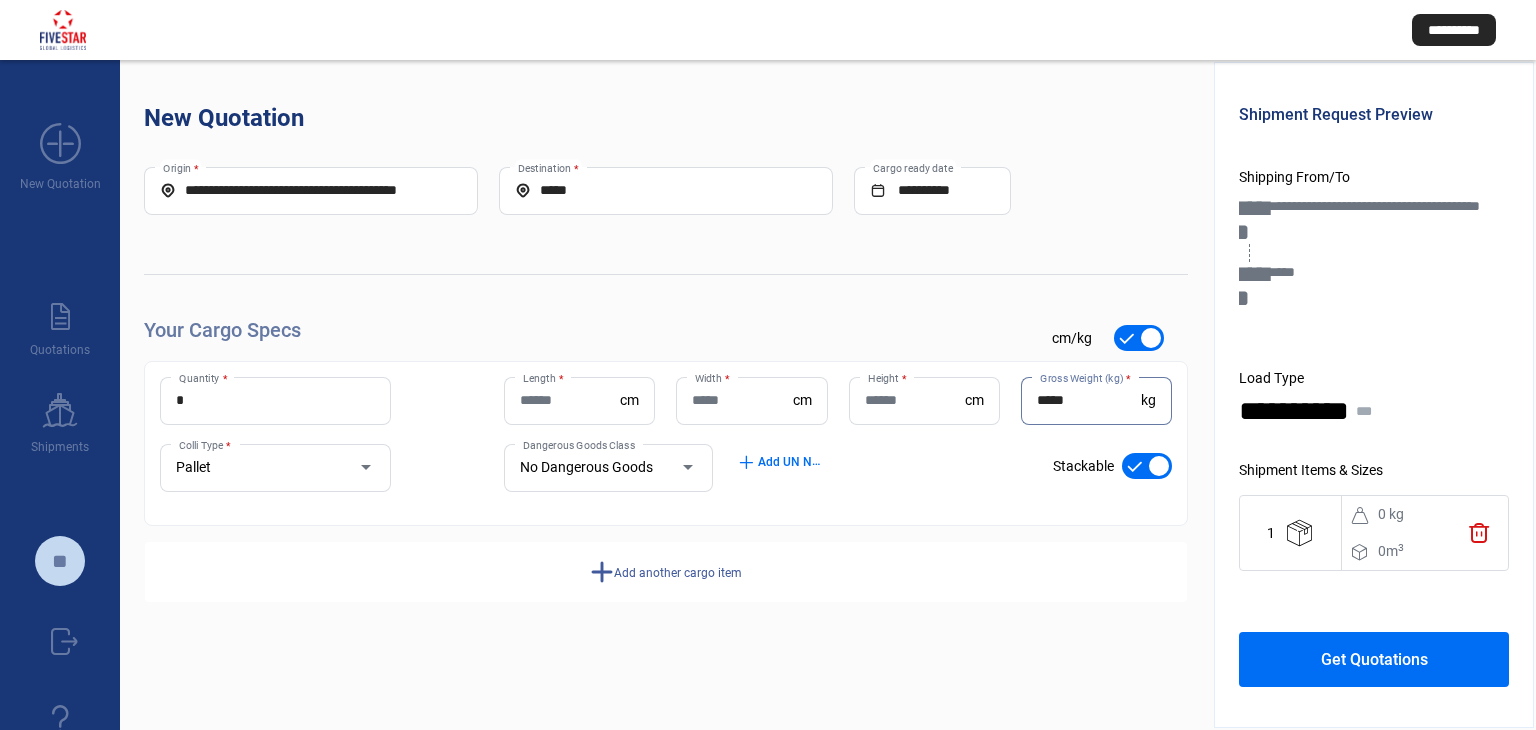 type on "*****" 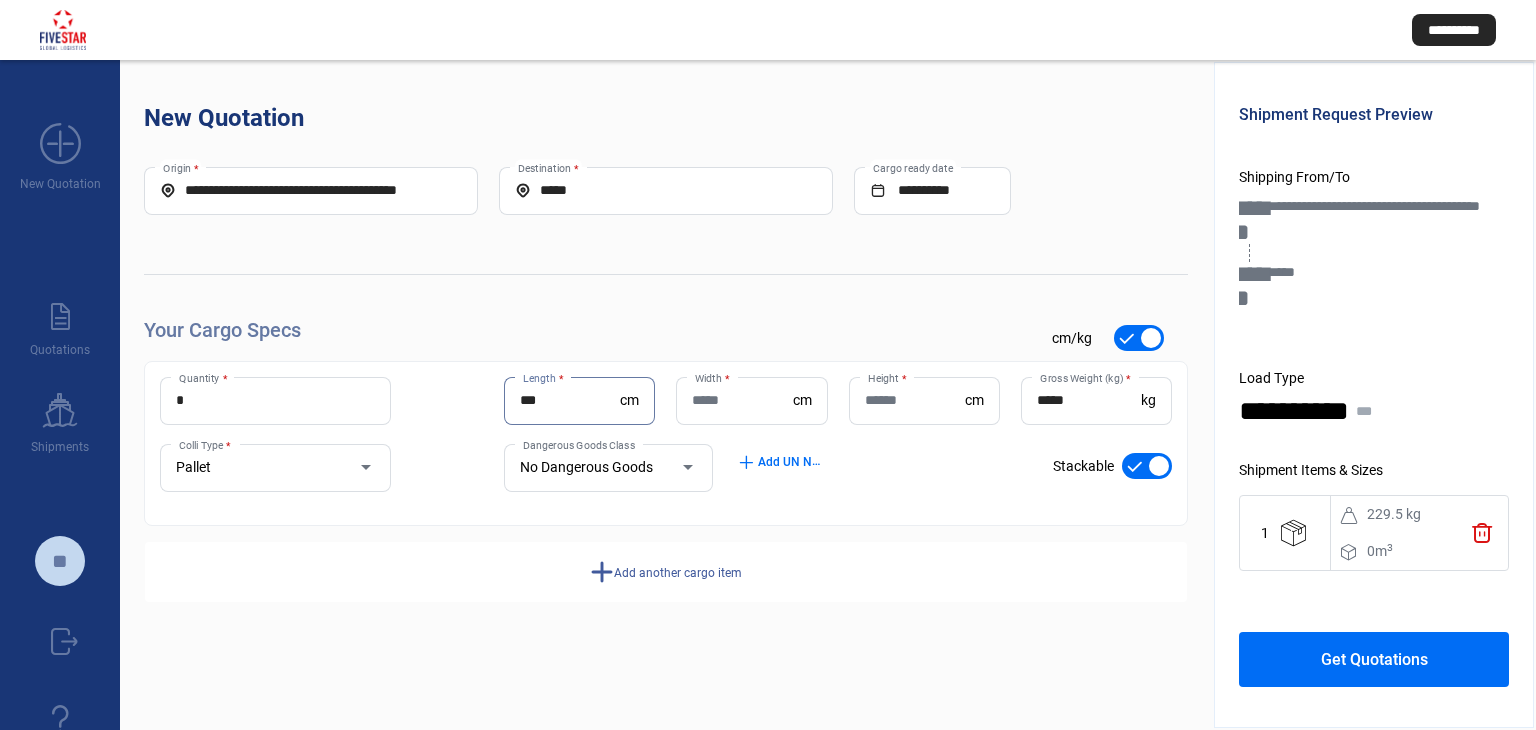 type on "***" 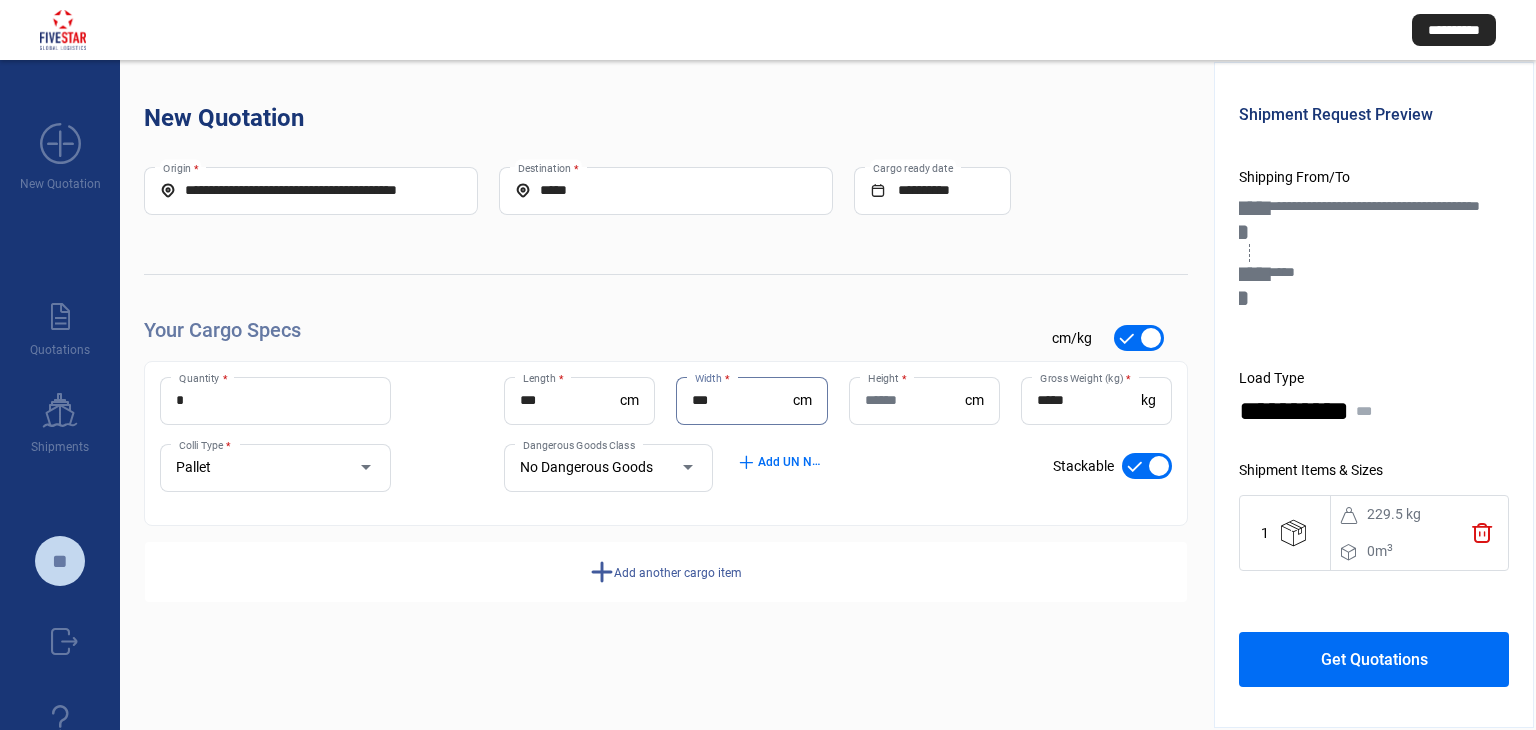 type on "**" 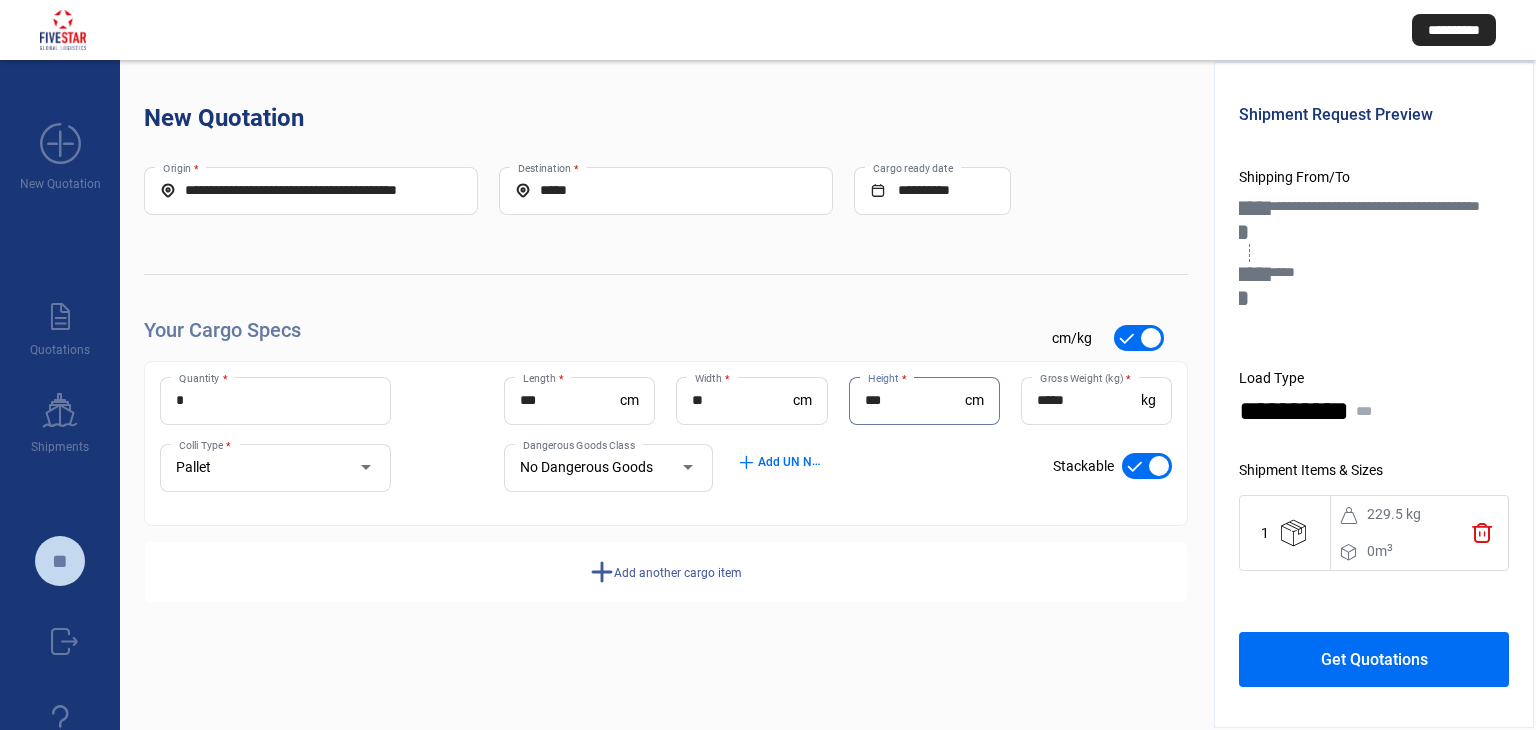 type on "***" 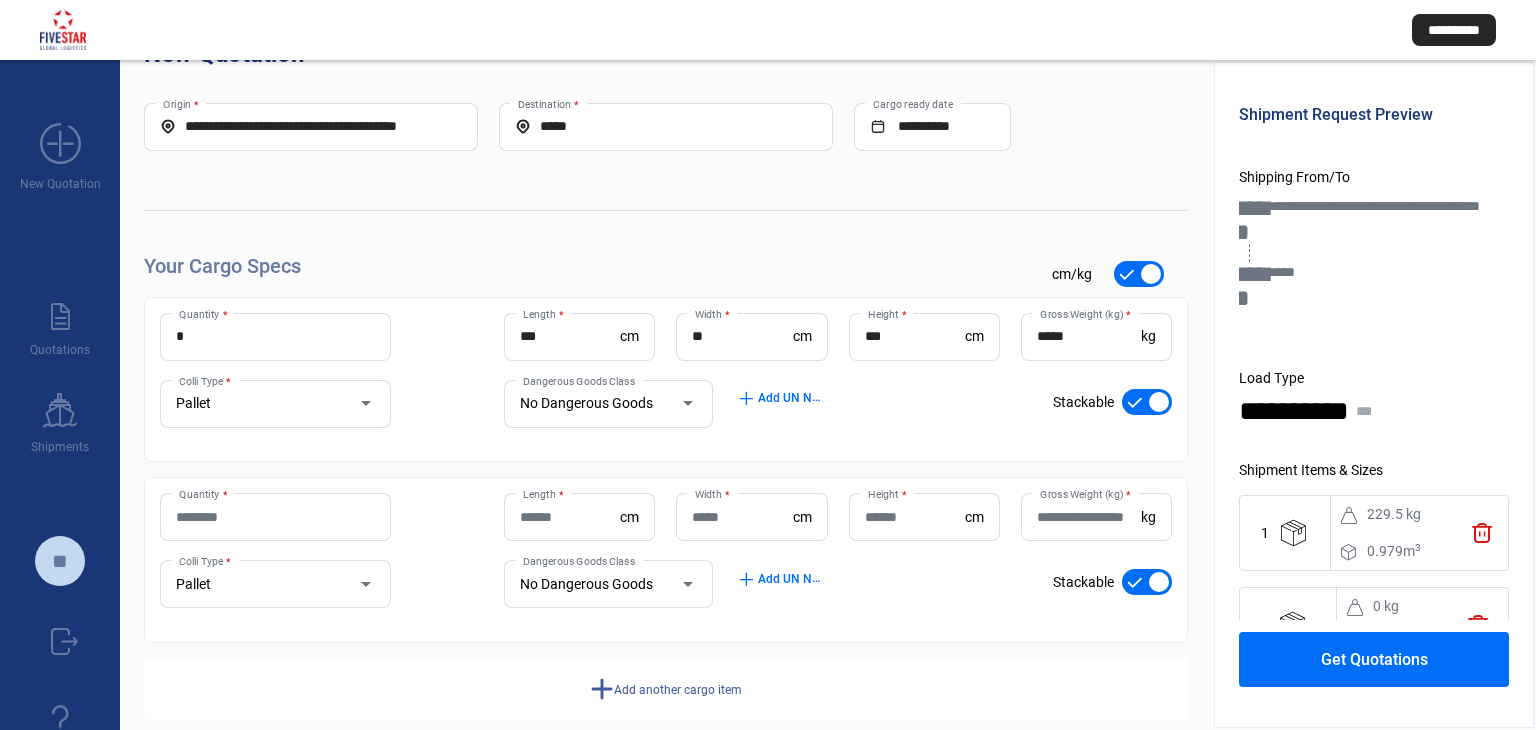 scroll, scrollTop: 93, scrollLeft: 0, axis: vertical 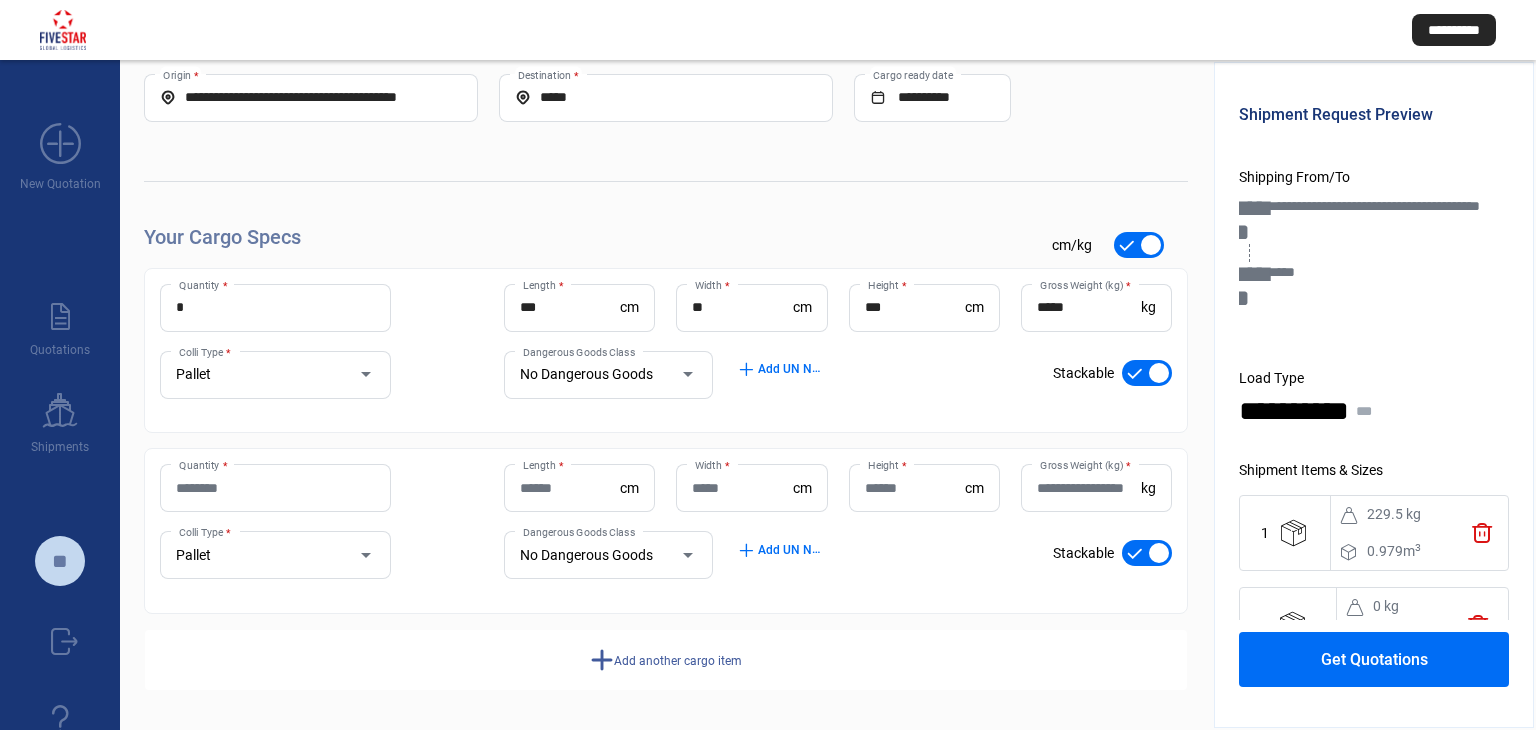 click on "Quantity *" 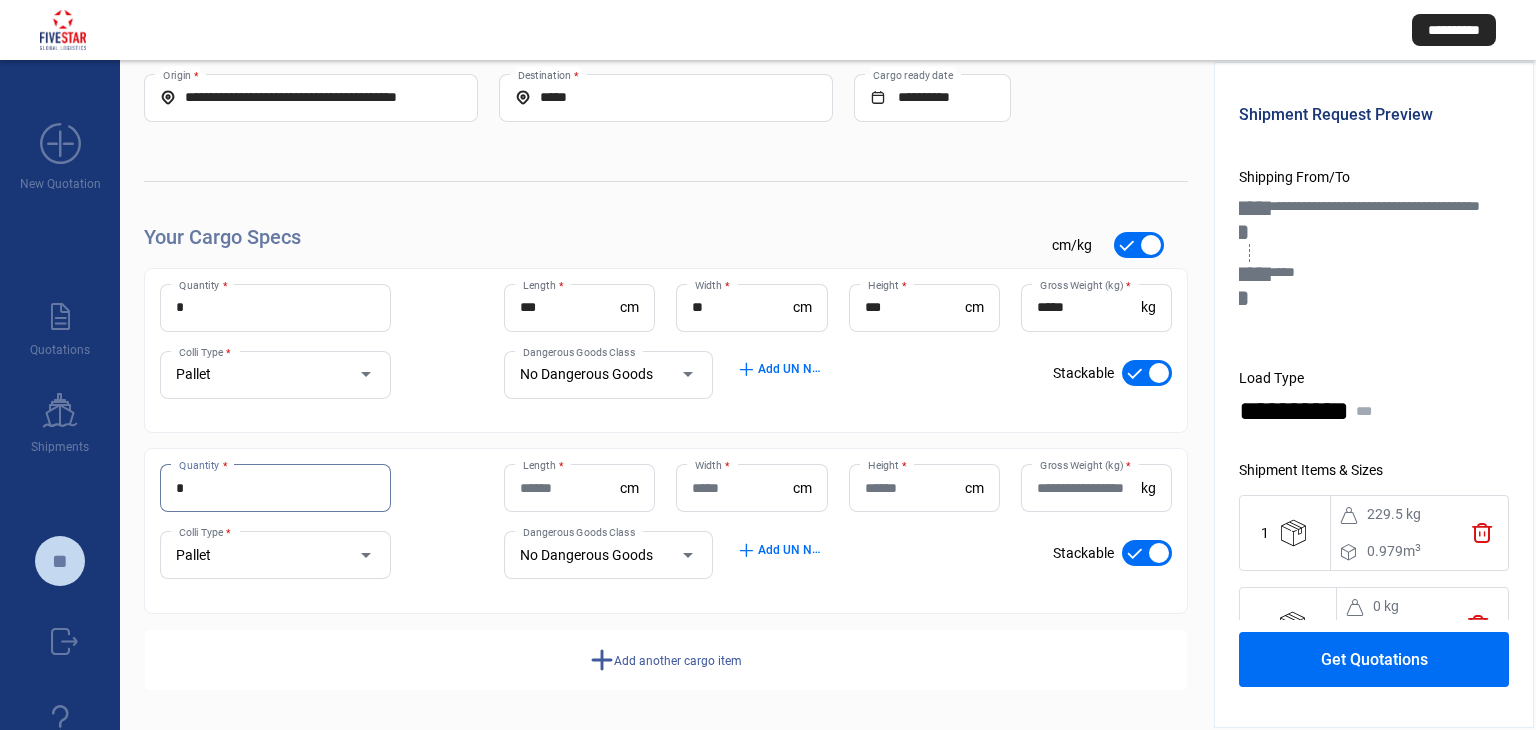 type on "*" 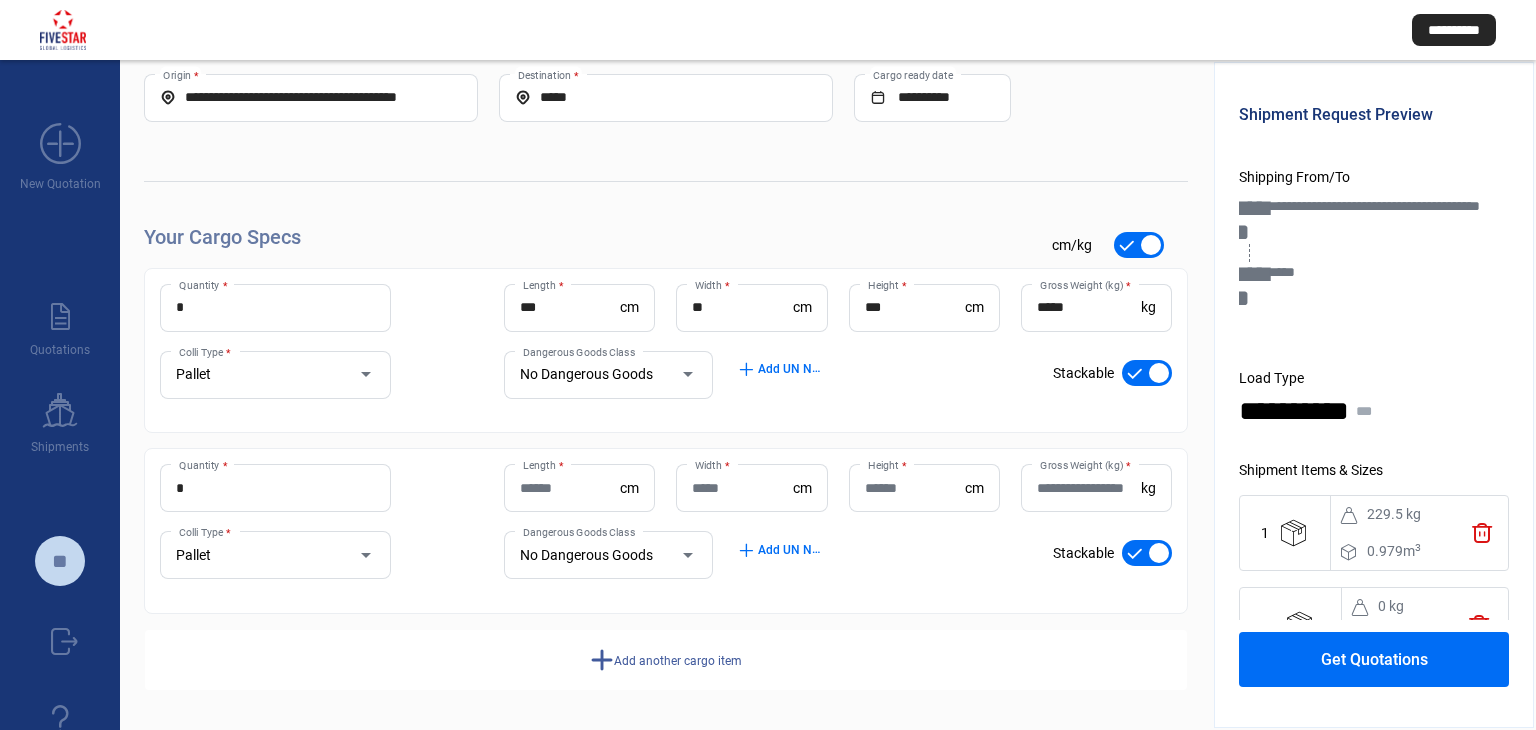 click on "Length  * cm" 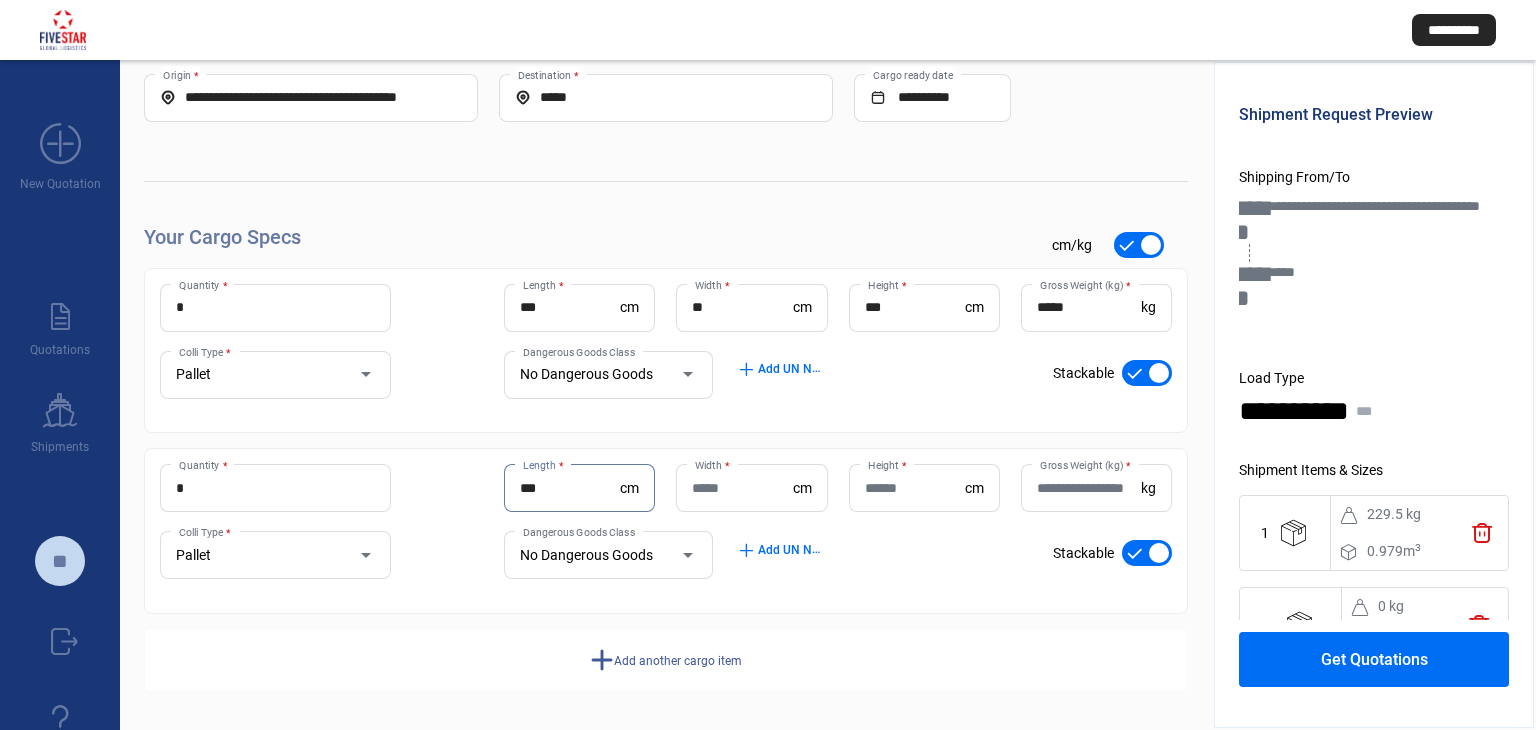 type on "***" 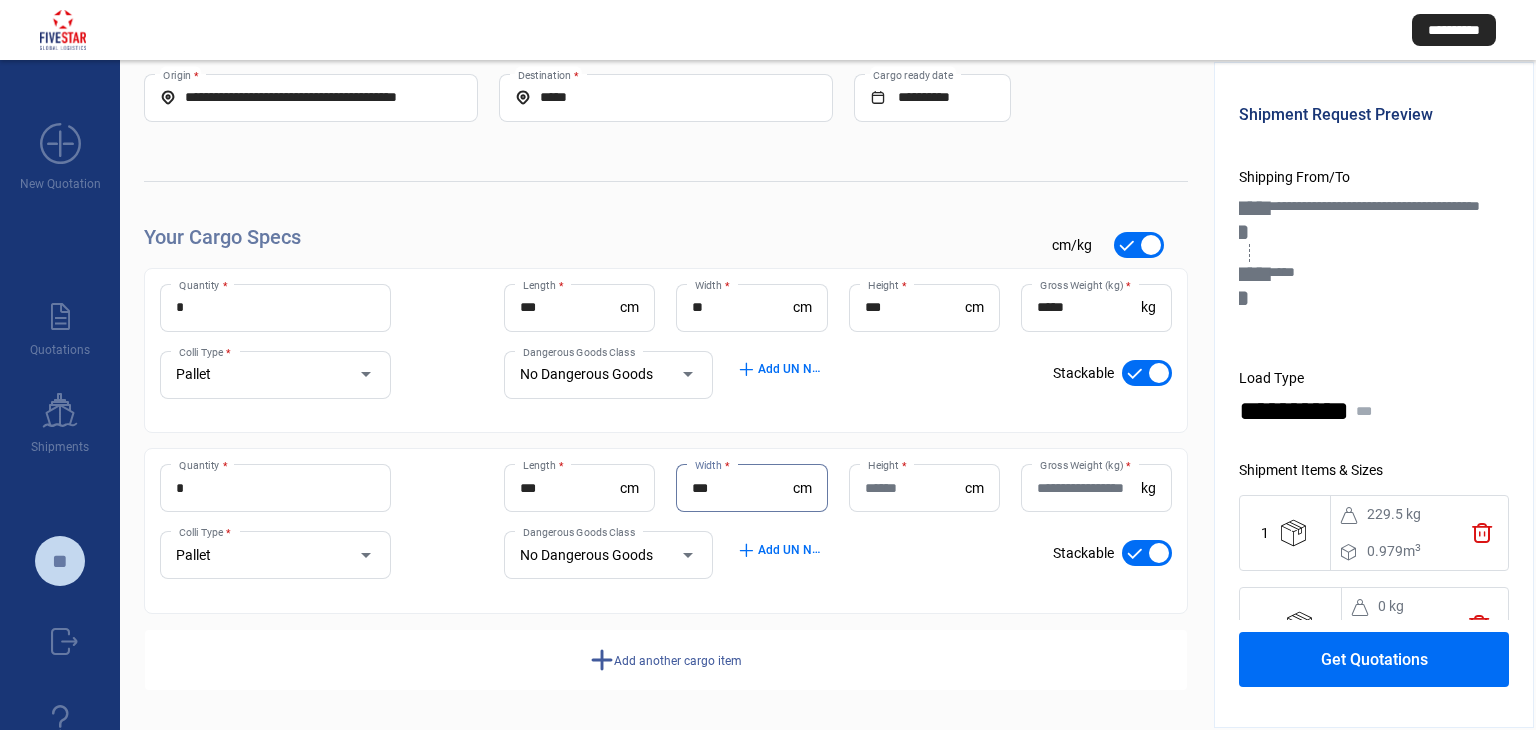 type on "***" 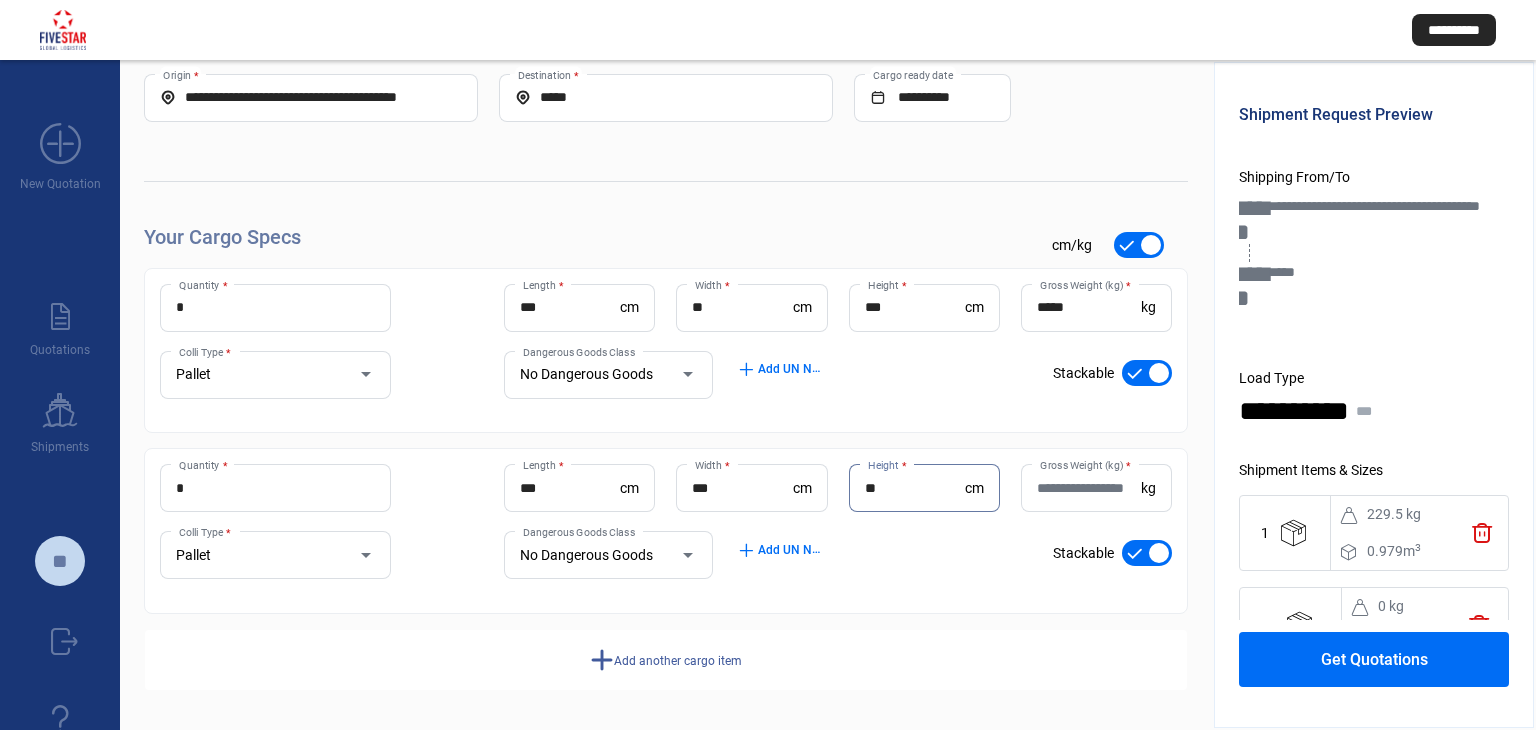 type on "**" 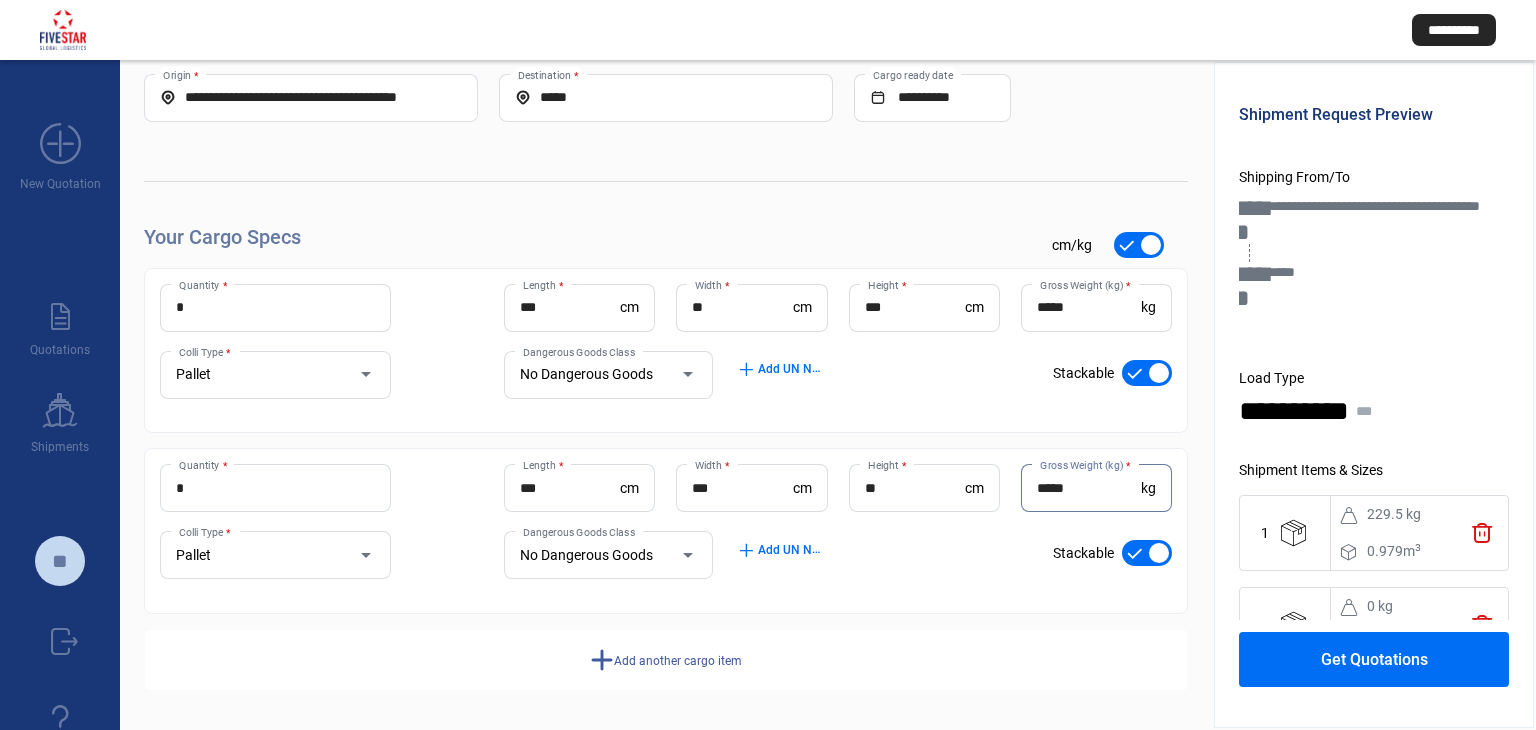 type on "*****" 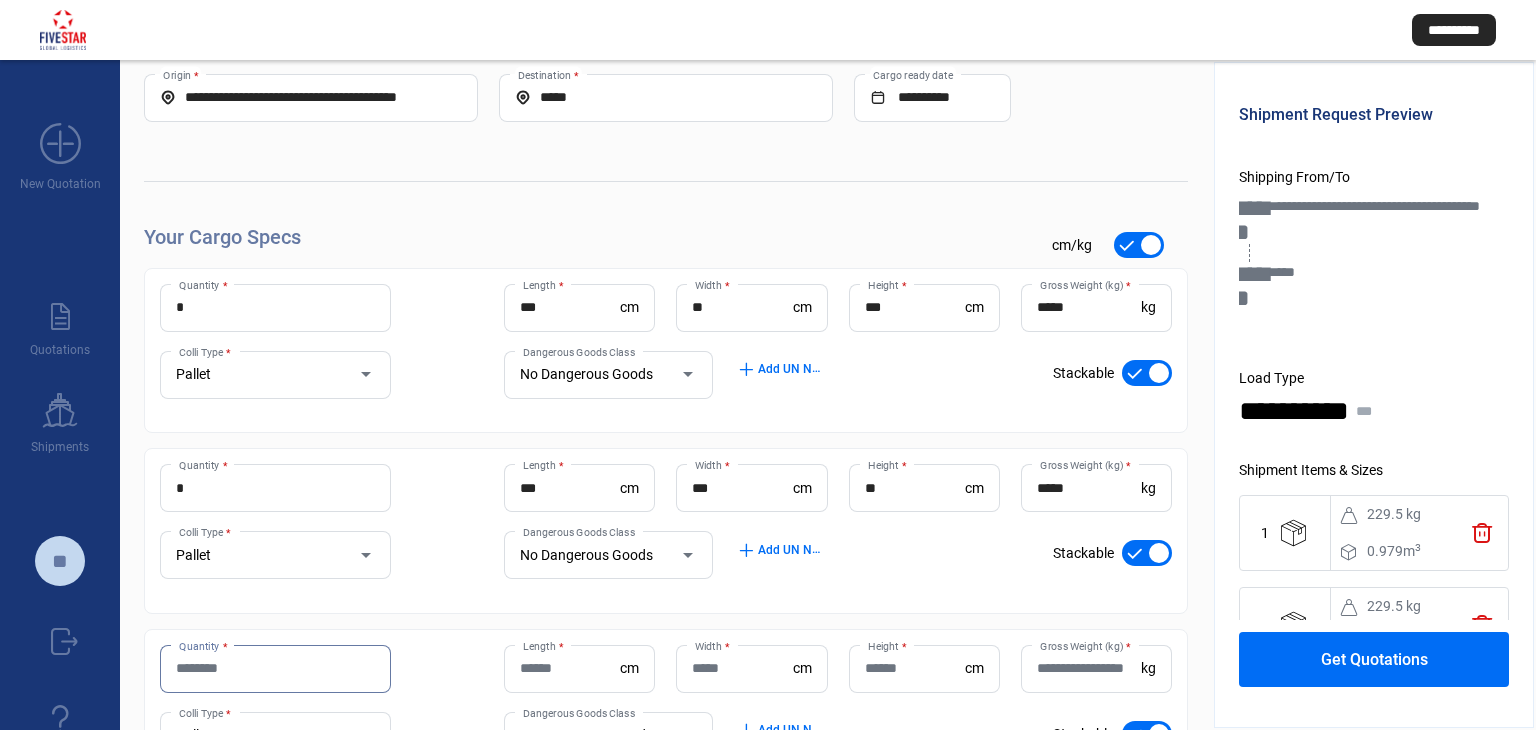 click on "Quantity *" at bounding box center (275, 668) 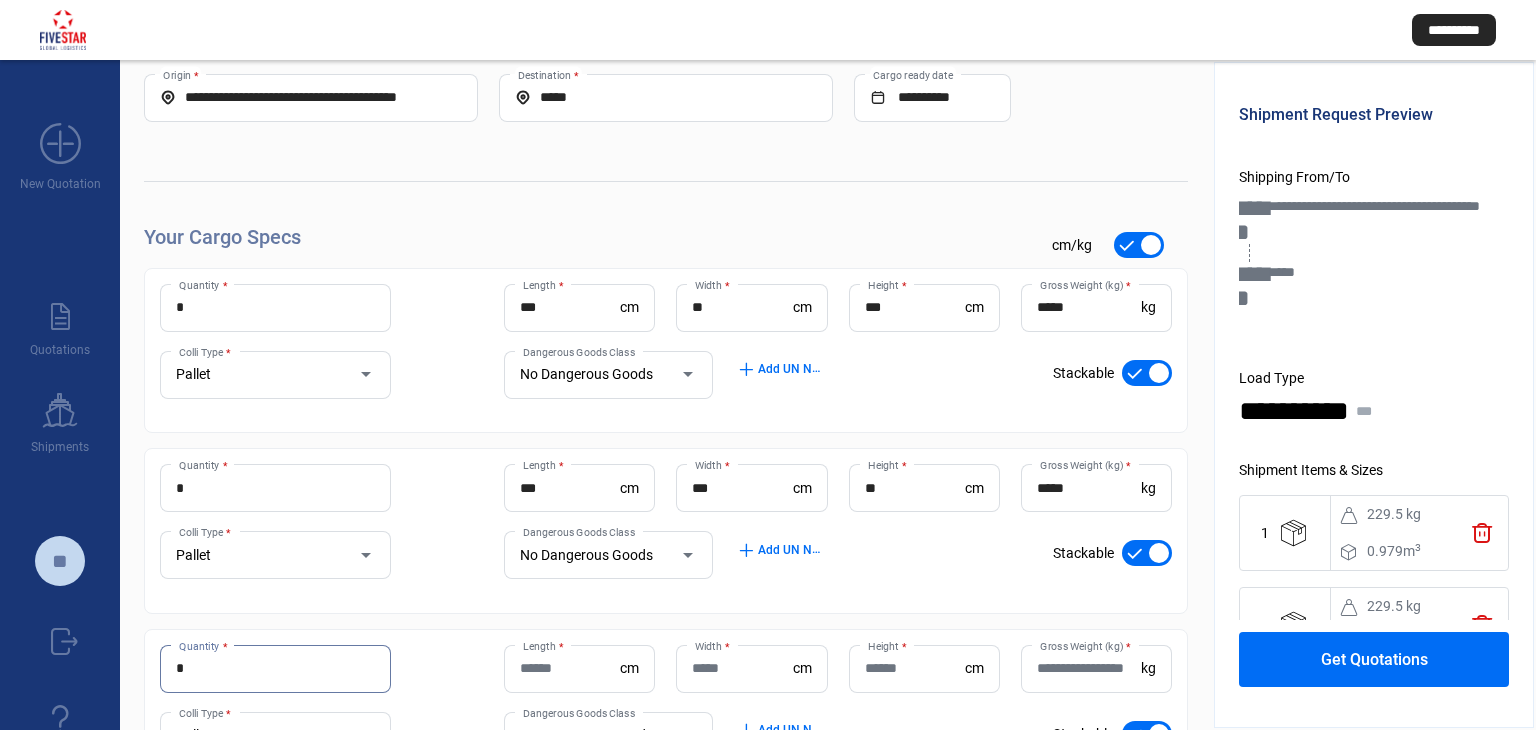 scroll, scrollTop: 273, scrollLeft: 0, axis: vertical 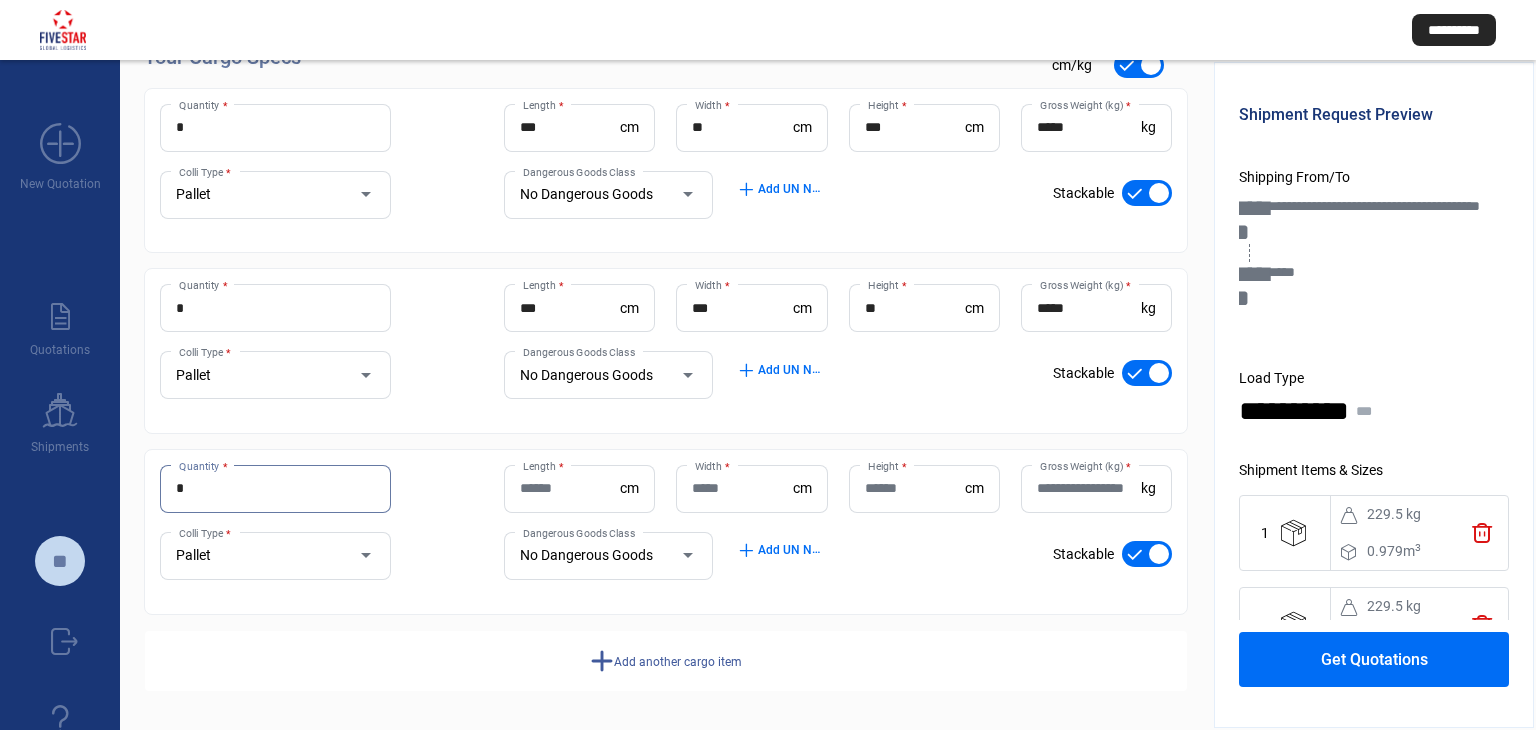 type on "*" 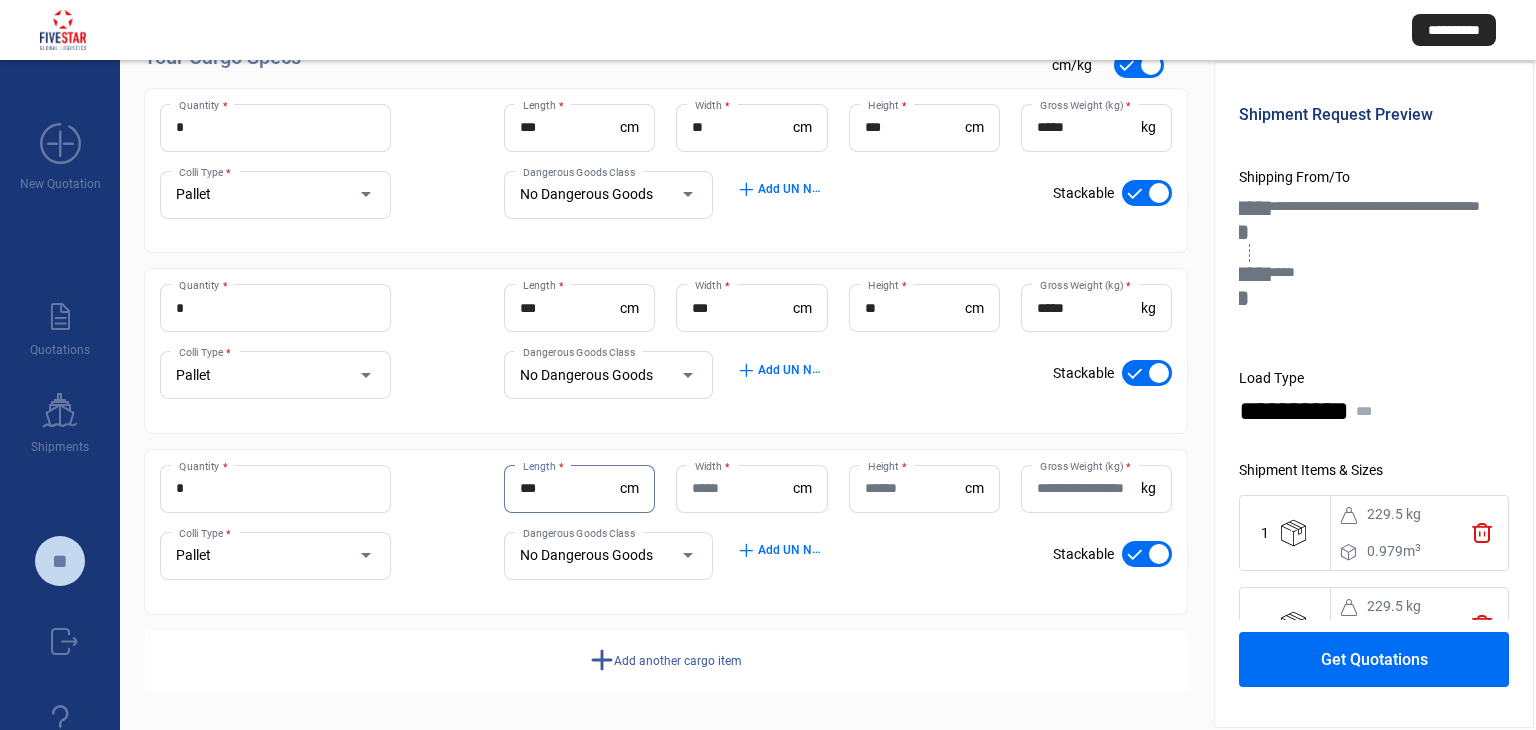 type on "***" 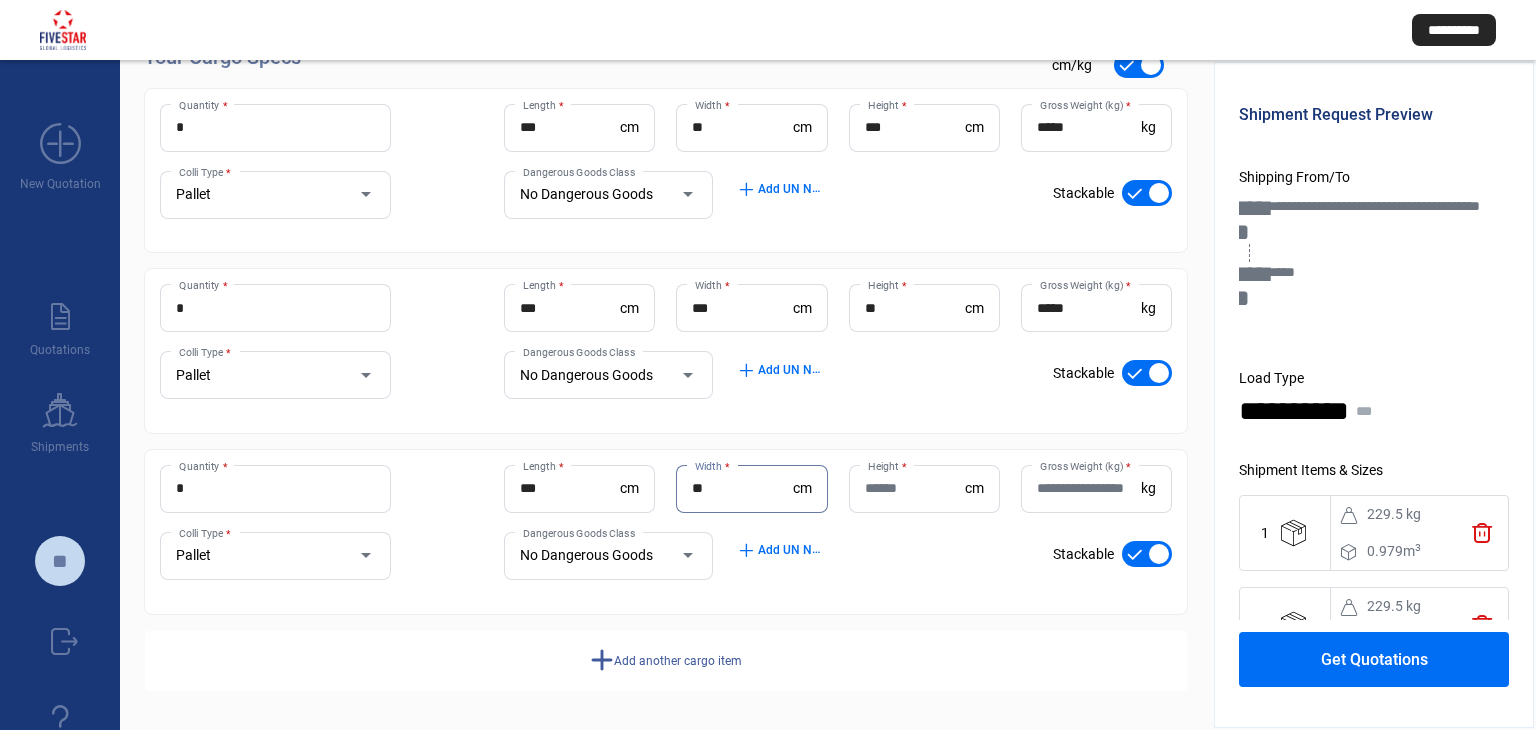 type on "**" 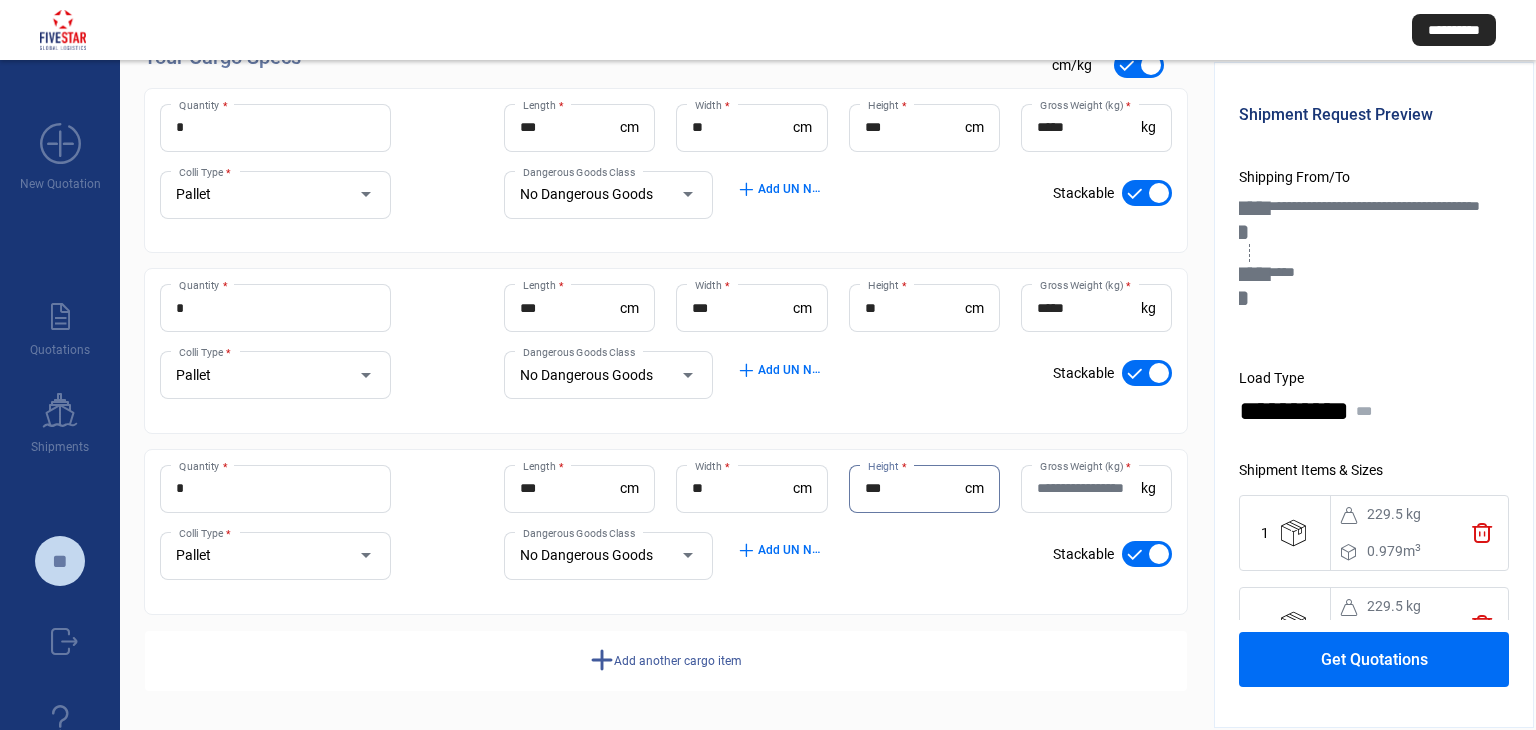 type on "***" 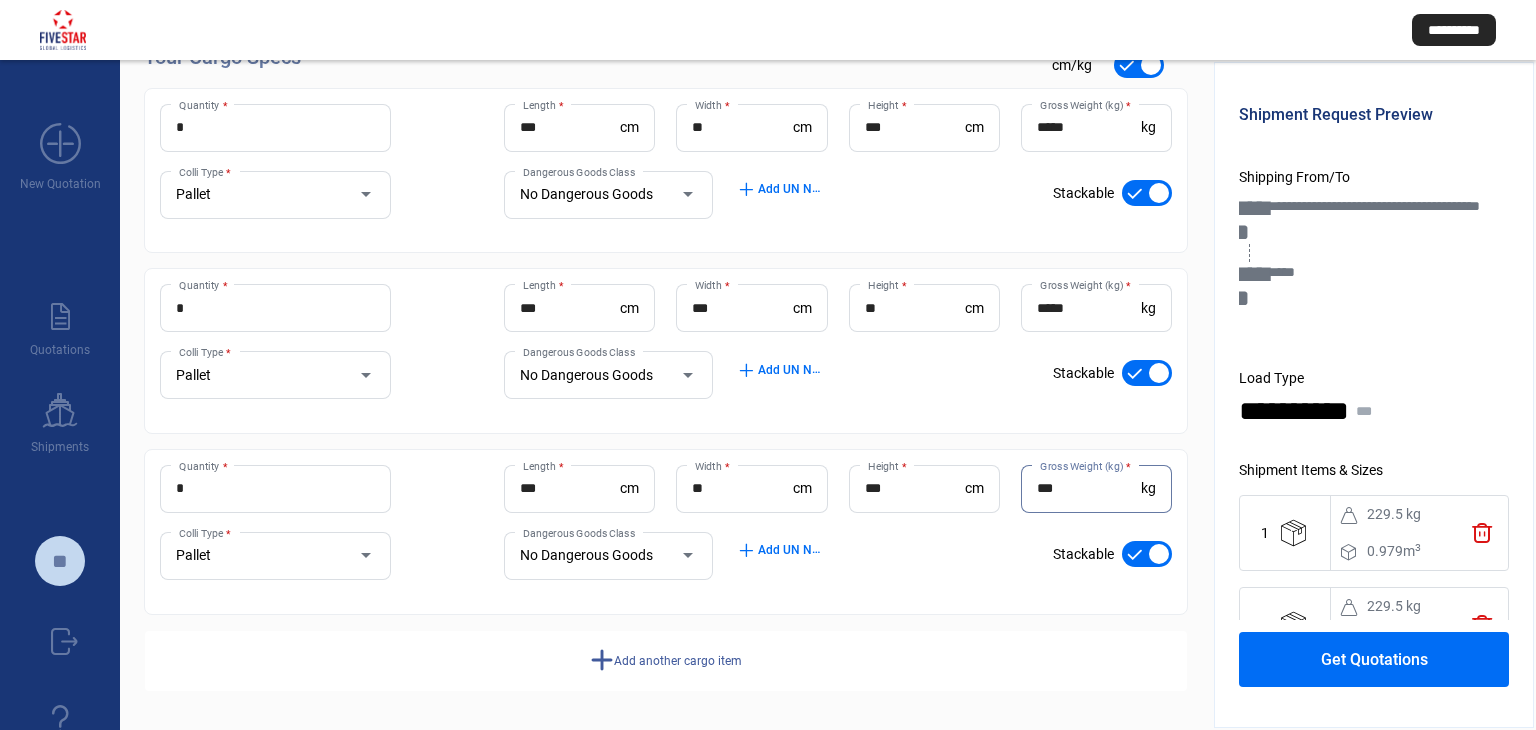 type on "***" 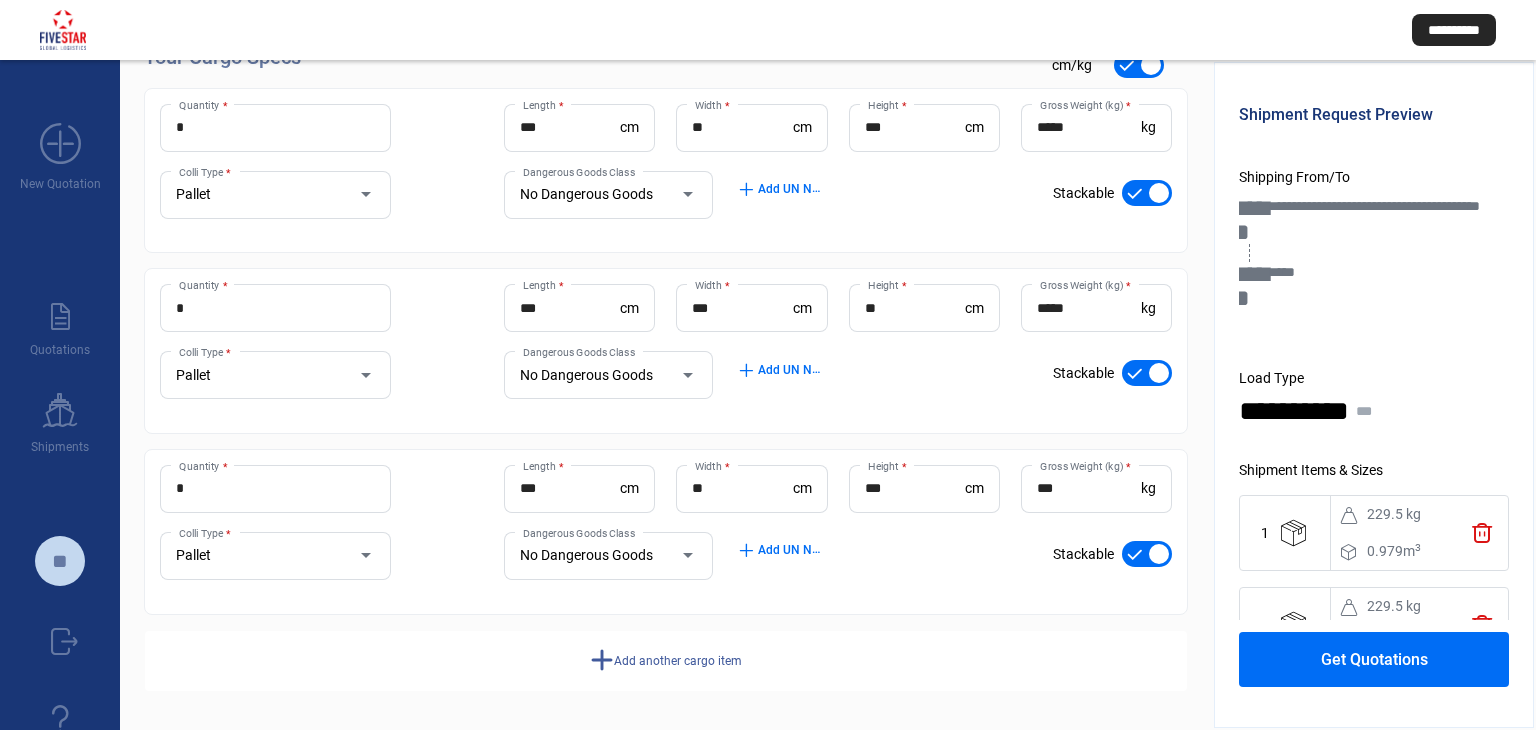 click on "Add another cargo item" 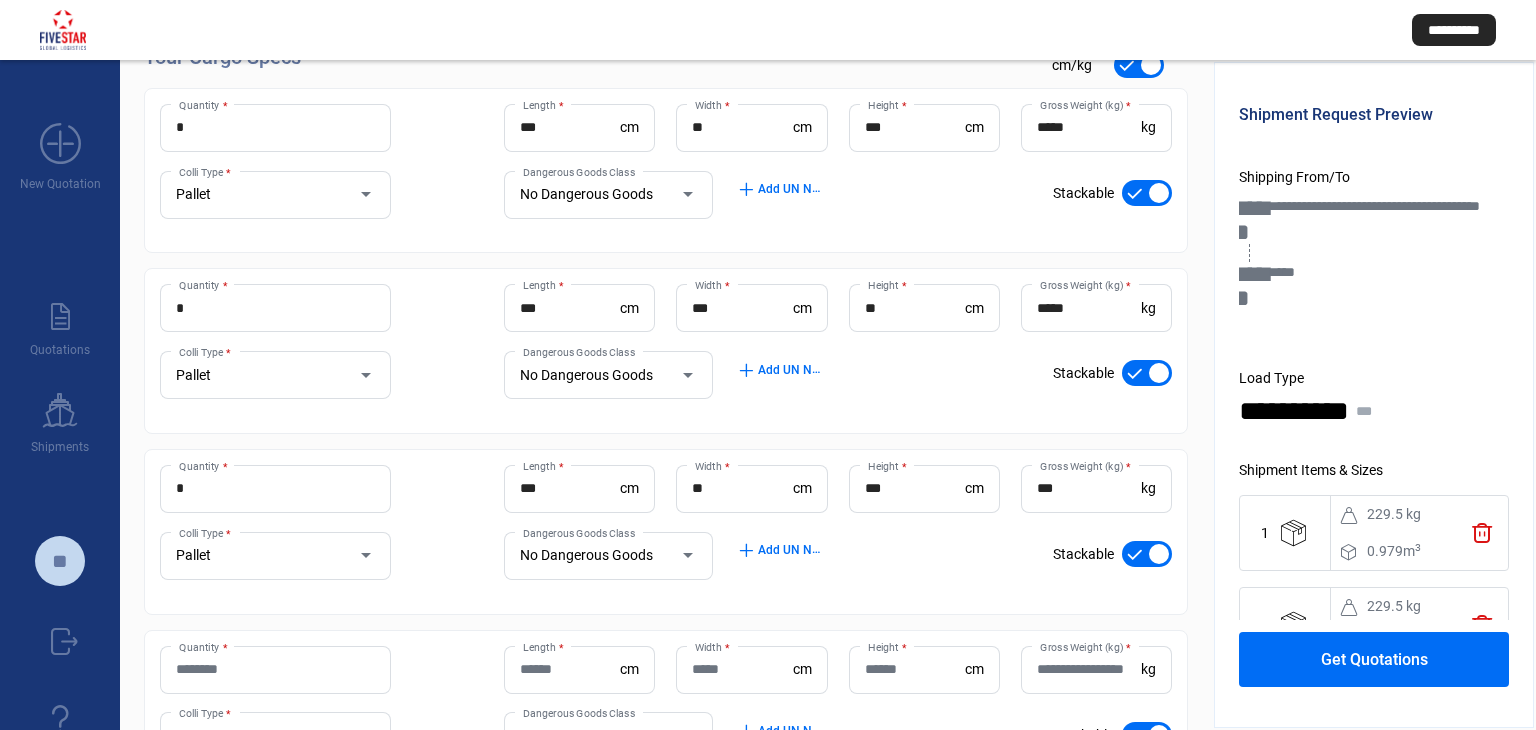 scroll, scrollTop: 454, scrollLeft: 0, axis: vertical 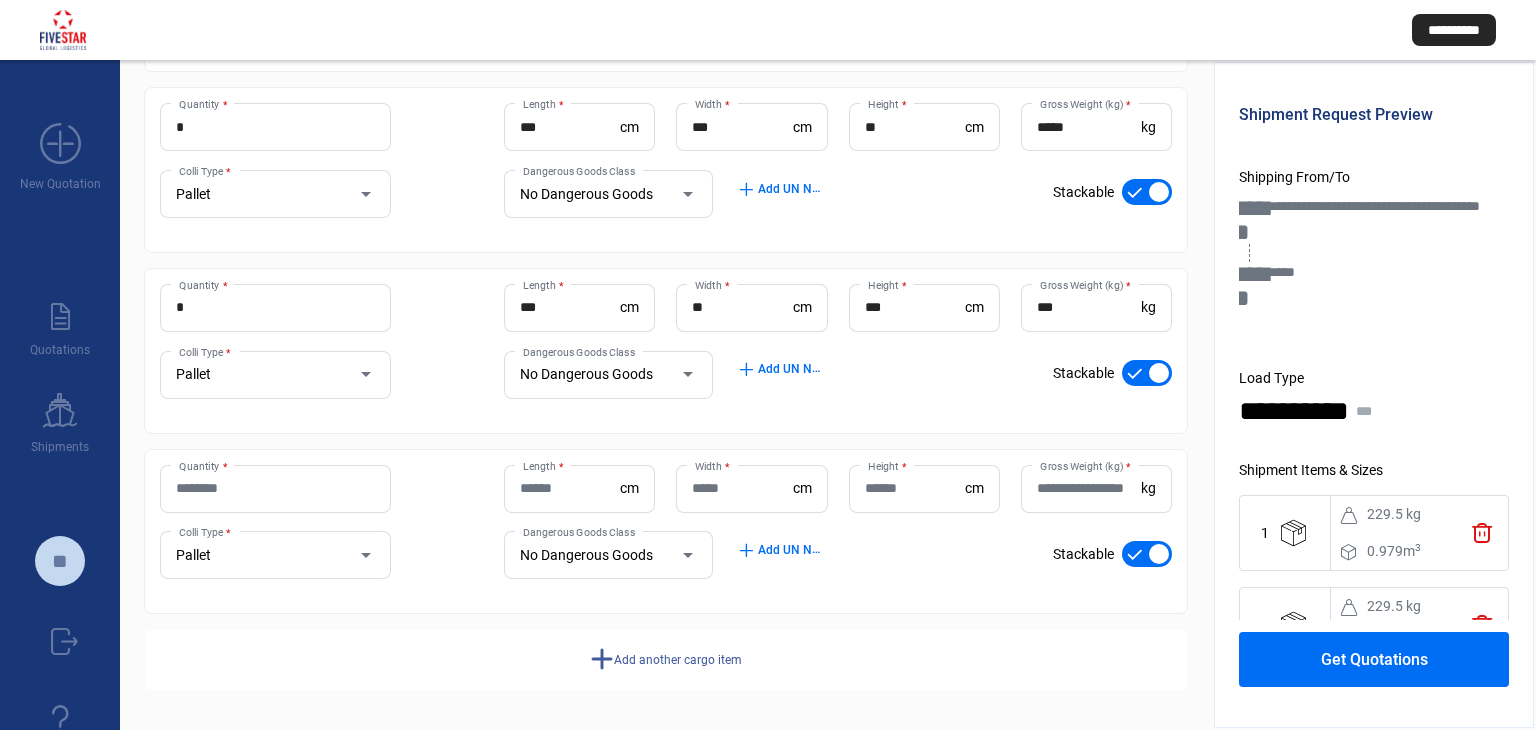 click on "Quantity *" at bounding box center [275, 488] 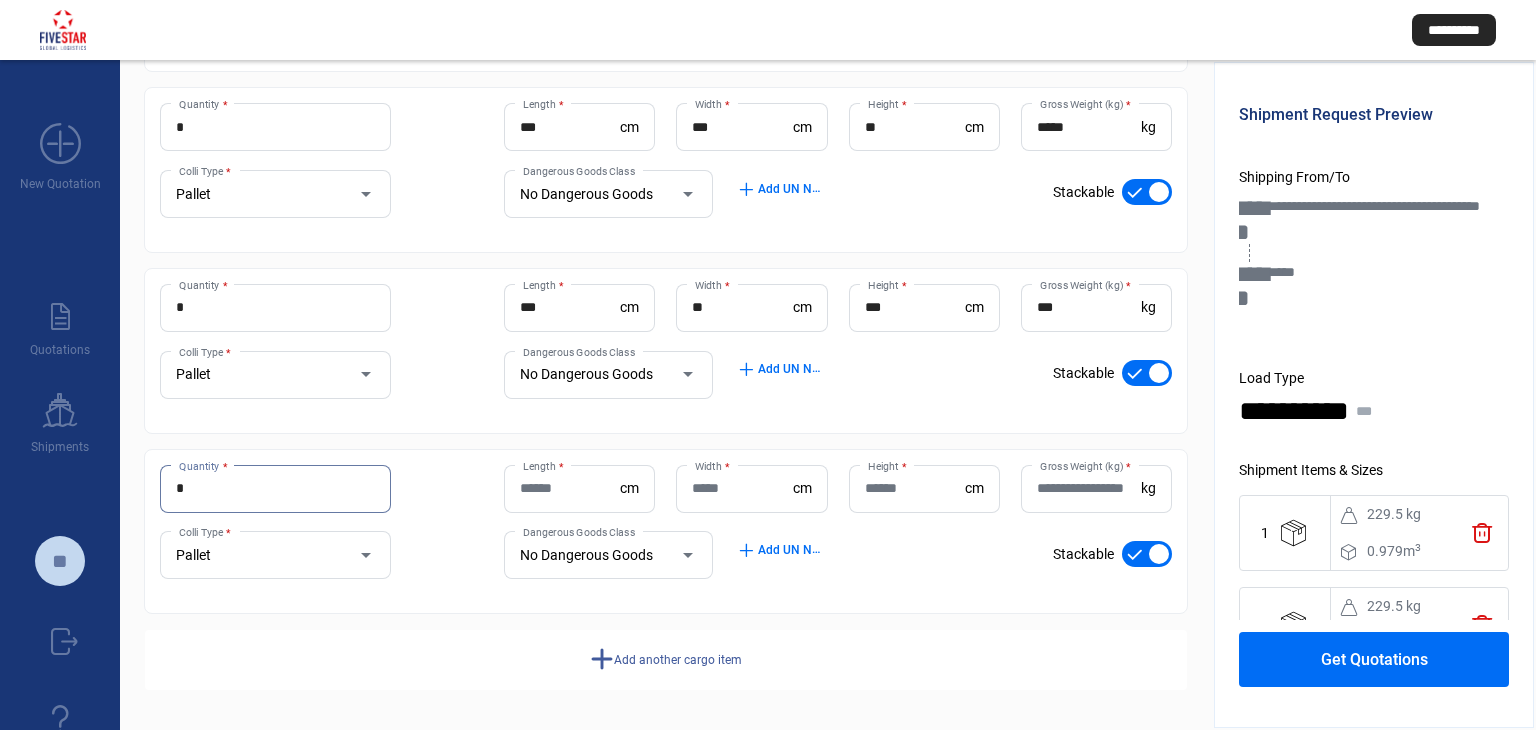 type on "*" 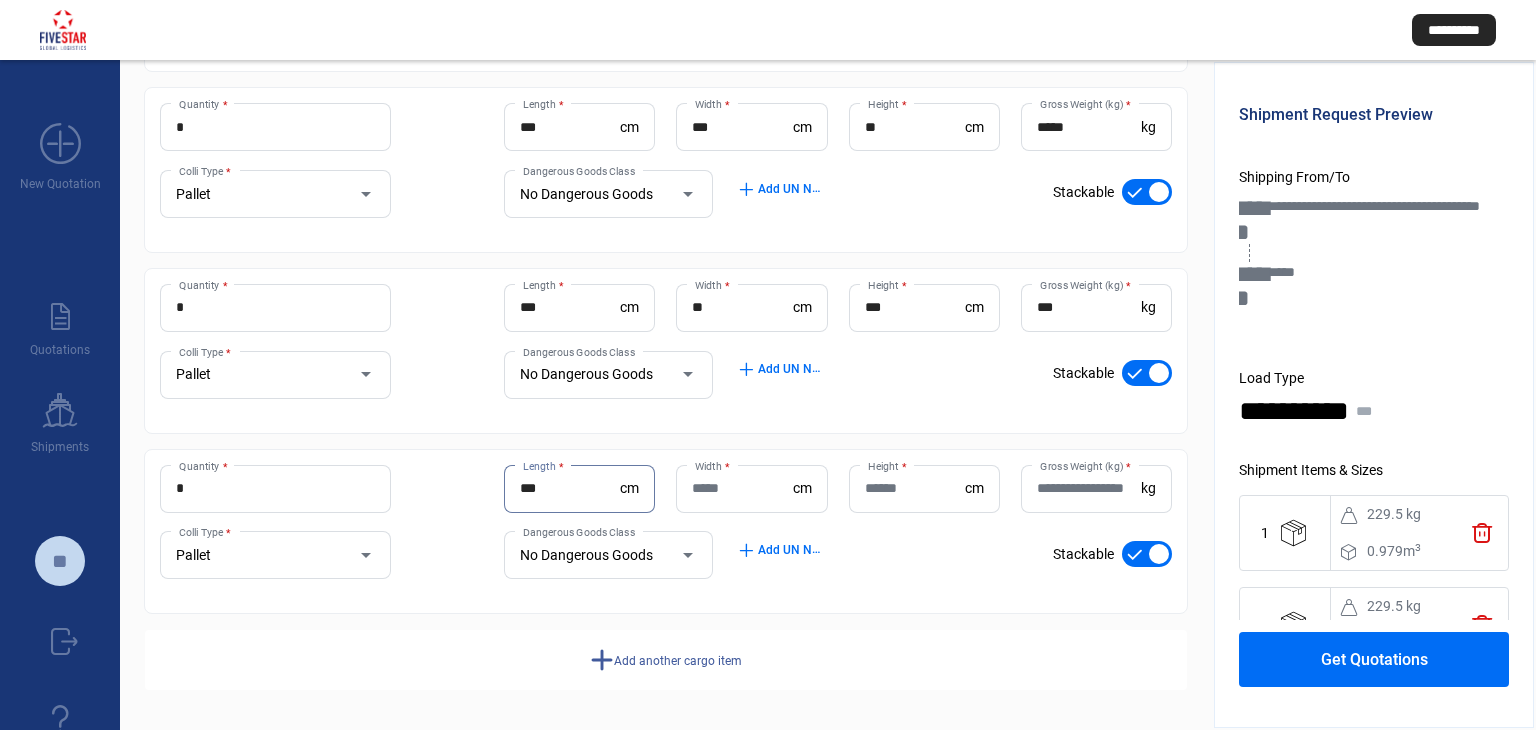 type on "***" 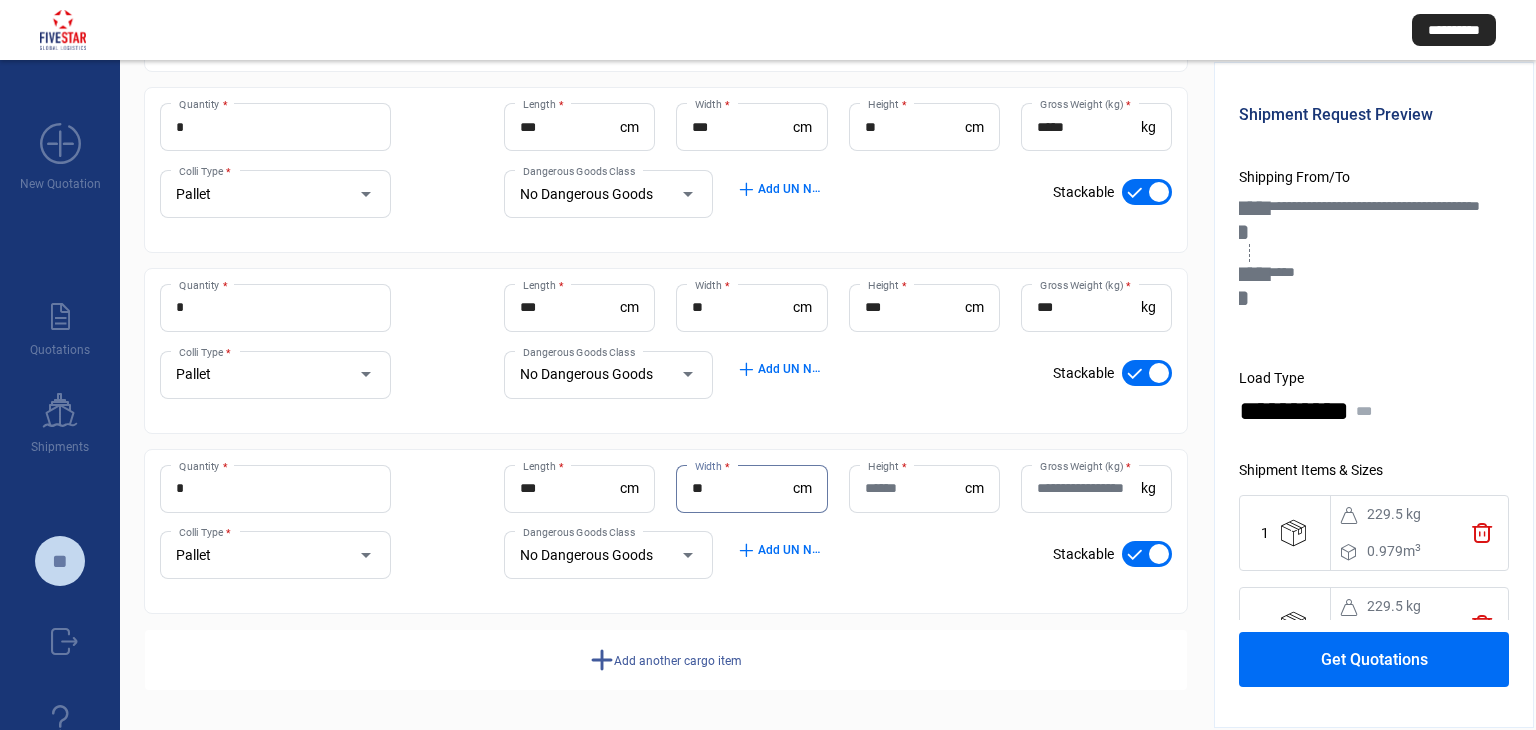type on "**" 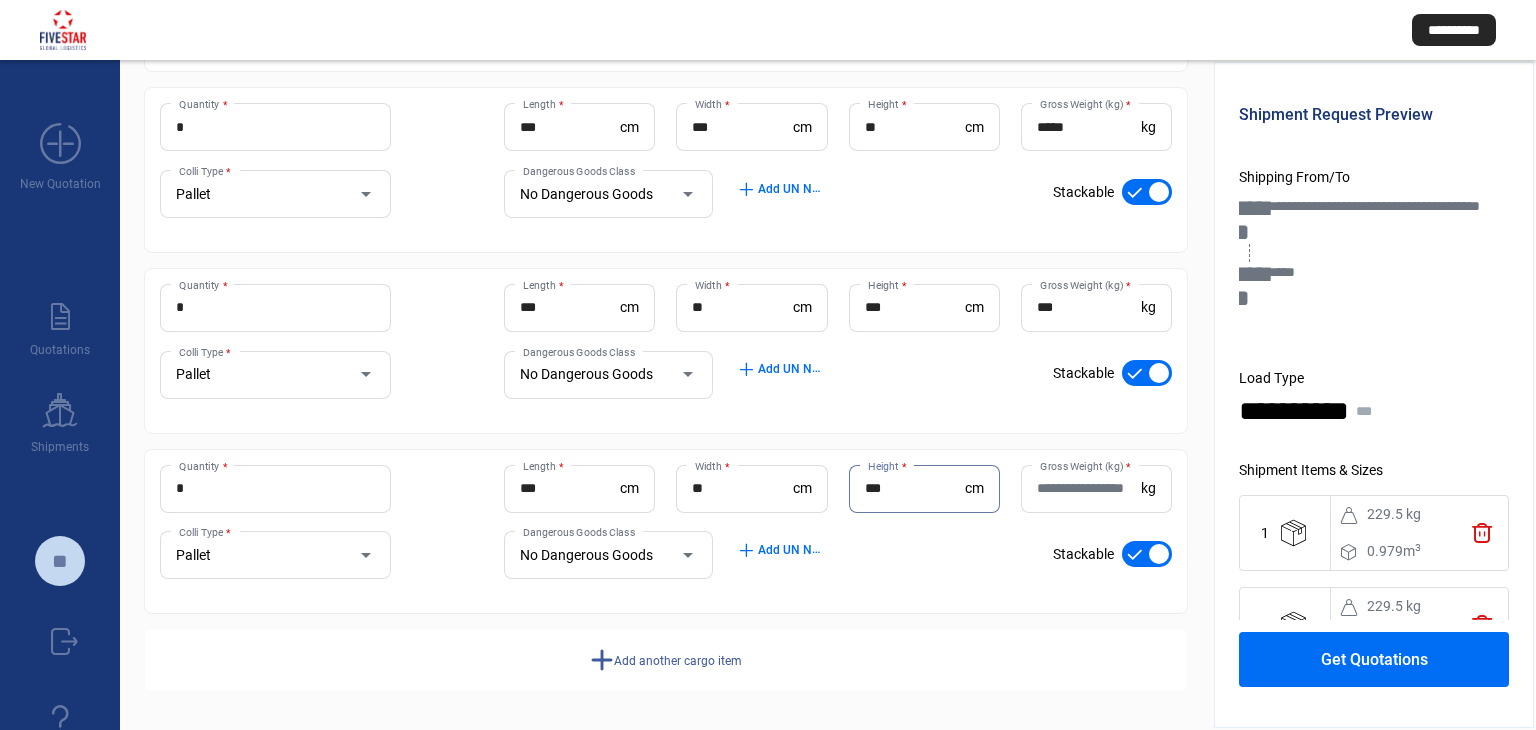 type on "***" 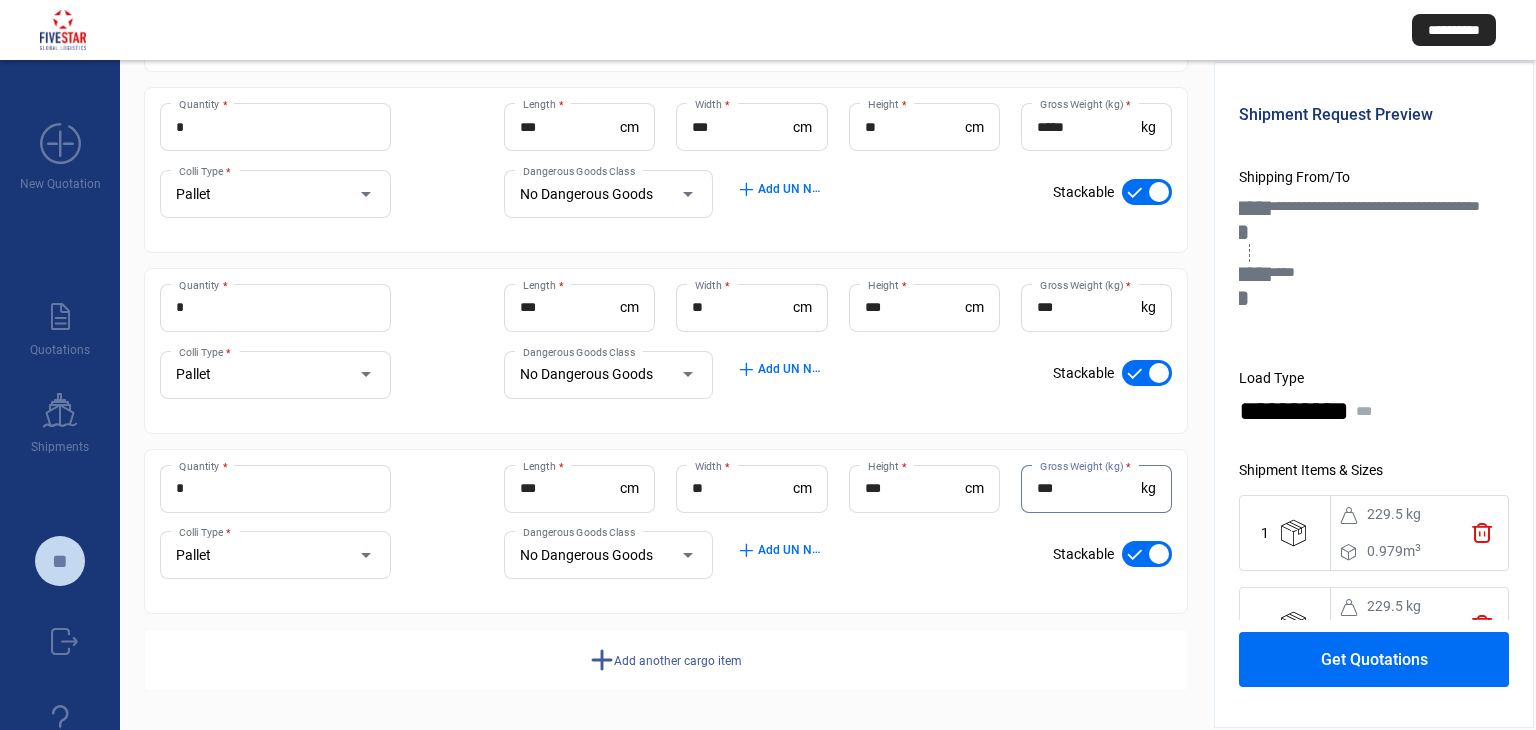 type on "***" 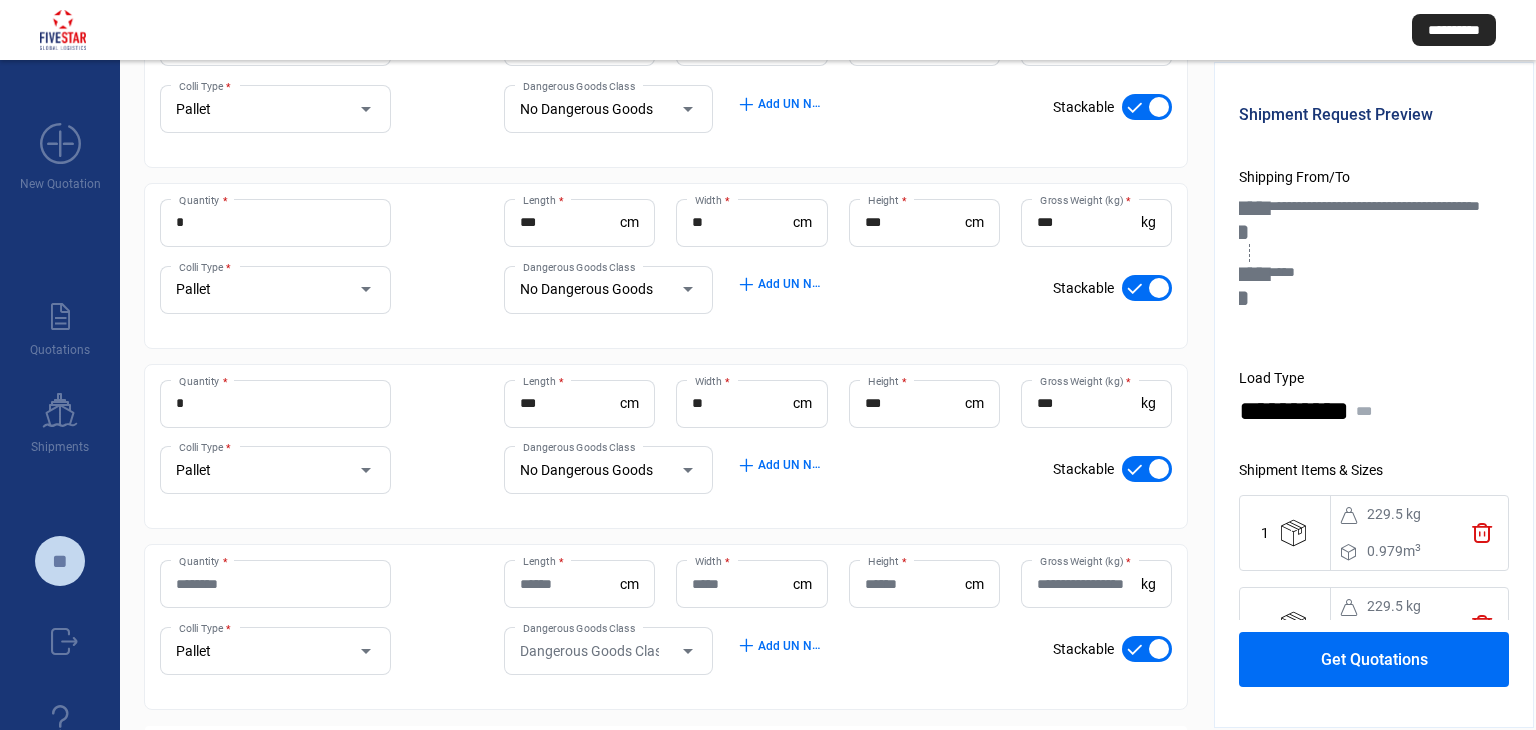 scroll, scrollTop: 634, scrollLeft: 0, axis: vertical 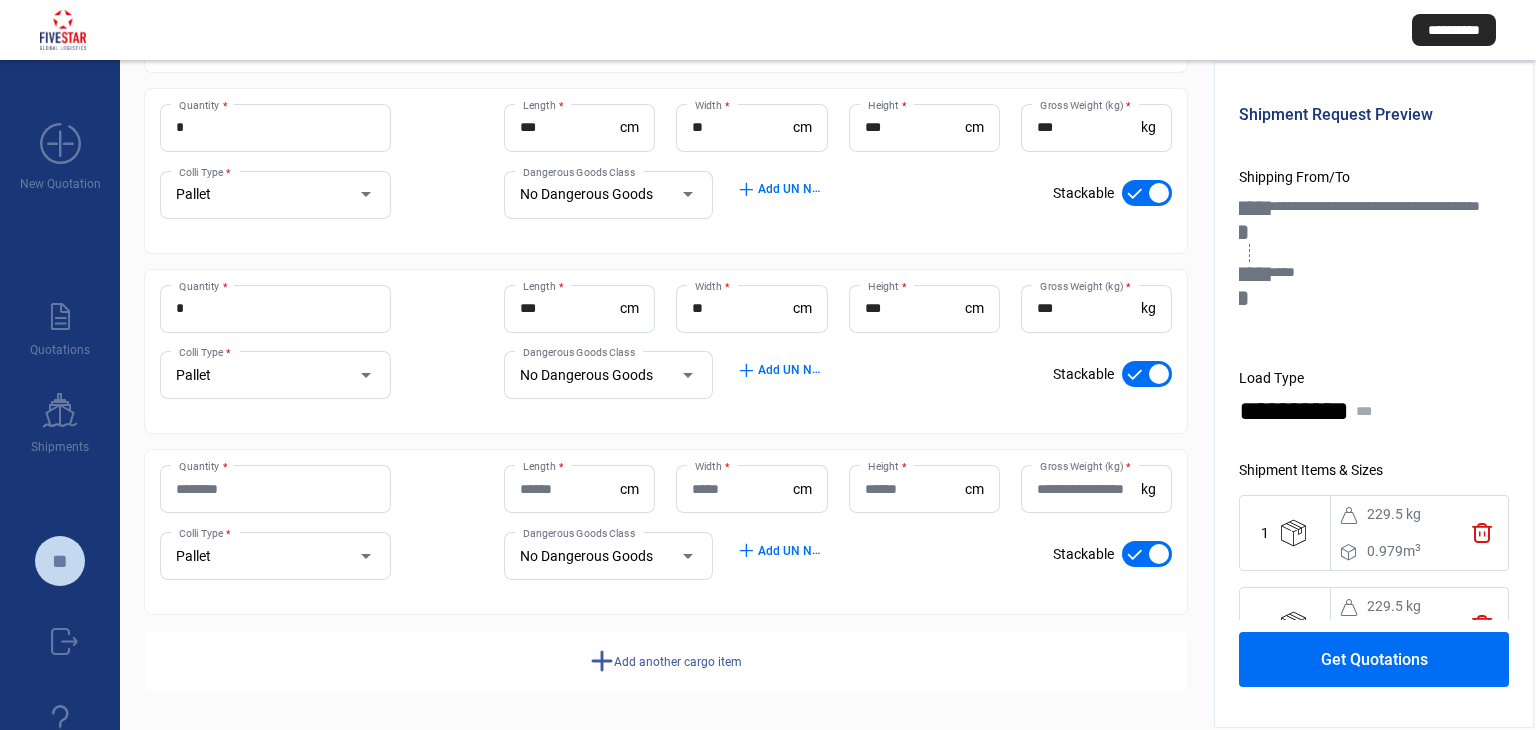 click on "Quantity *" at bounding box center [275, 489] 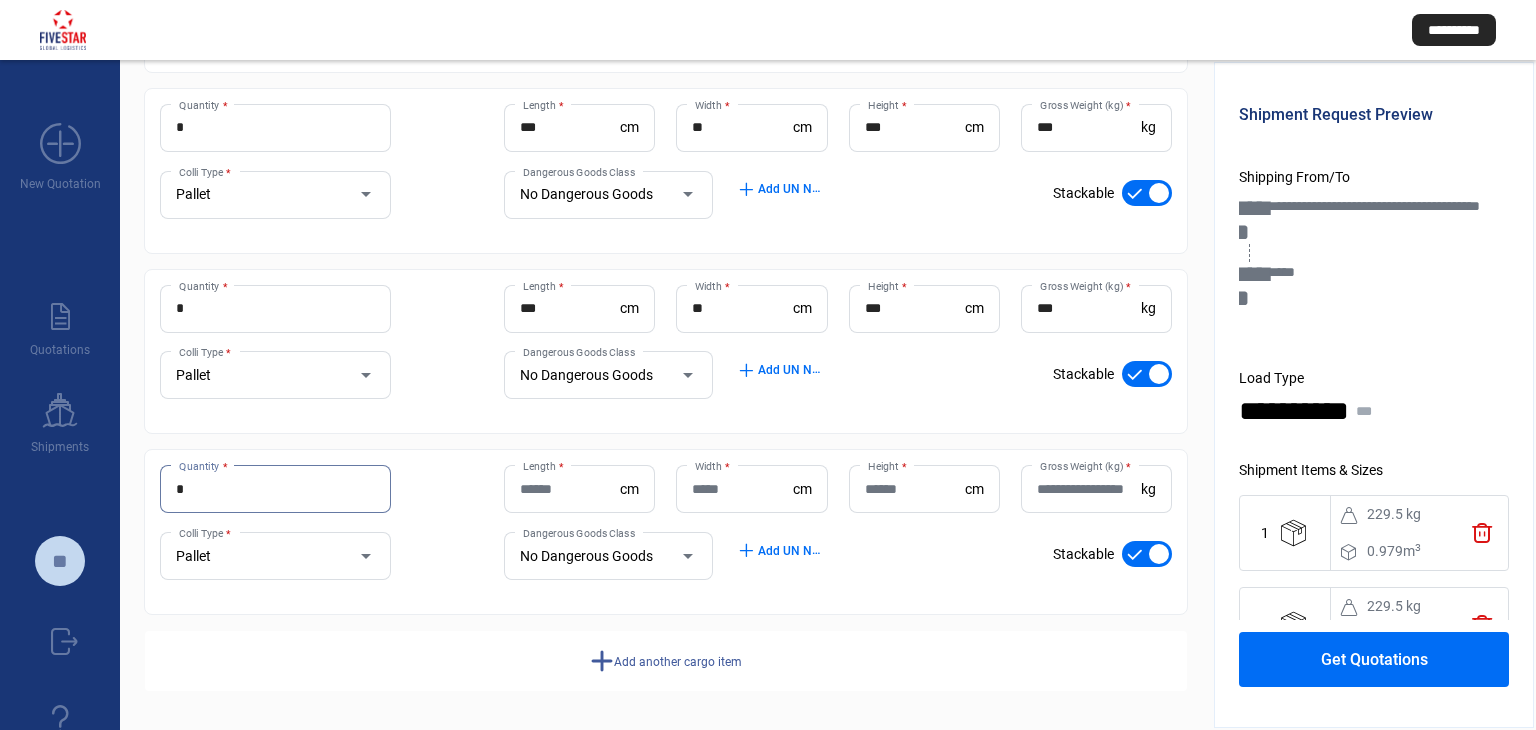 type on "*" 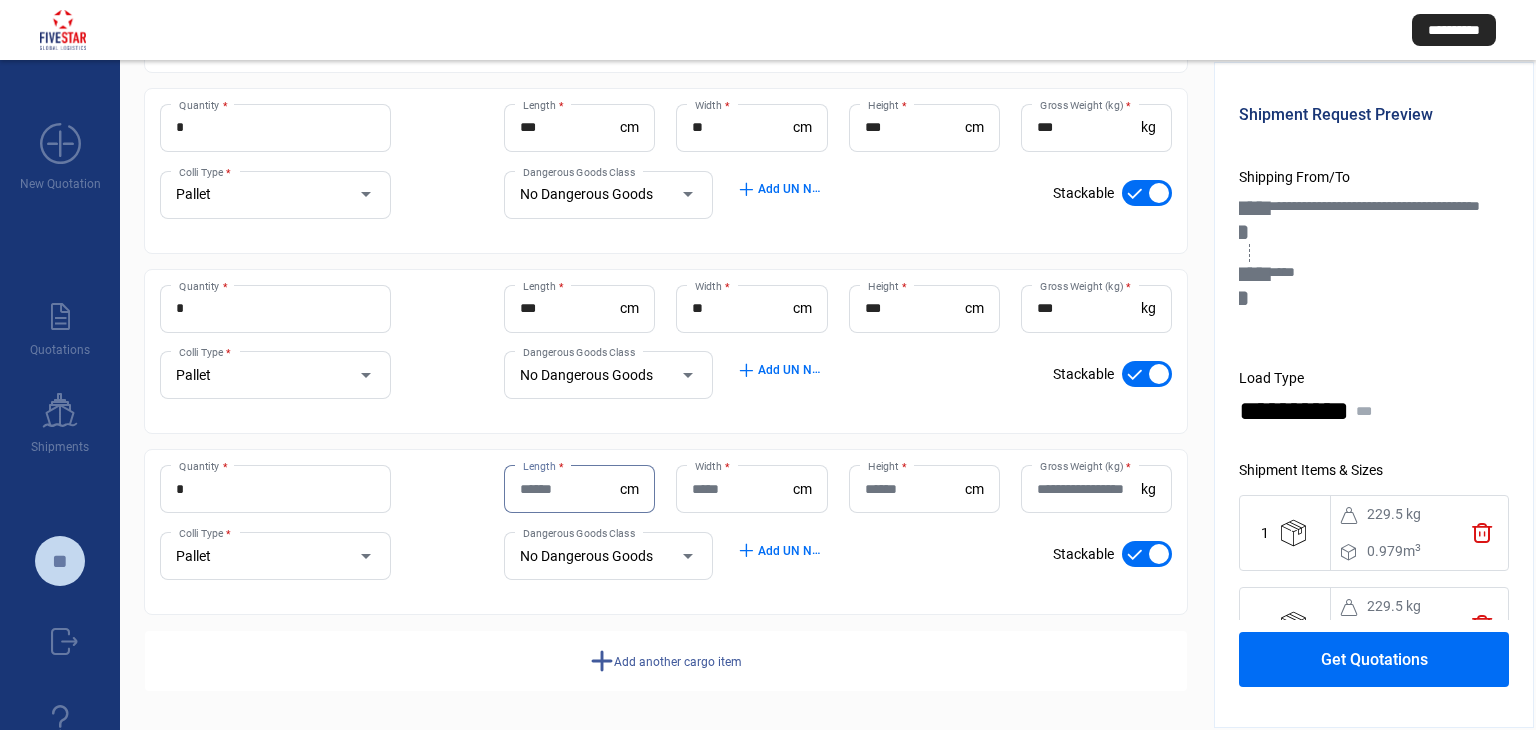 click on "Length  *" at bounding box center (570, 489) 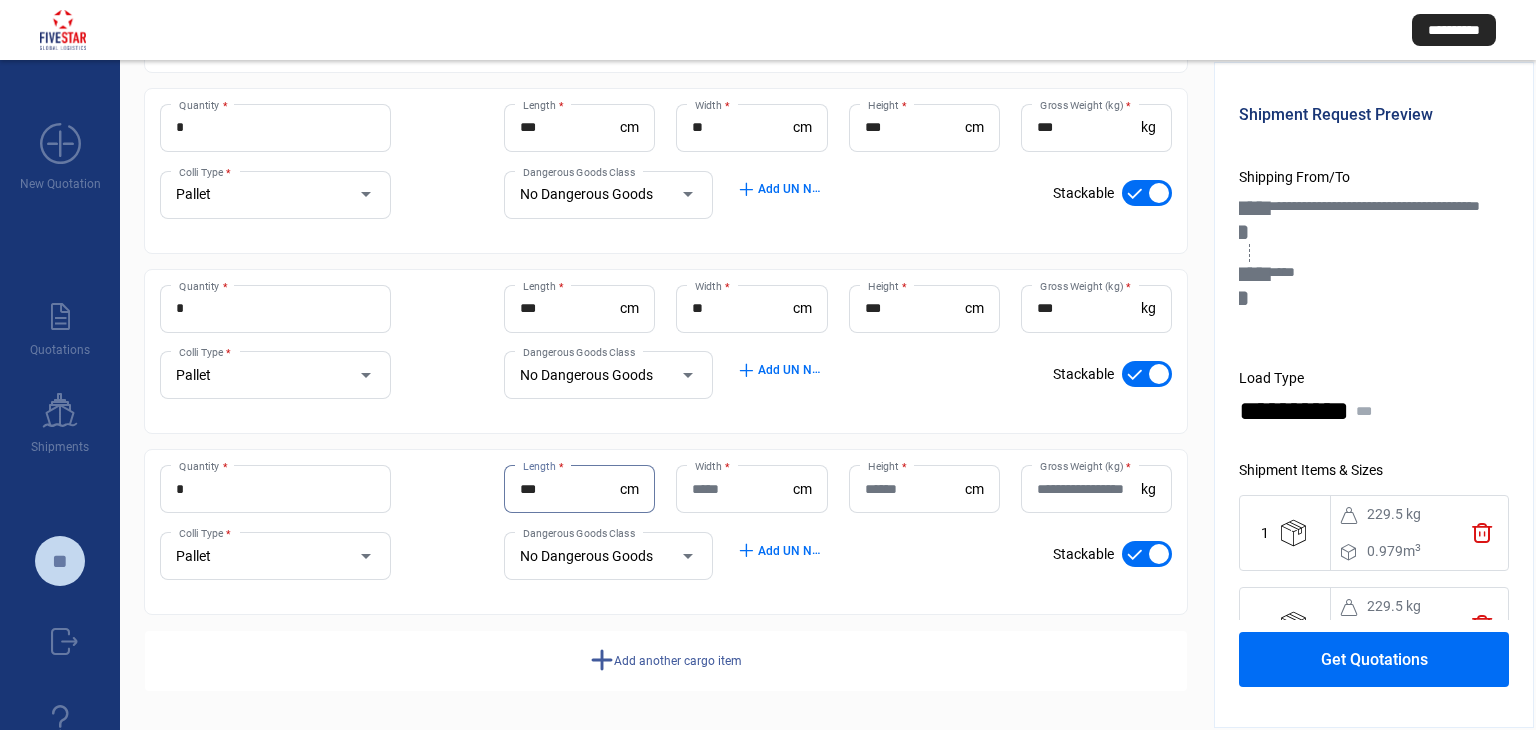 type on "***" 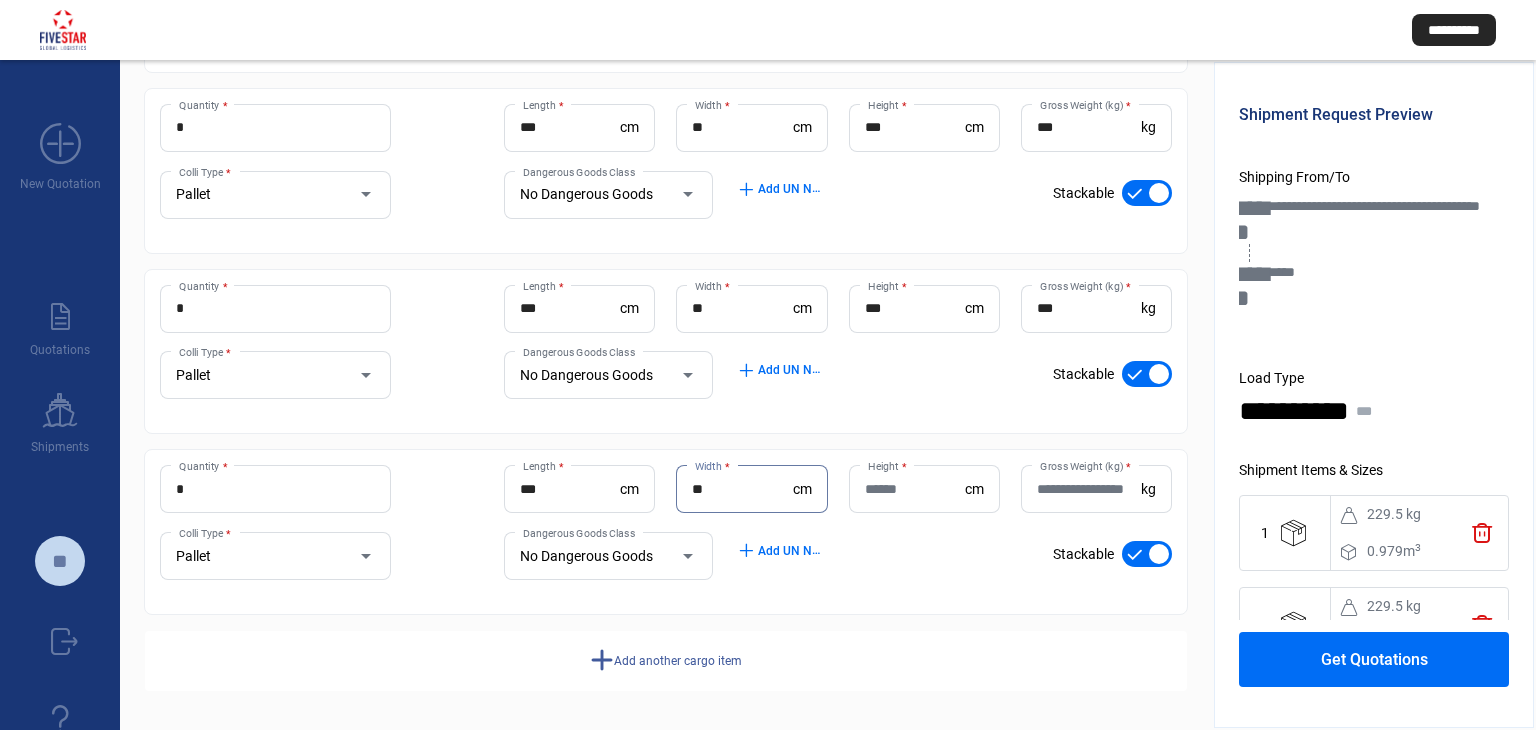 type on "**" 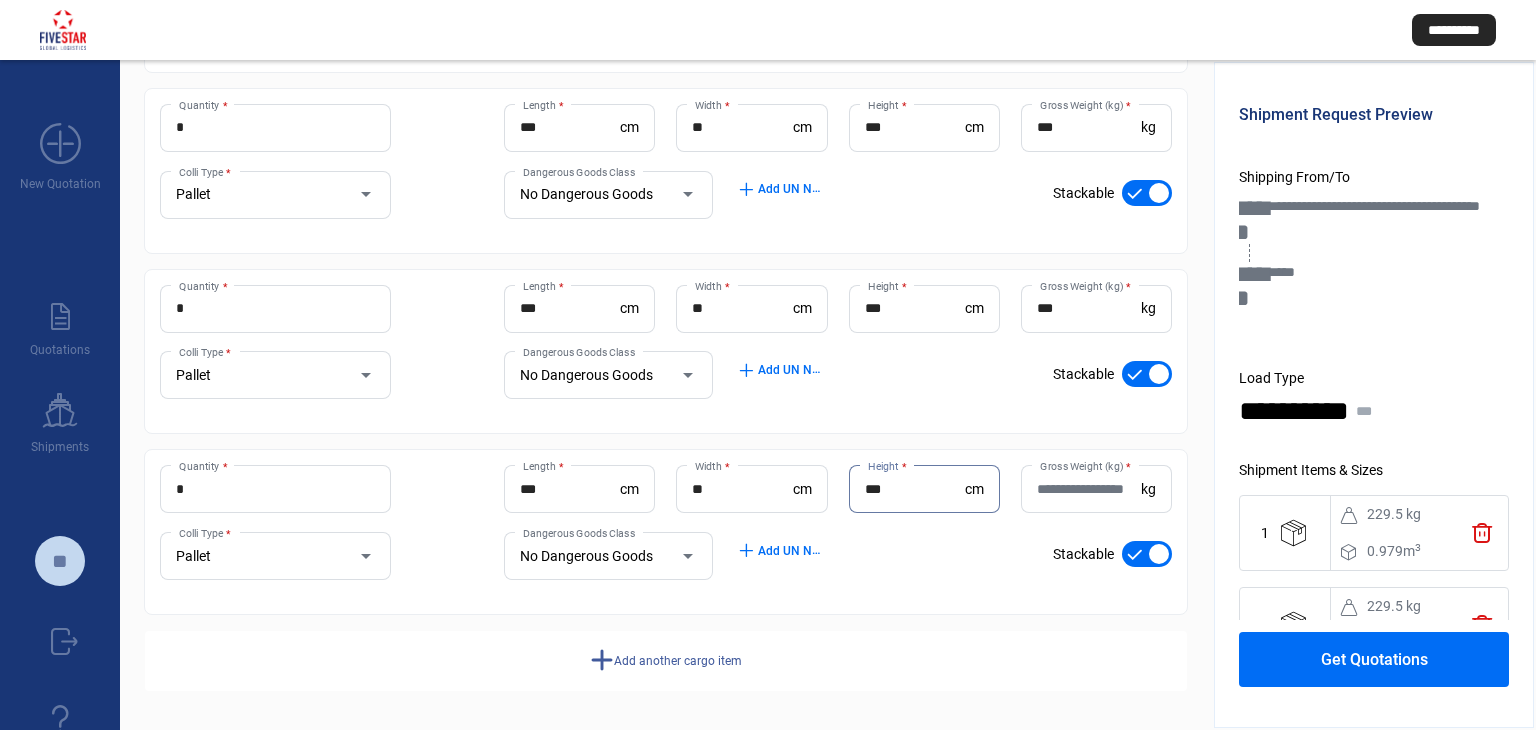 type on "***" 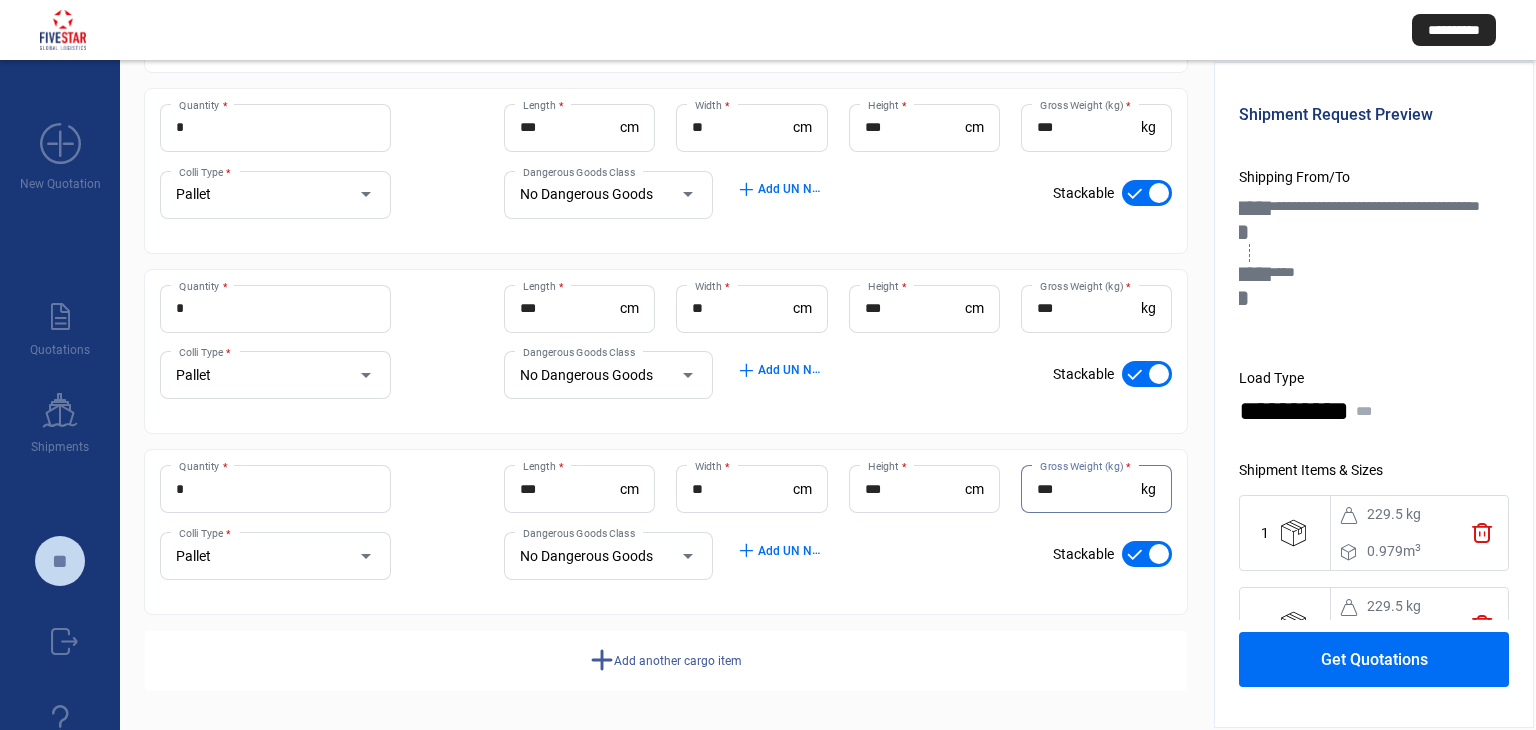 type on "***" 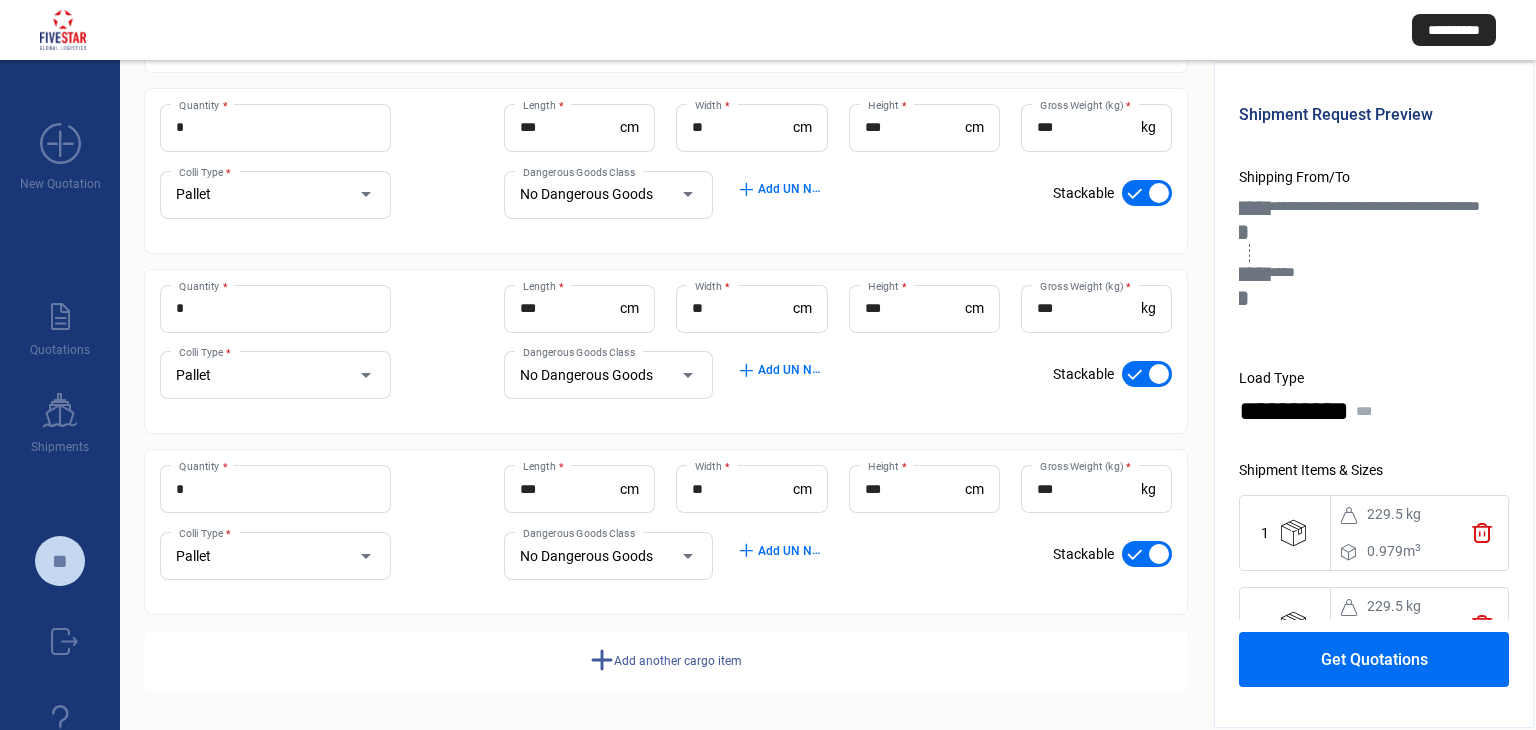 click on "Add another cargo item" 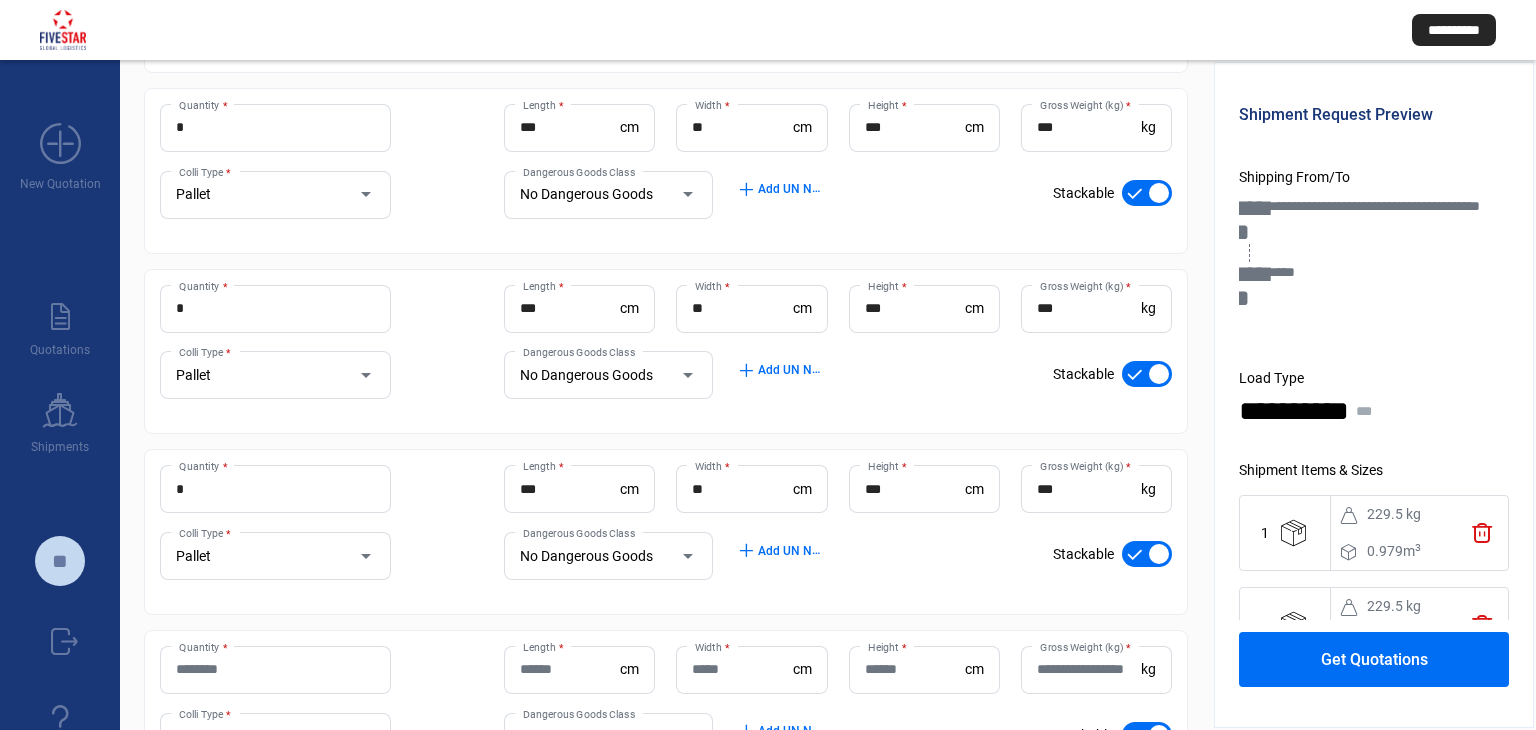 click on "Quantity *" at bounding box center (275, 669) 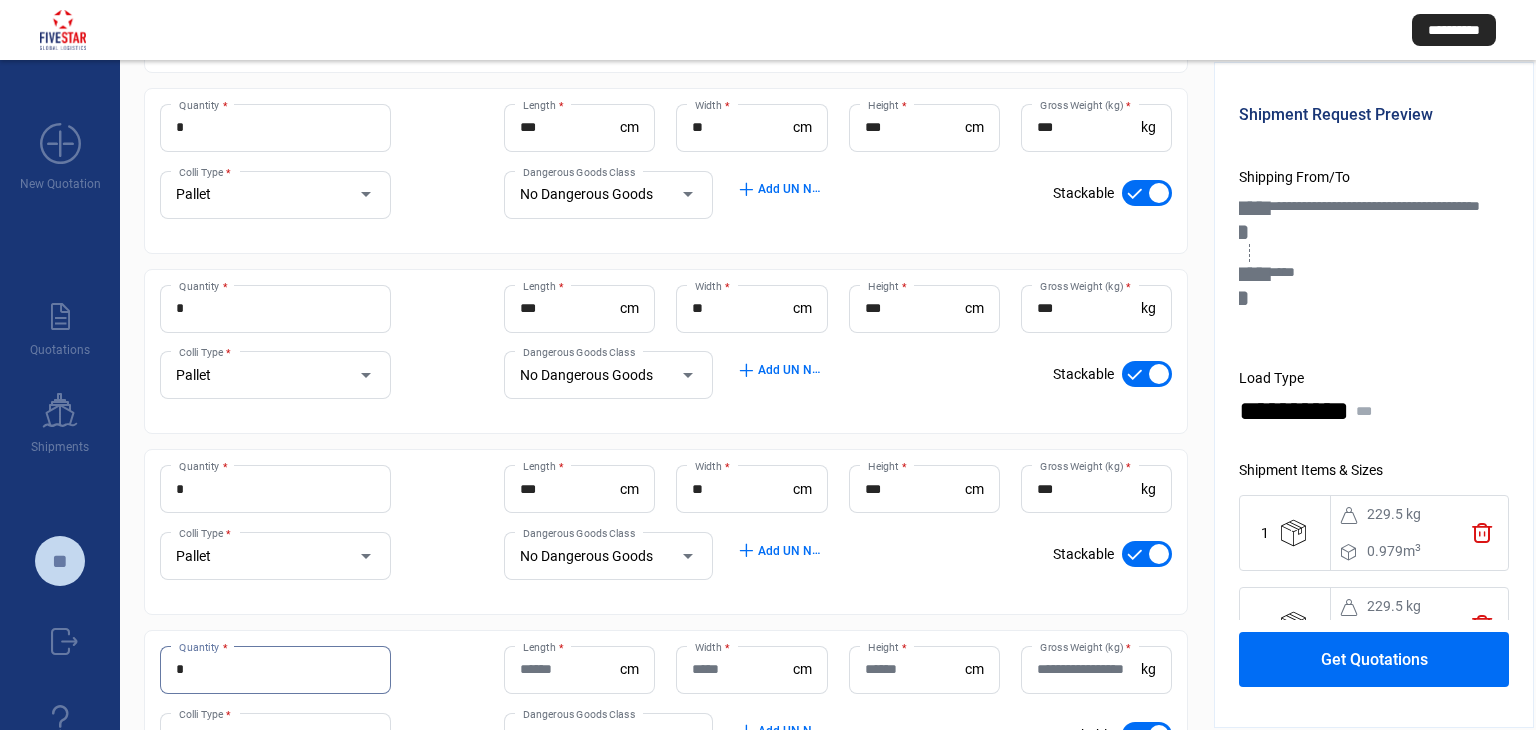 type on "*" 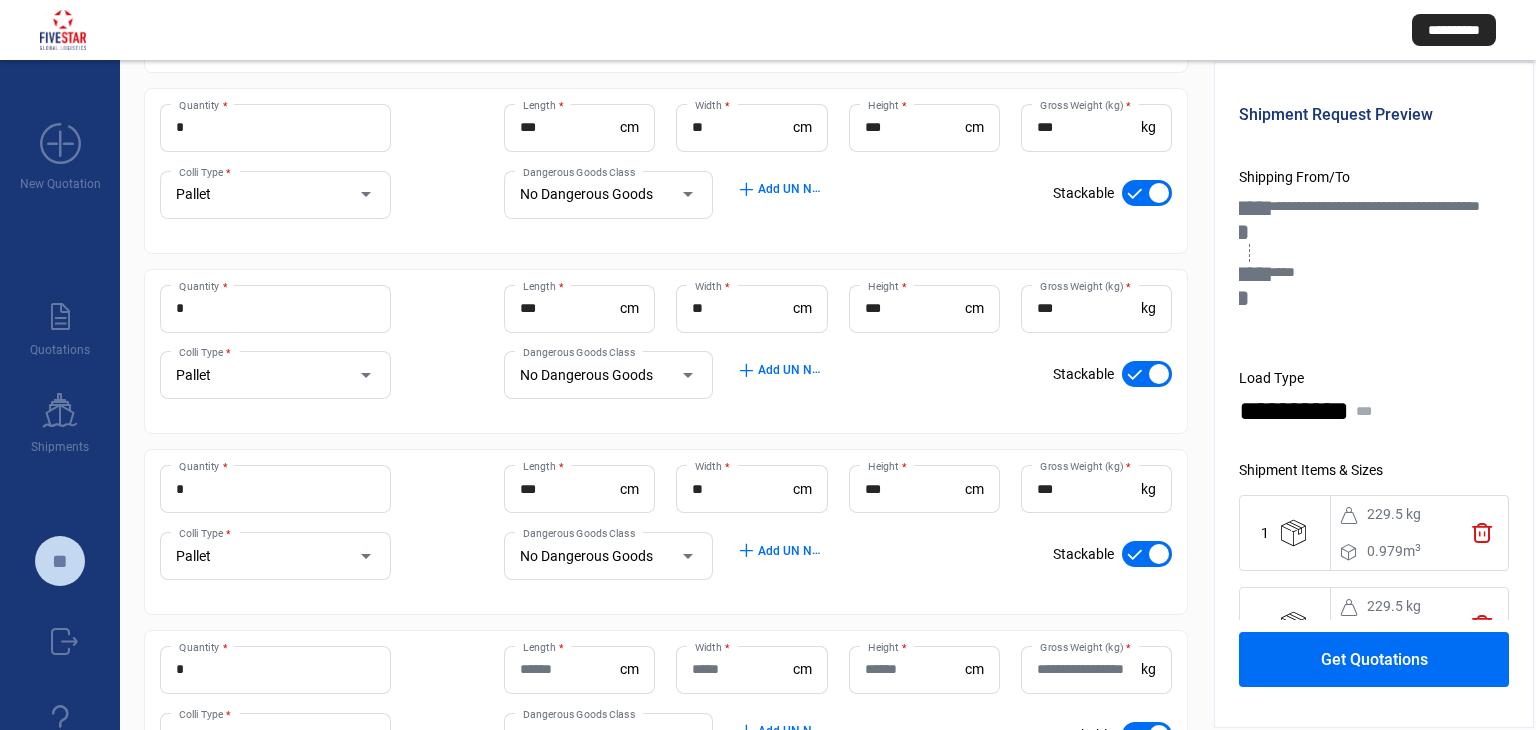 click on "Length  *" 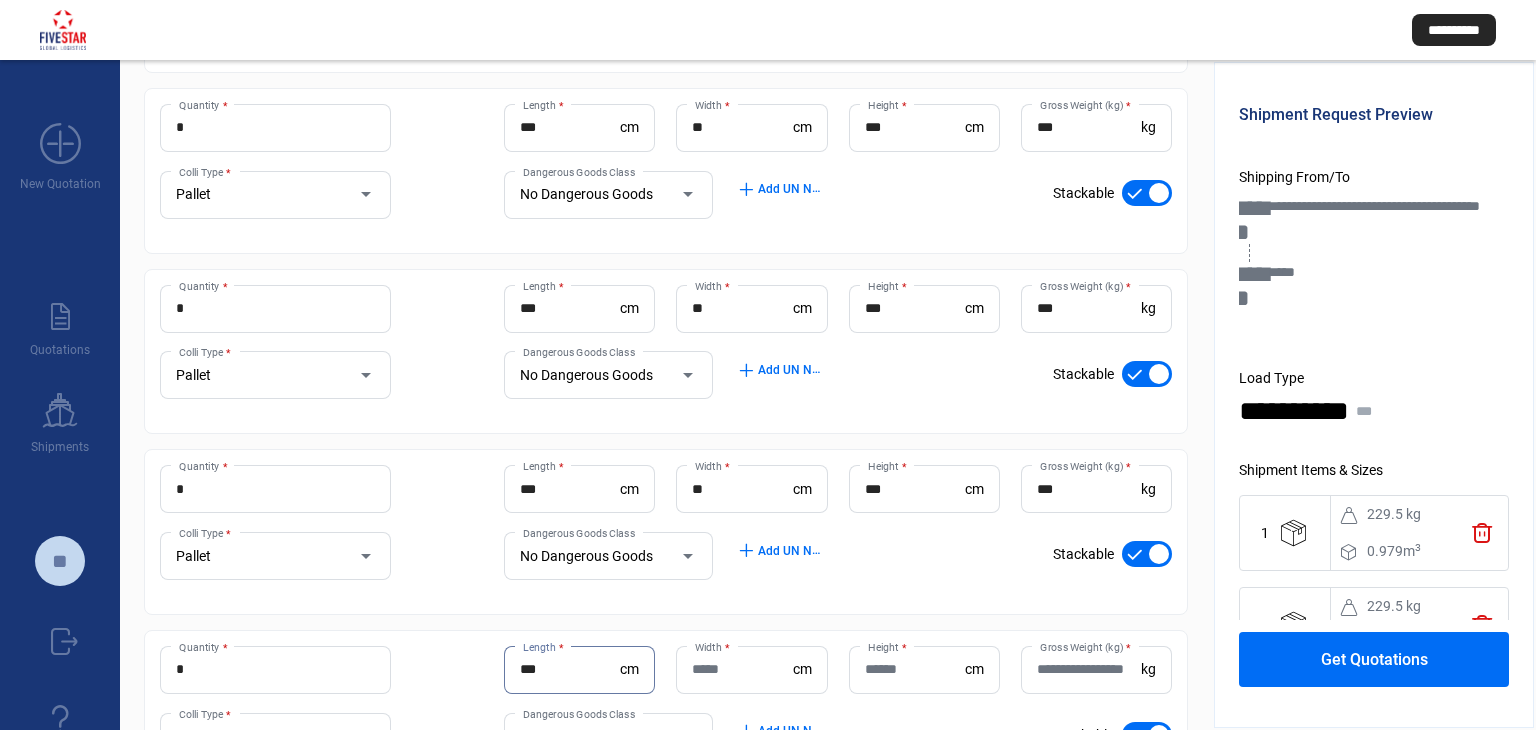 type on "***" 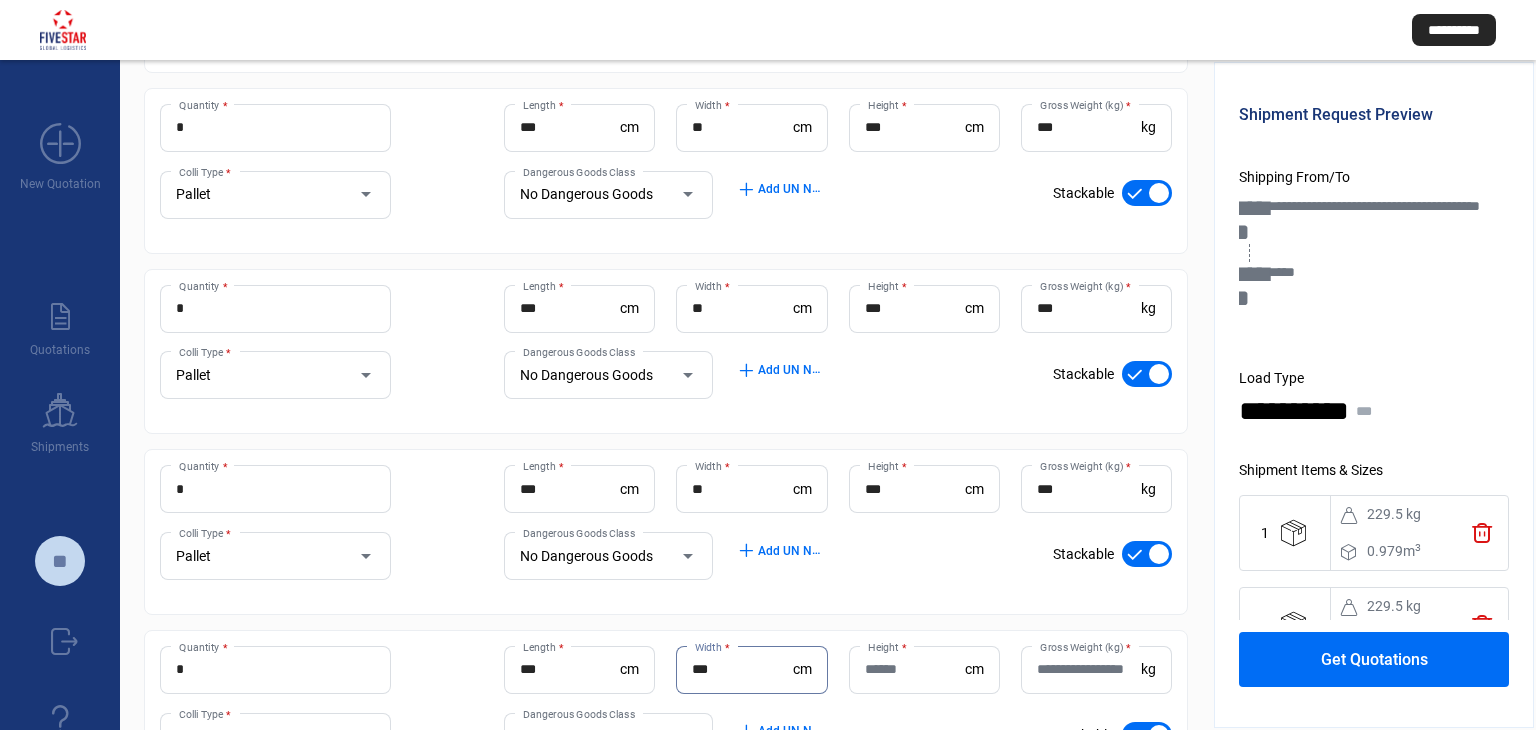 type on "***" 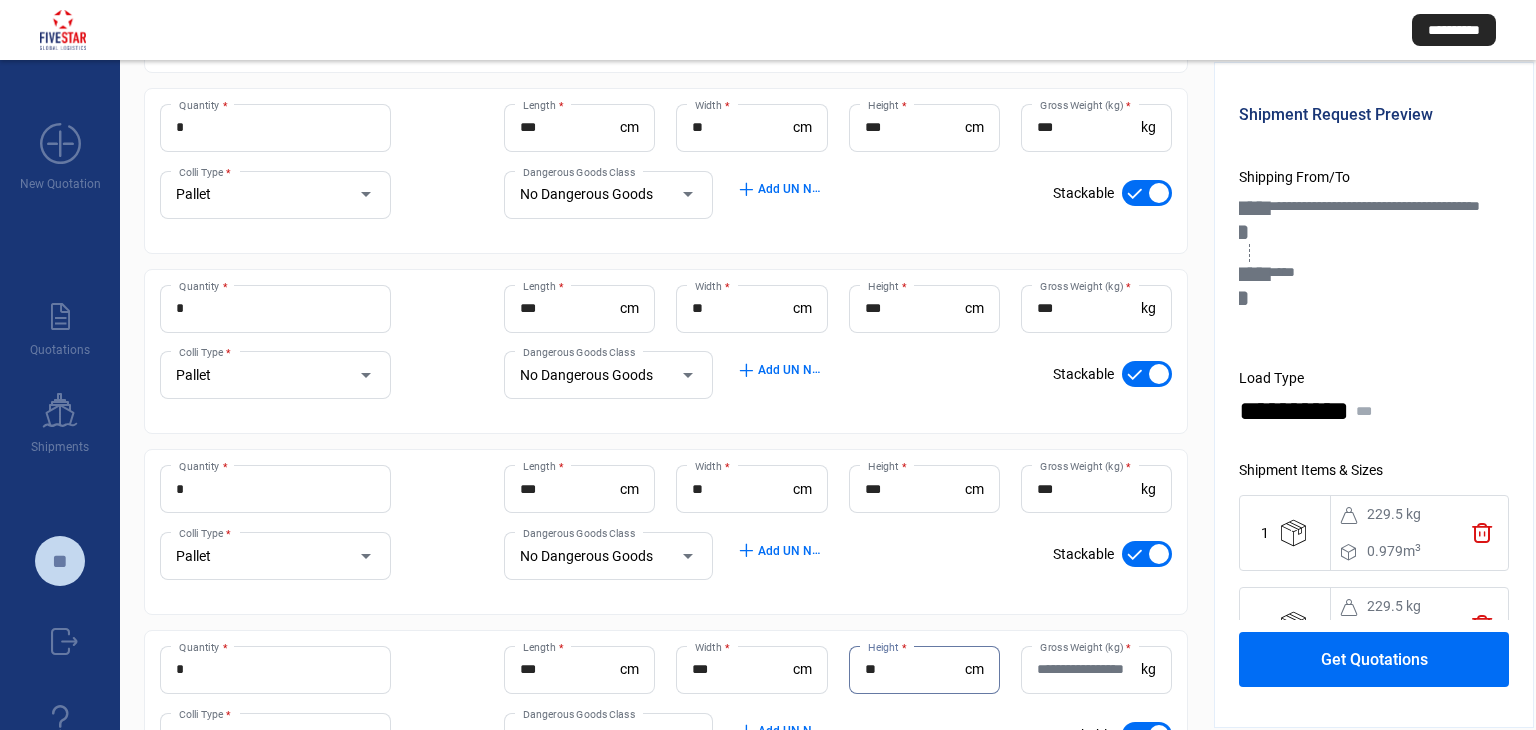 type on "**" 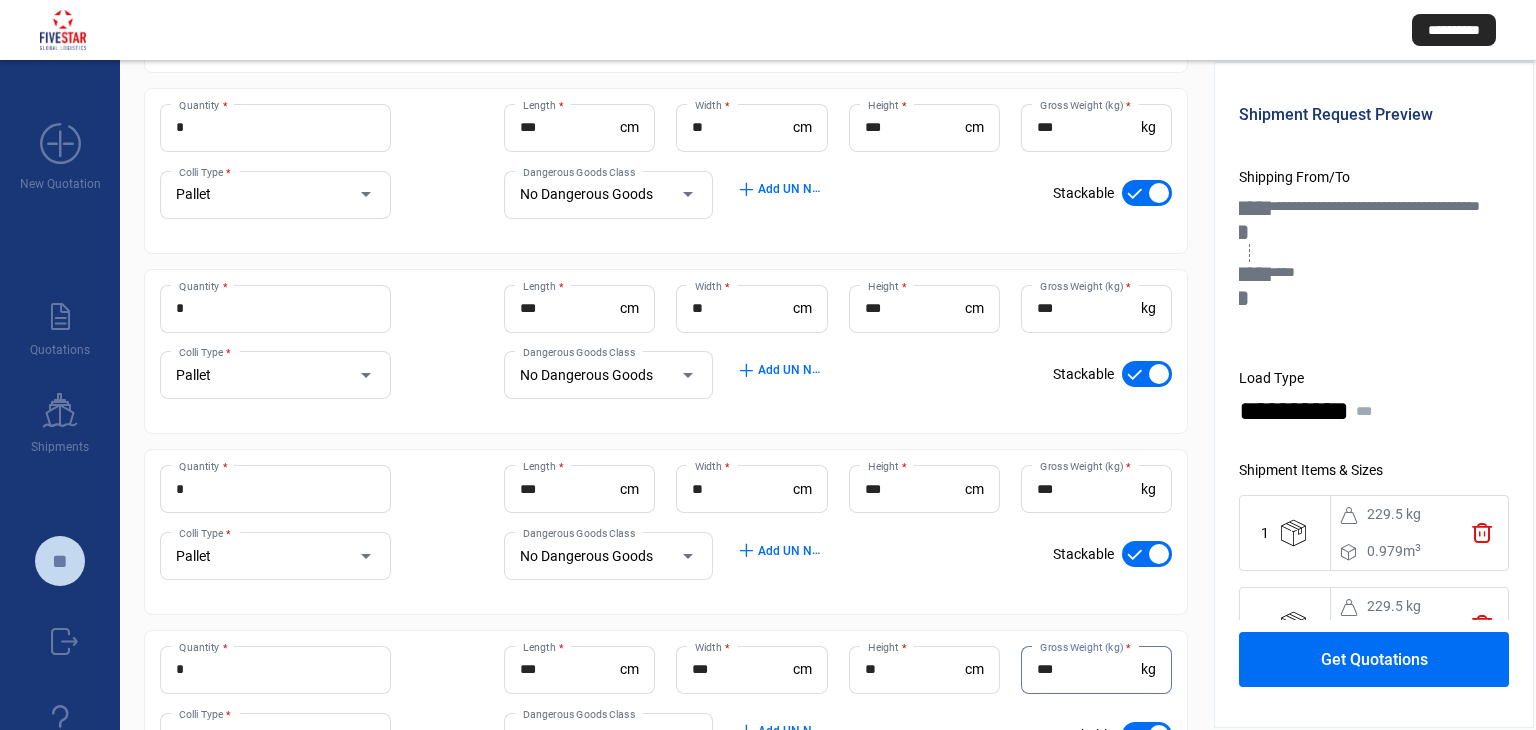type on "***" 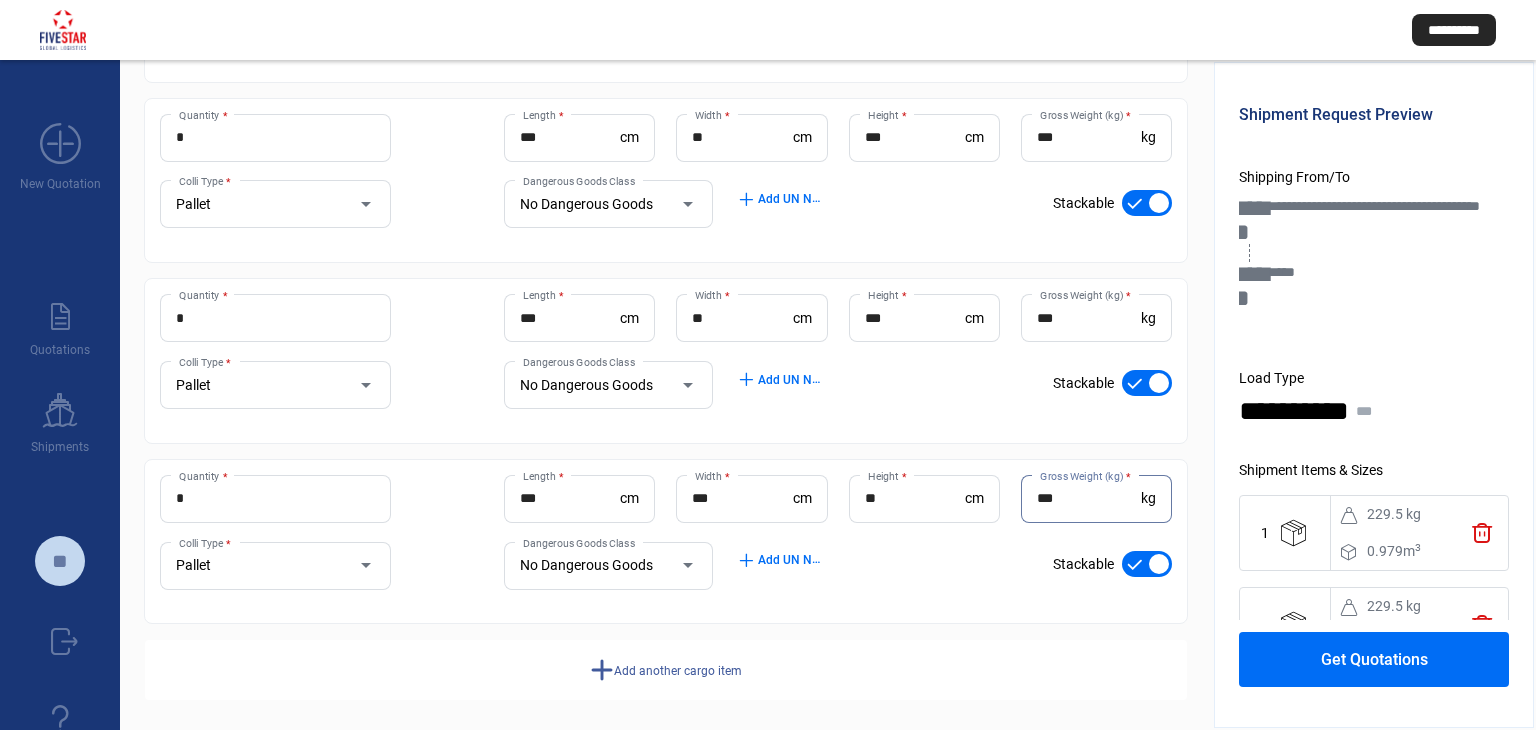 scroll, scrollTop: 814, scrollLeft: 0, axis: vertical 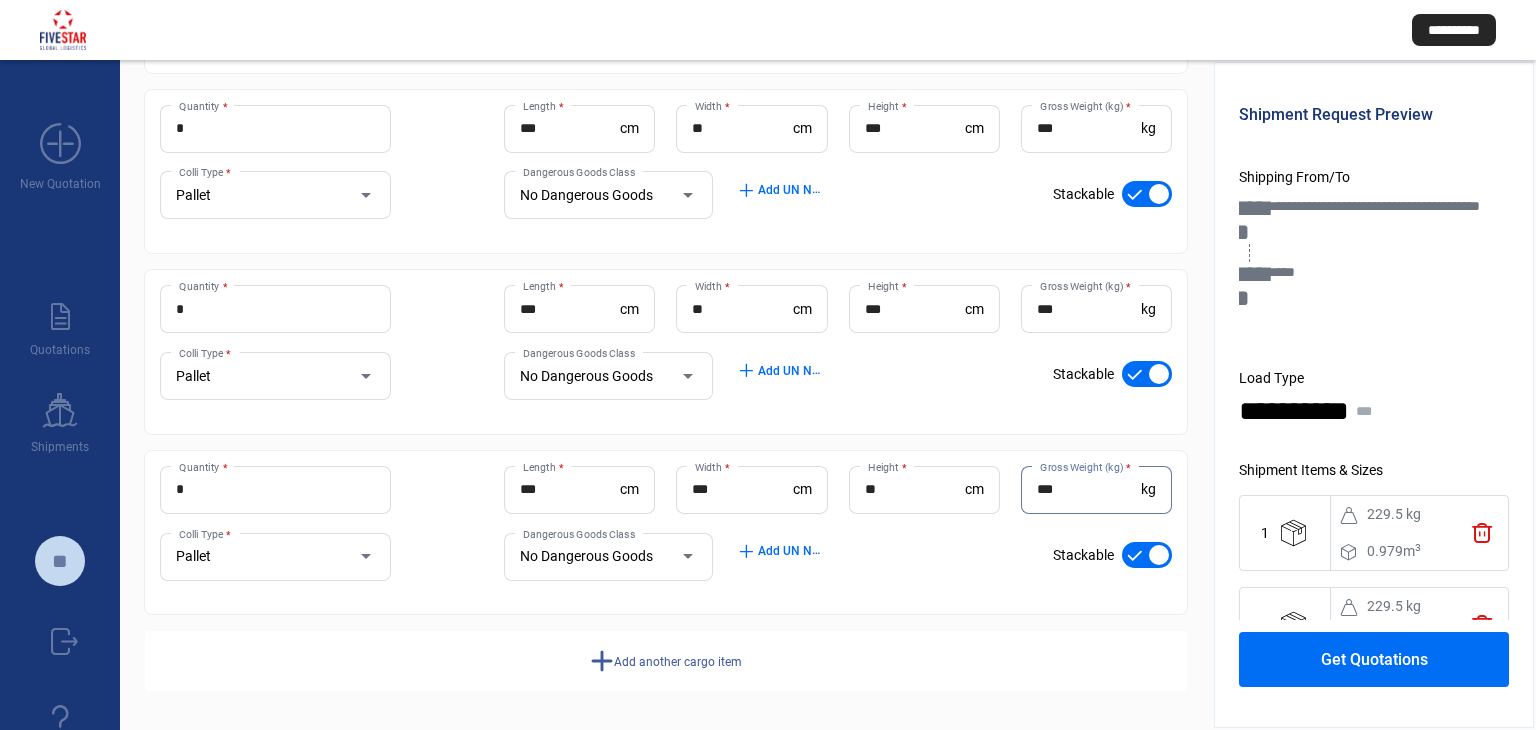 click on "Get Quotations" 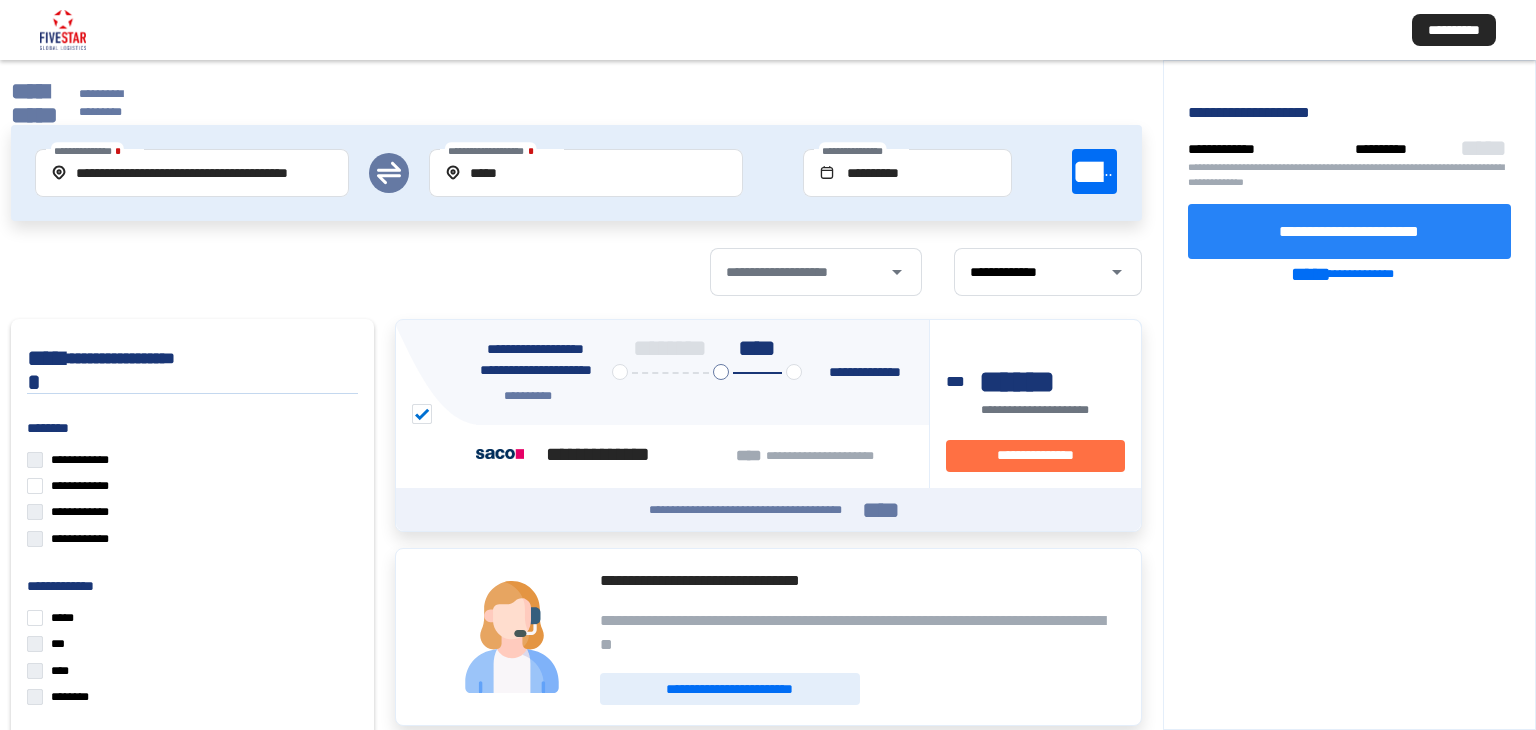 click on "**********" 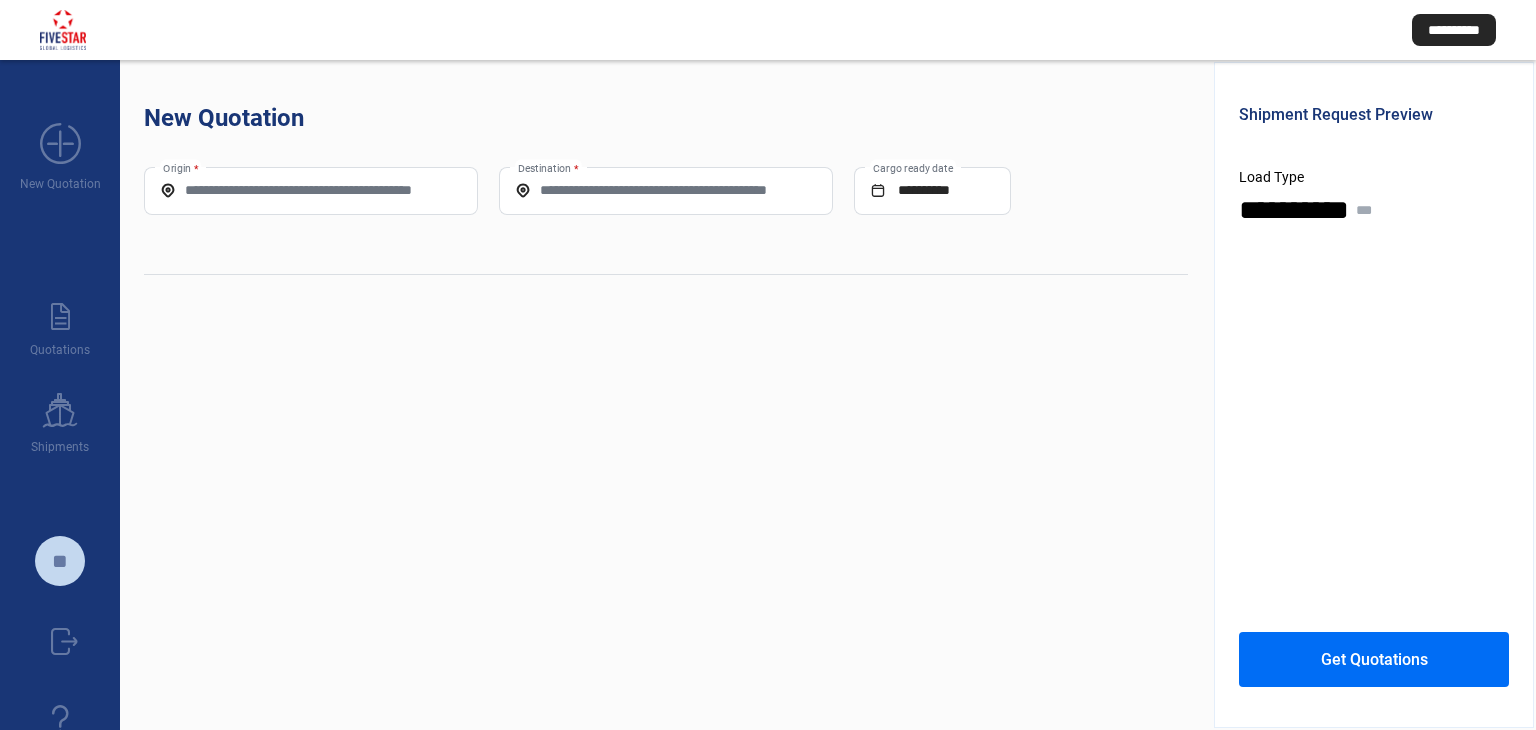 click on "Origin *" at bounding box center [311, 190] 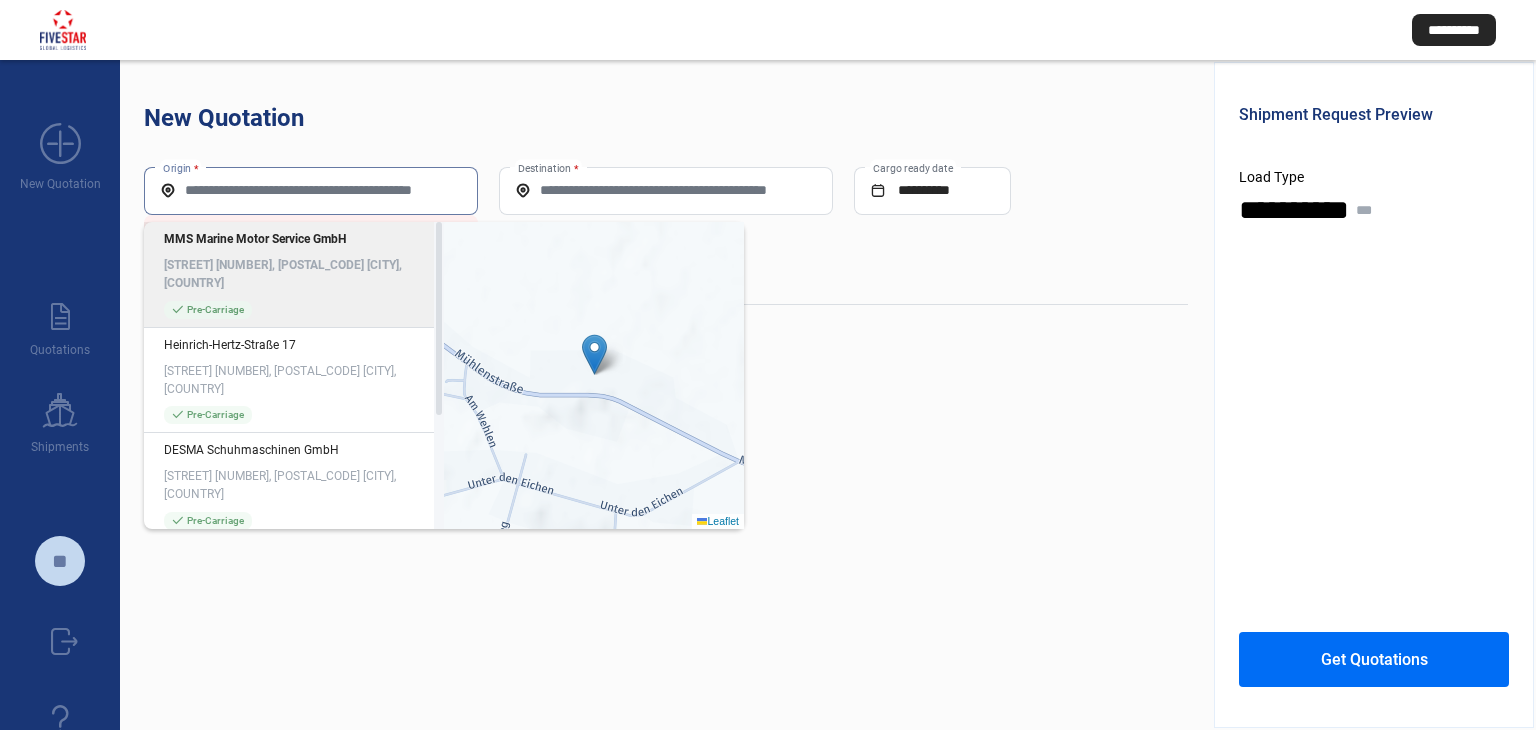 paste on "**********" 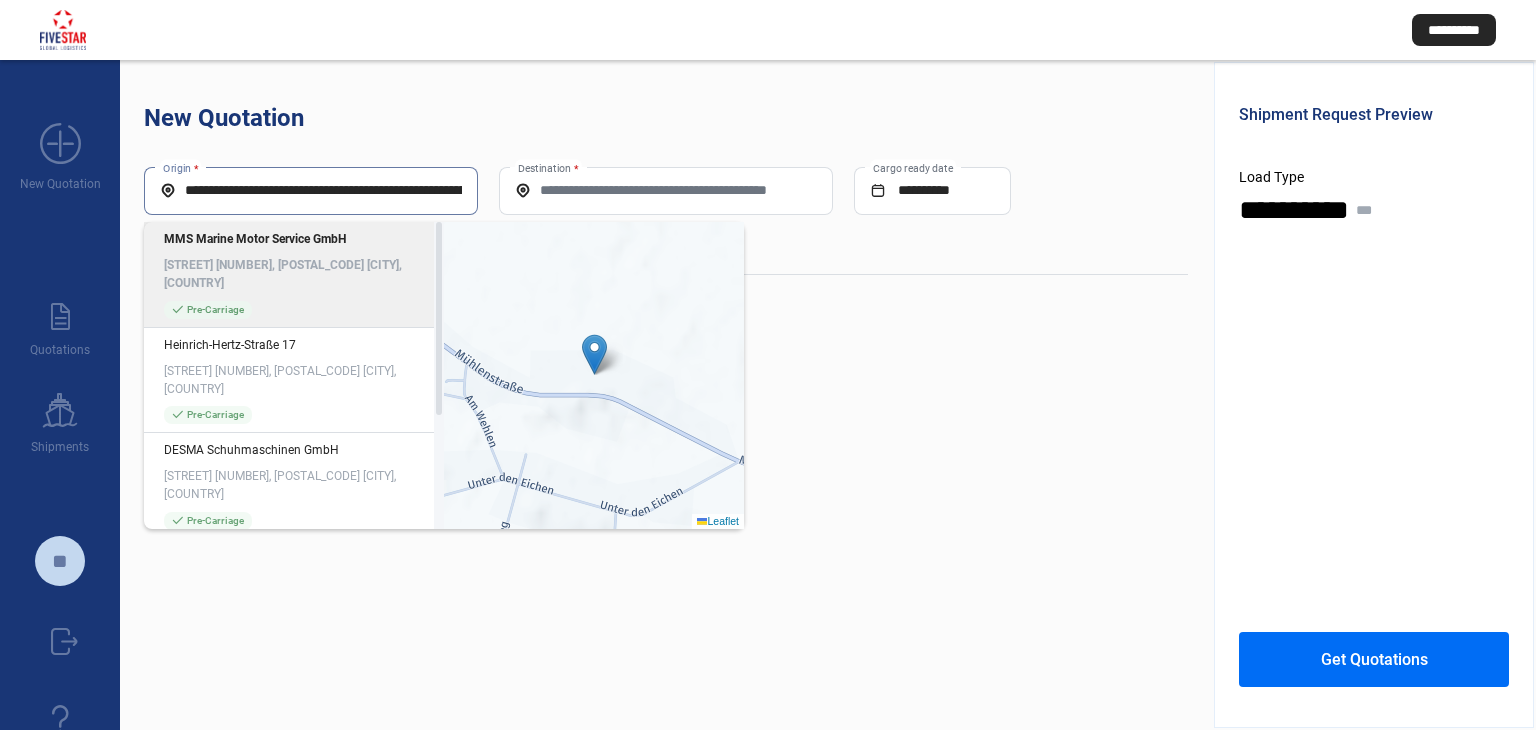 scroll, scrollTop: 0, scrollLeft: 204, axis: horizontal 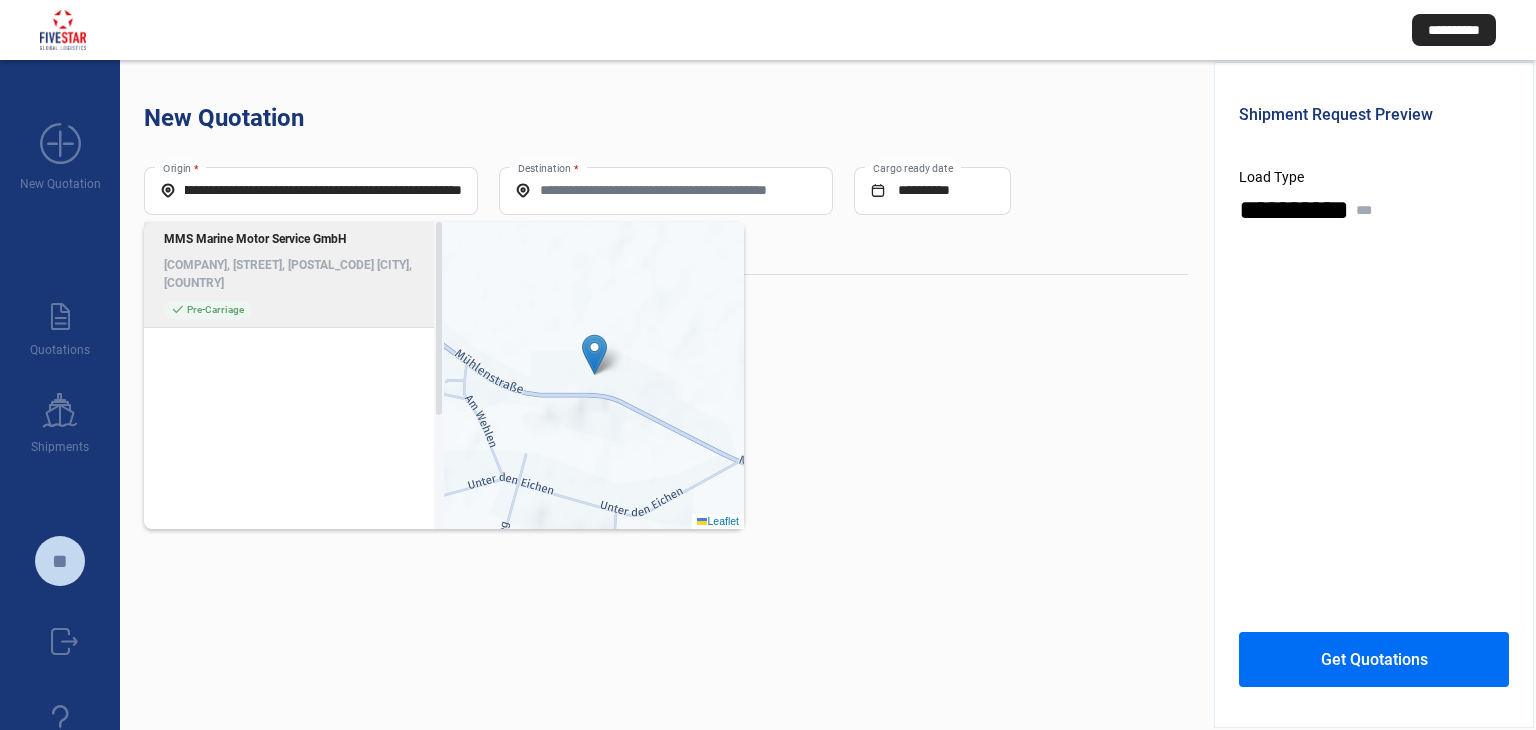 click on "check_mark  Pre-Carriage" 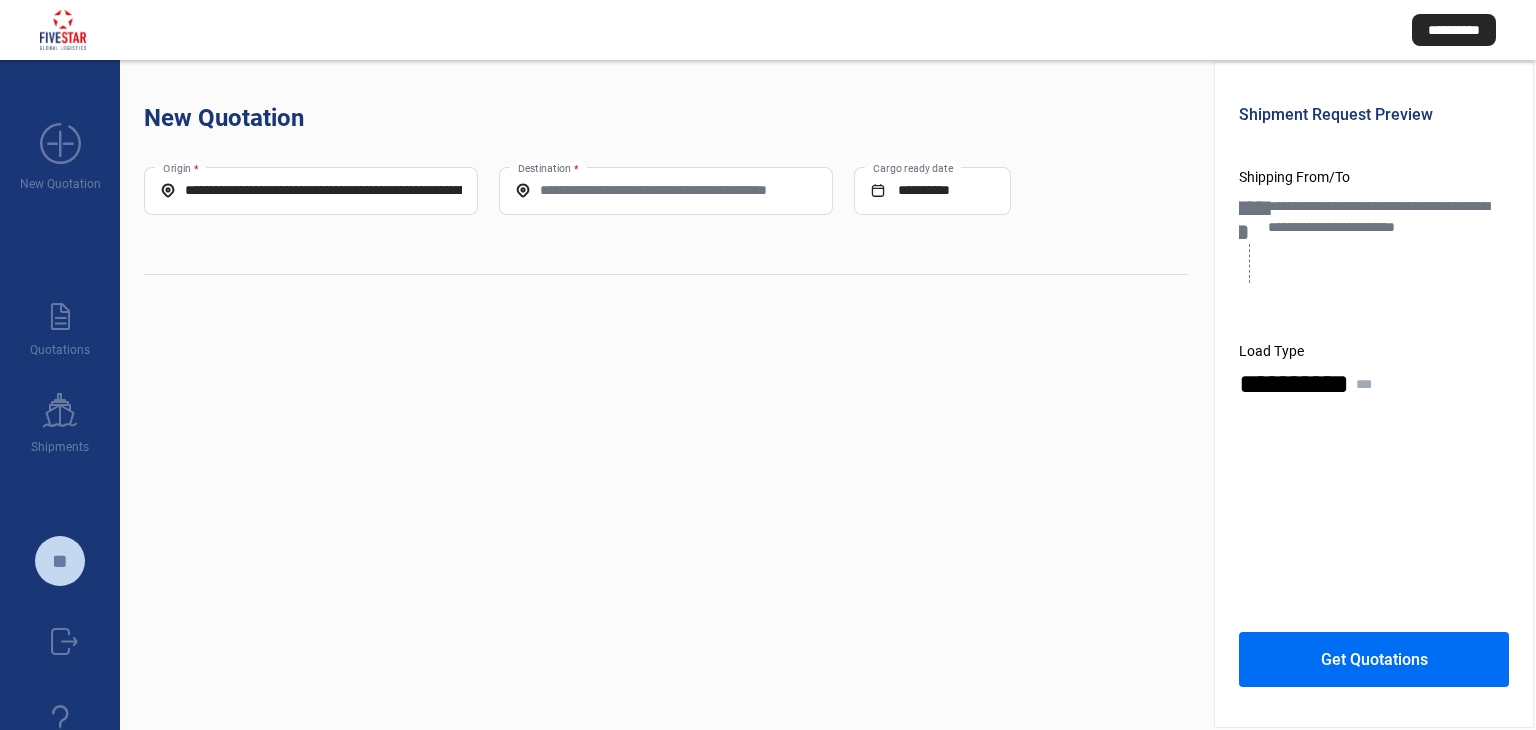 click on "Destination *" at bounding box center (666, 190) 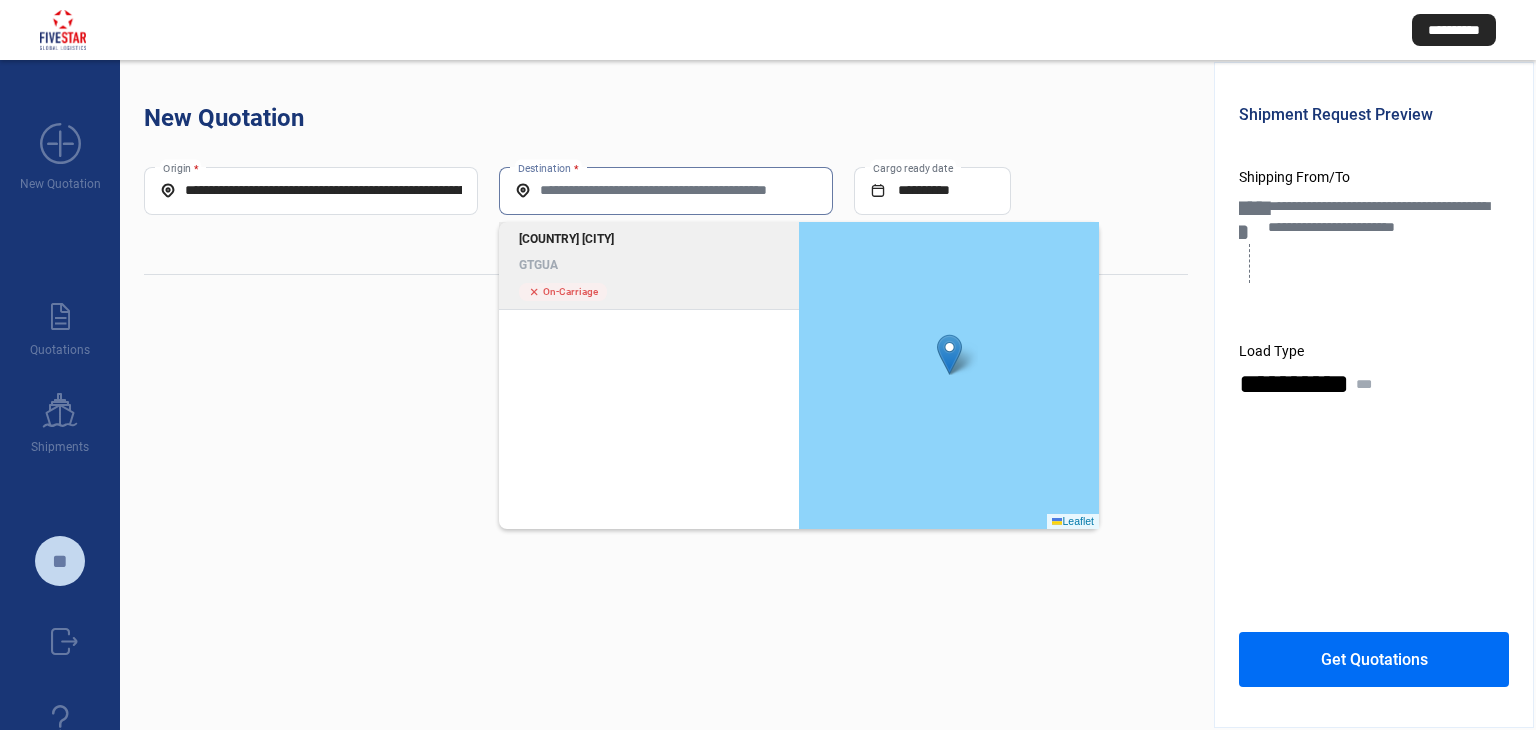 click on "GTGUA" 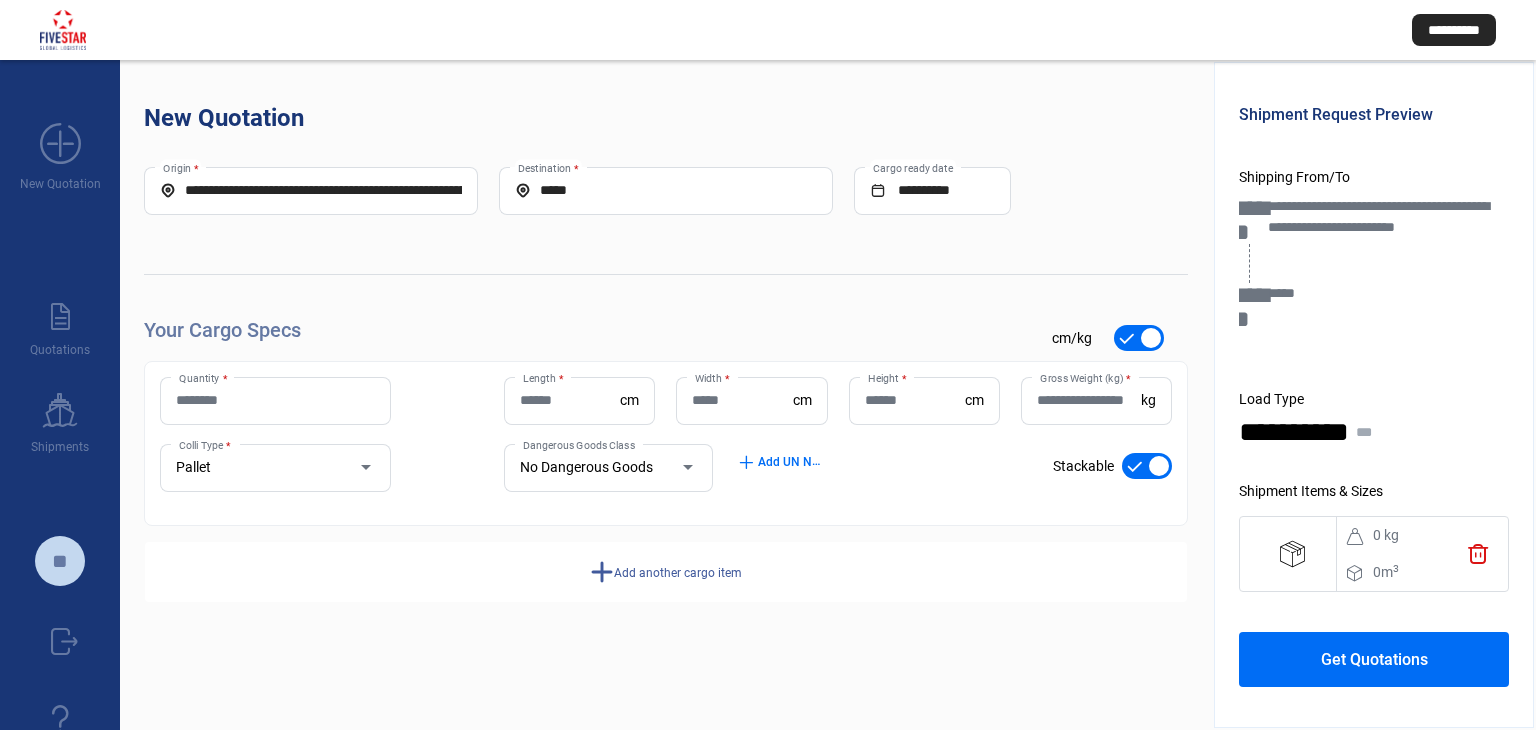 click on "Quantity *" at bounding box center (275, 400) 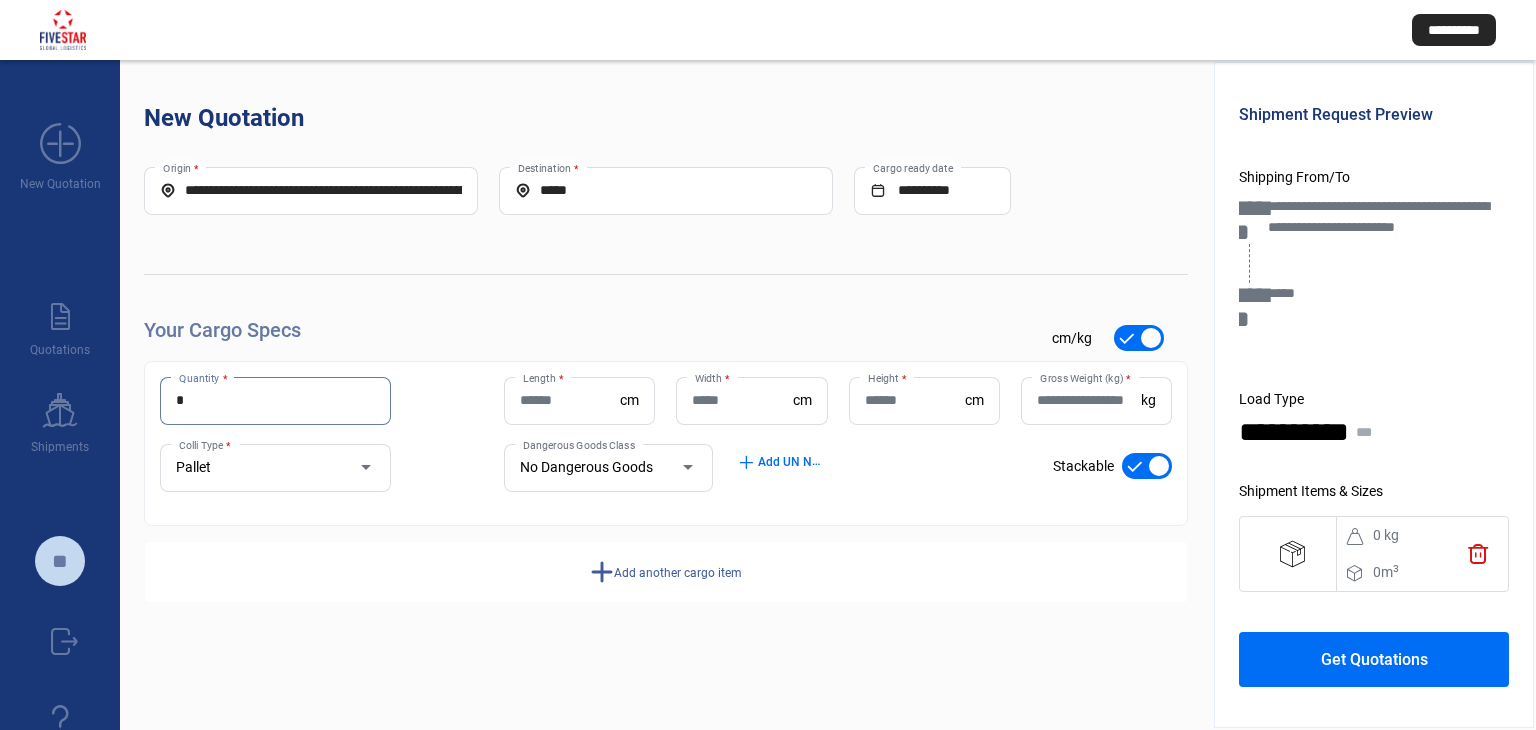 type on "*" 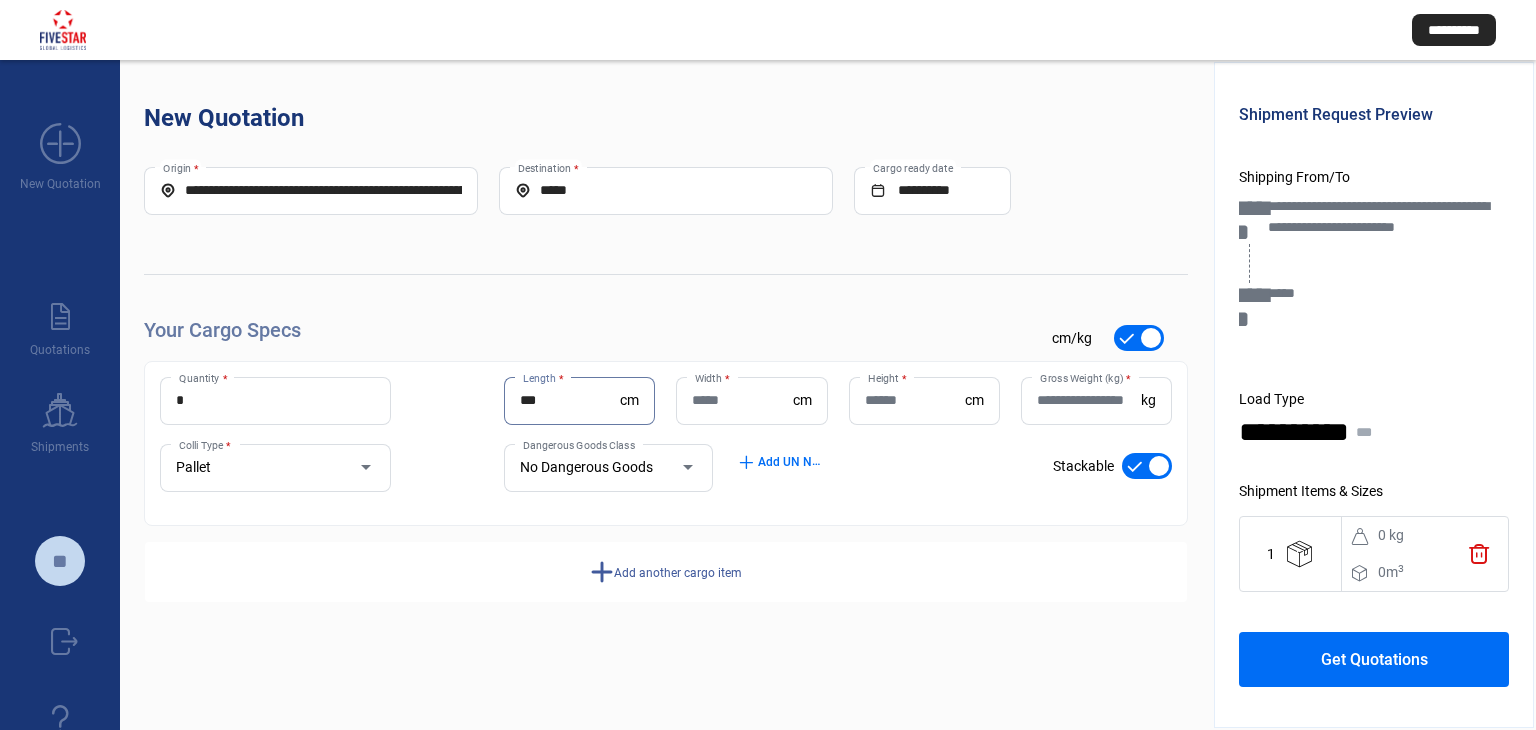 type on "***" 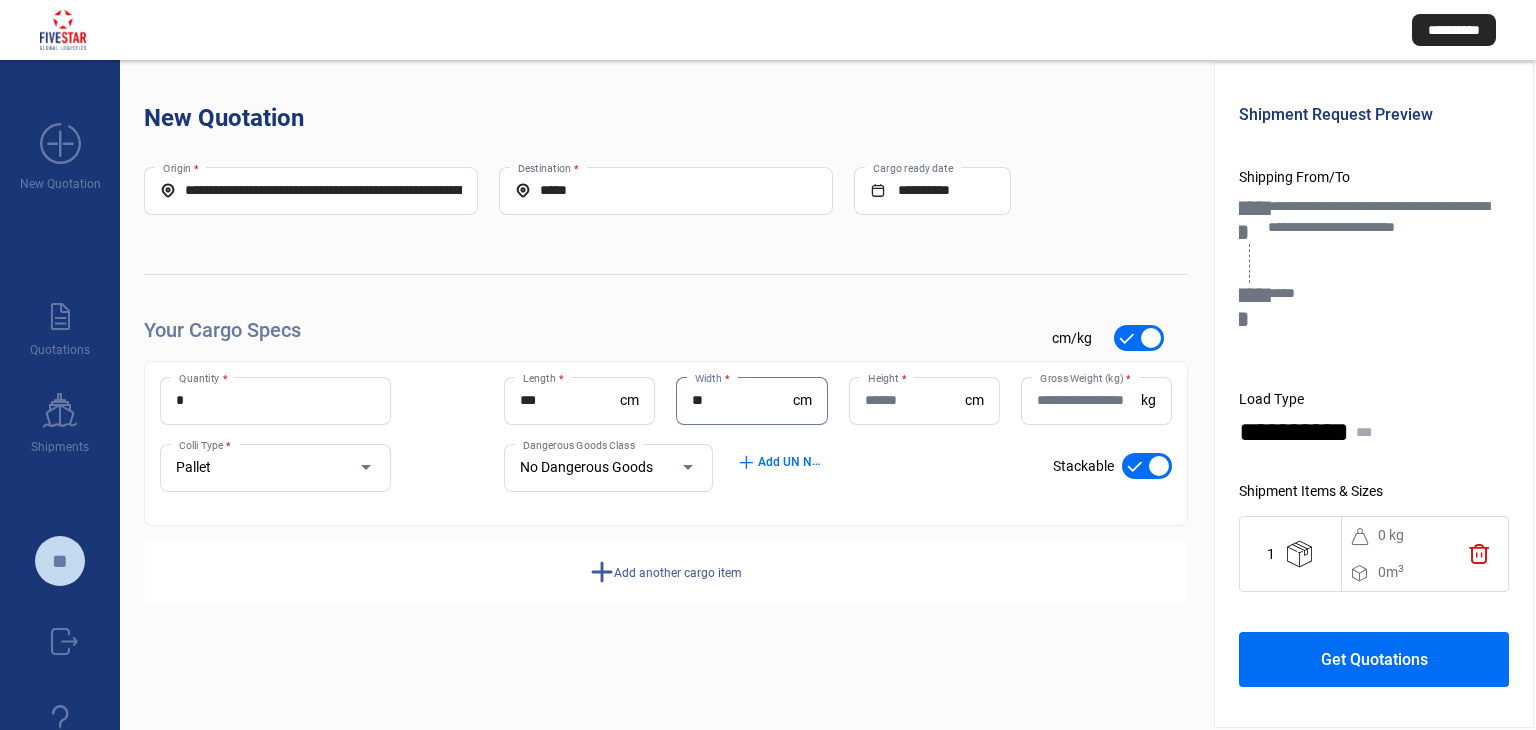 type on "**" 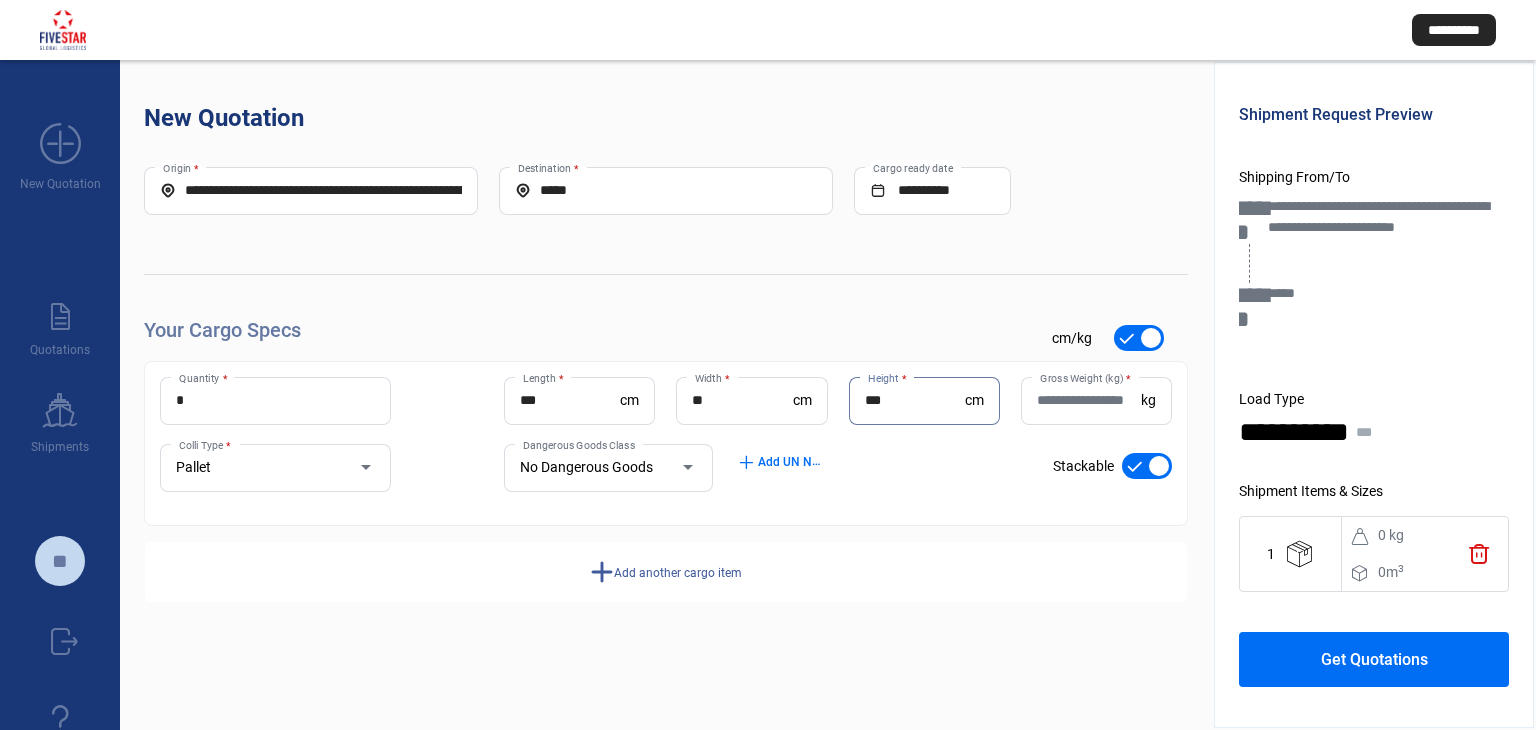 type on "***" 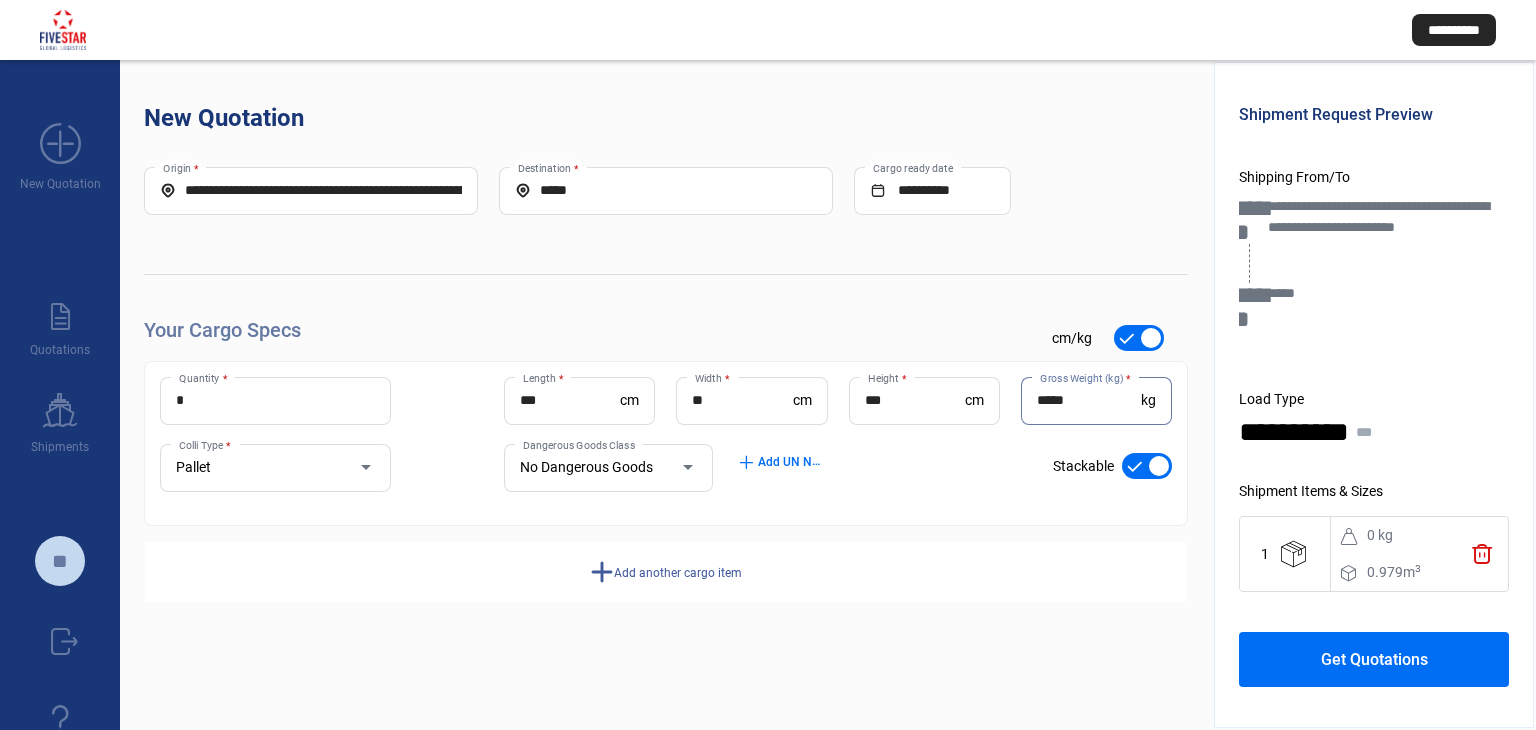 type on "*****" 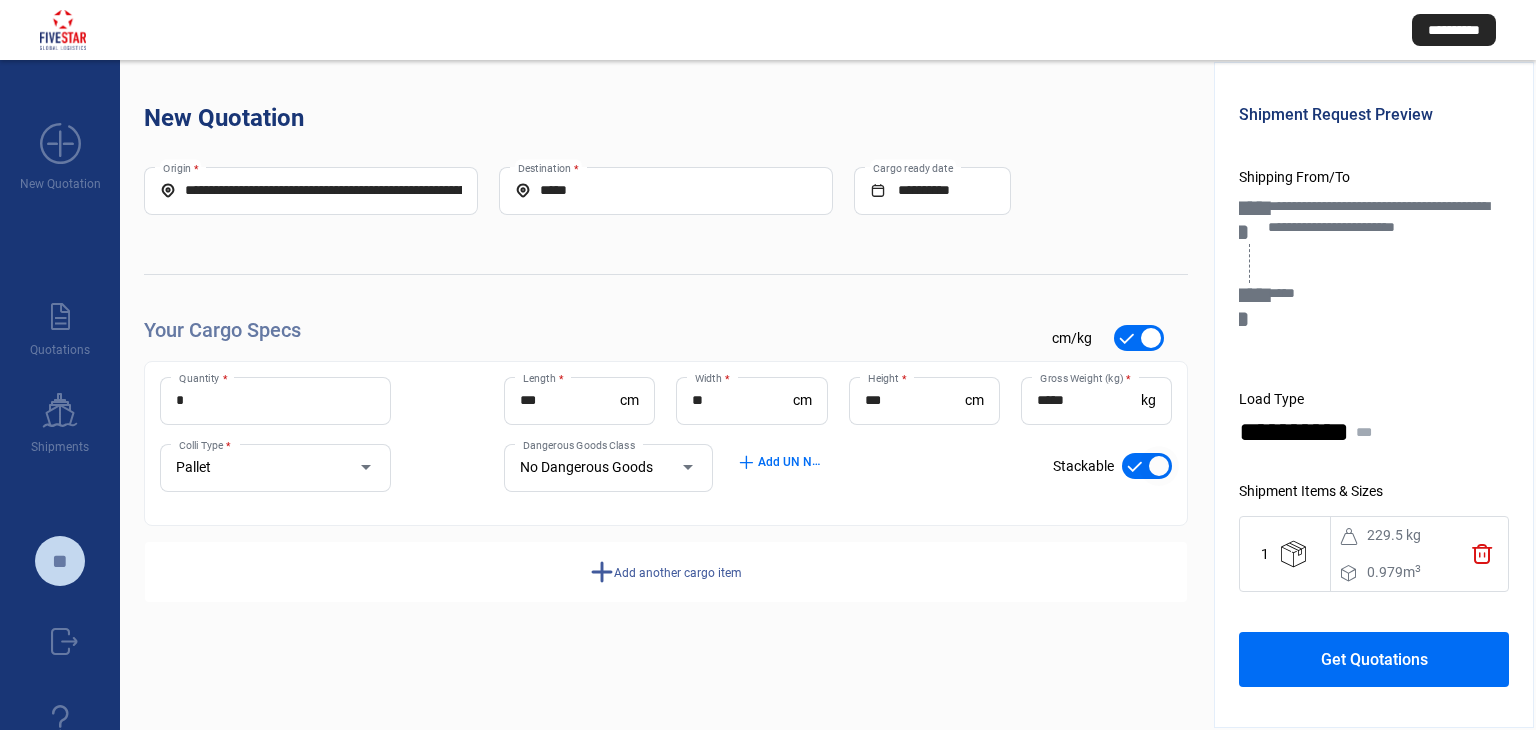 click at bounding box center [1147, 466] 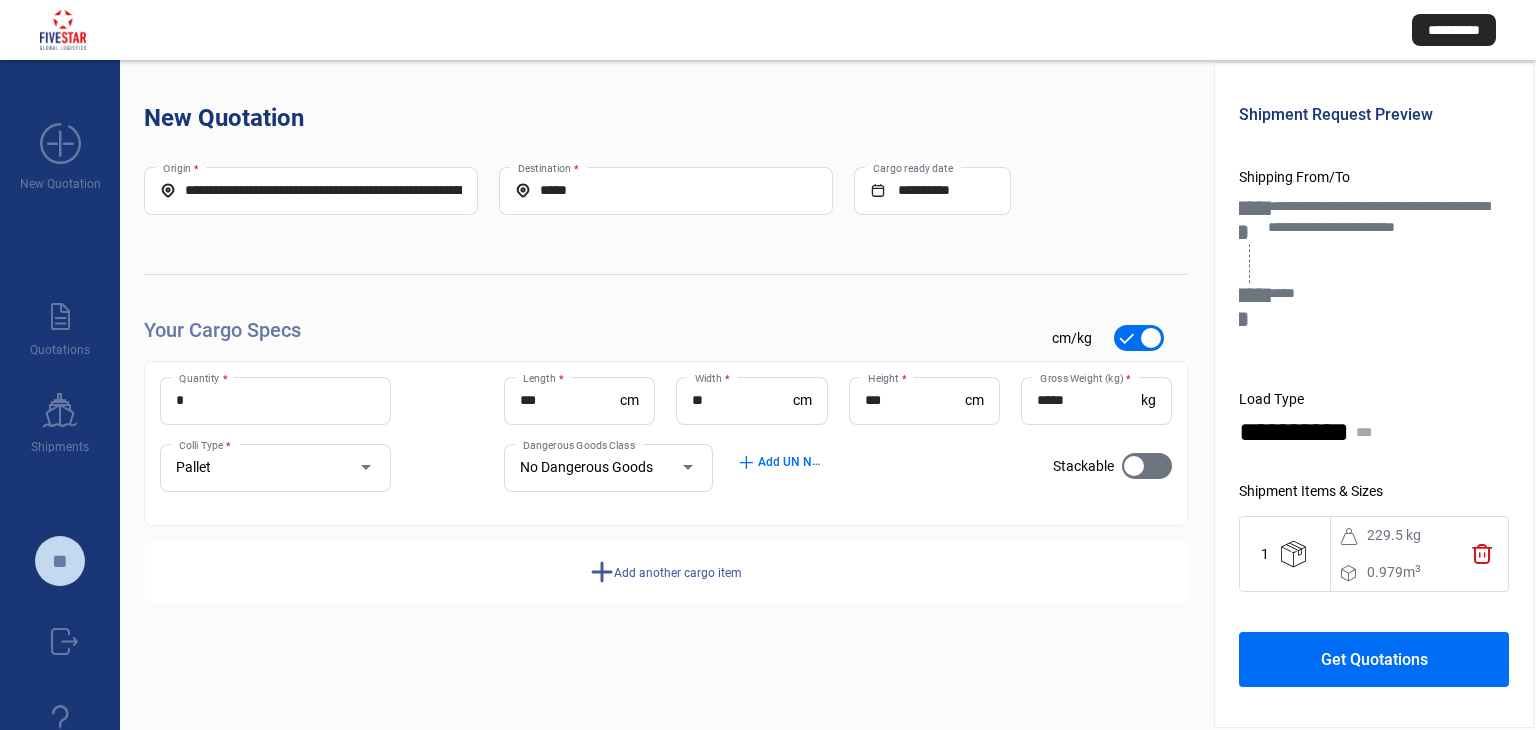 click on "Add another cargo item" 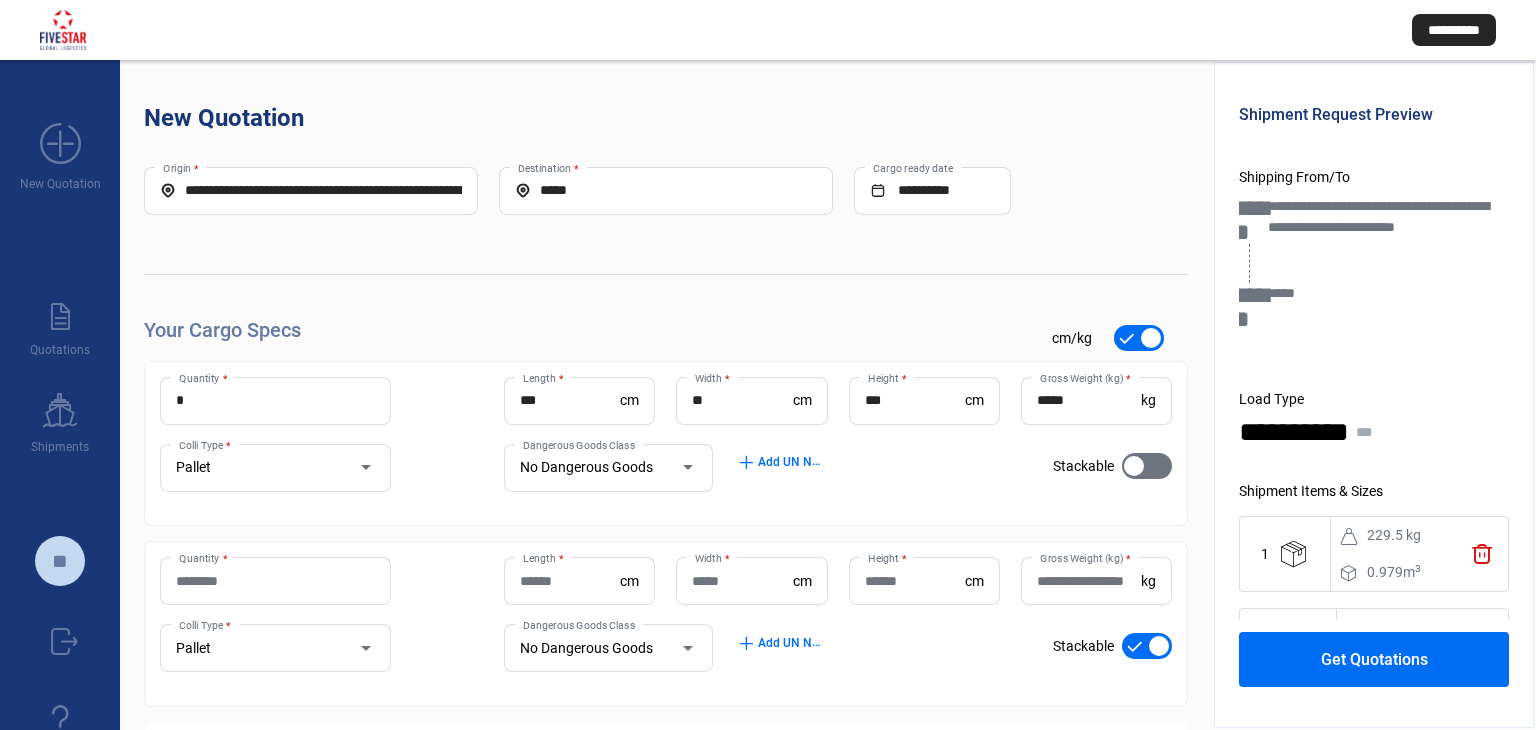 click on "Quantity *" at bounding box center (275, 581) 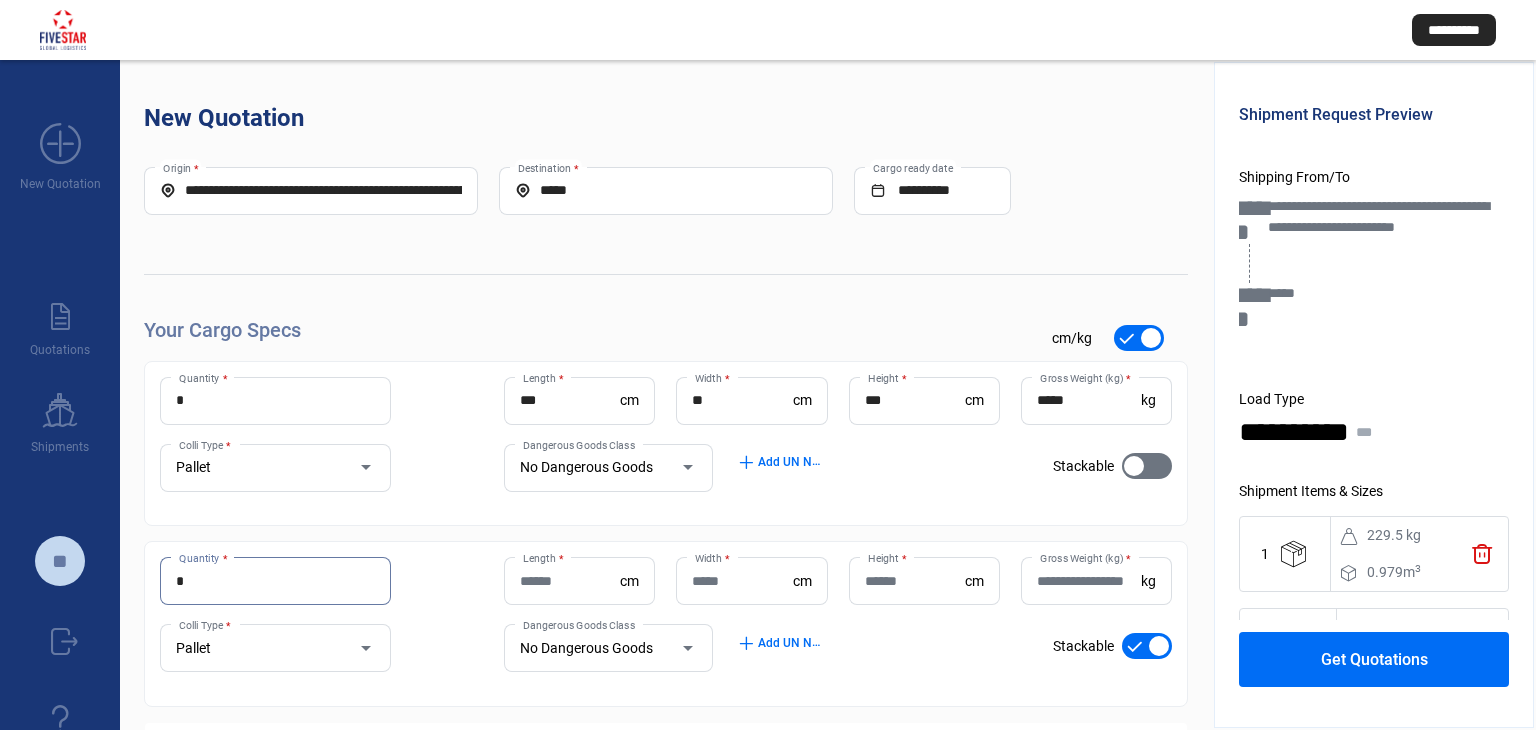 type on "*" 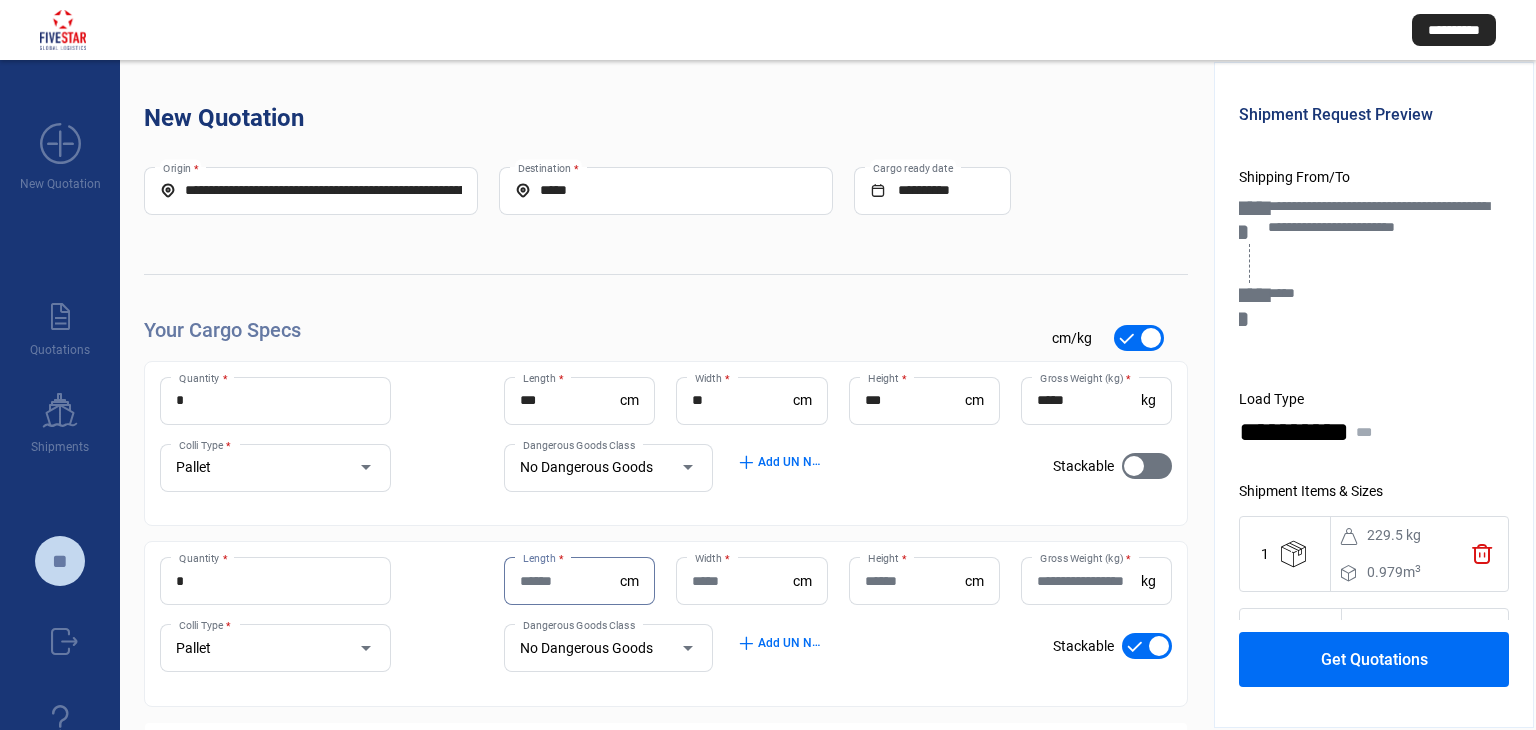 click on "Length  *" at bounding box center (570, 581) 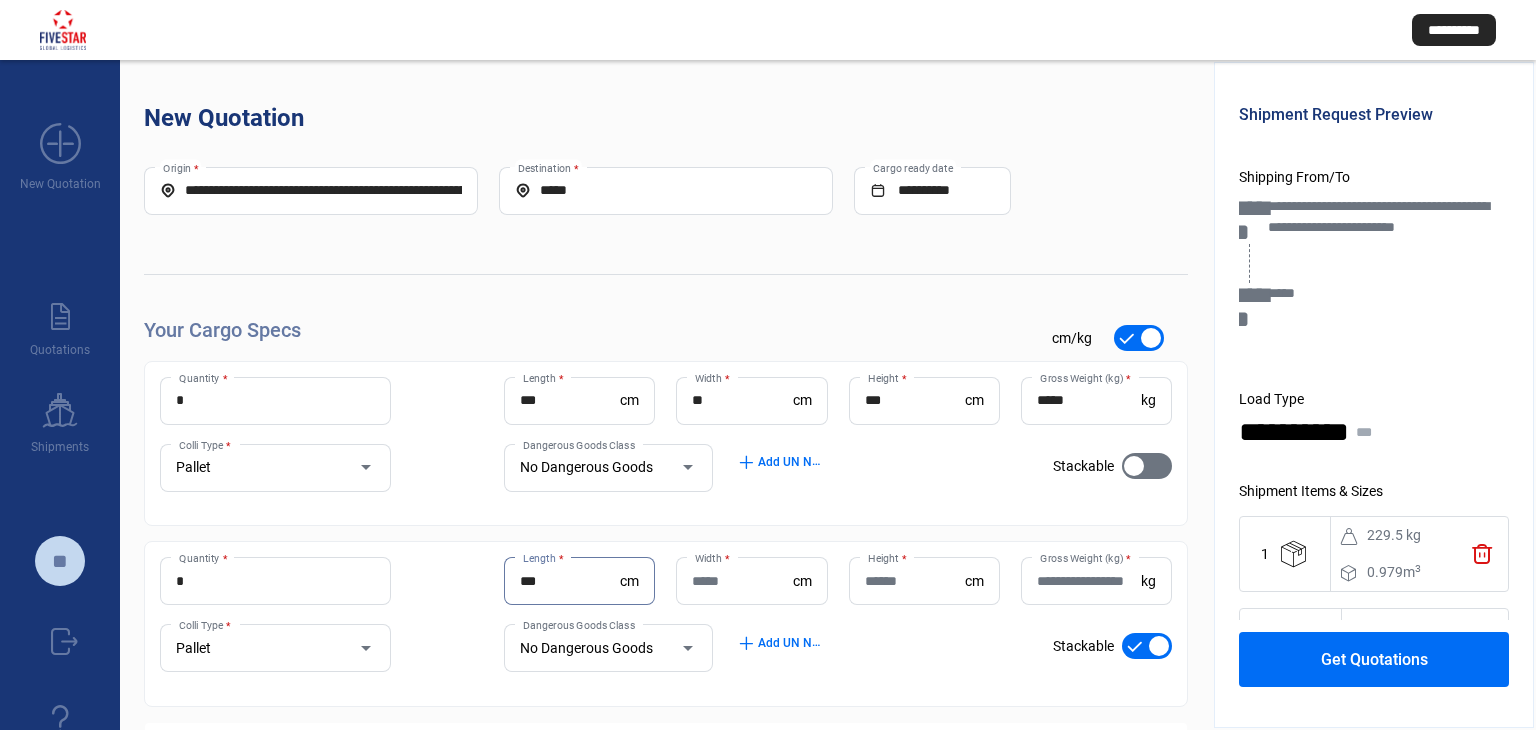 type on "***" 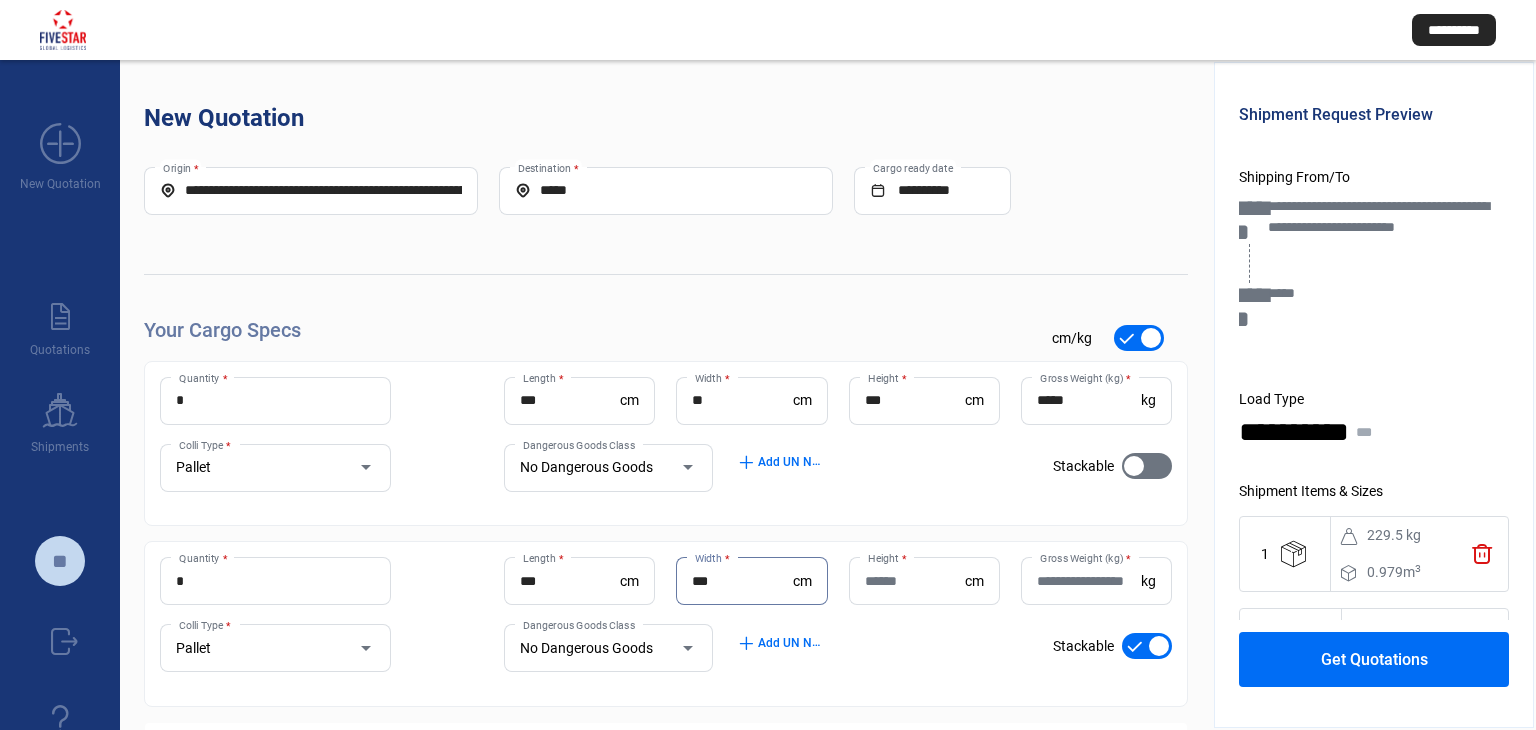 type on "***" 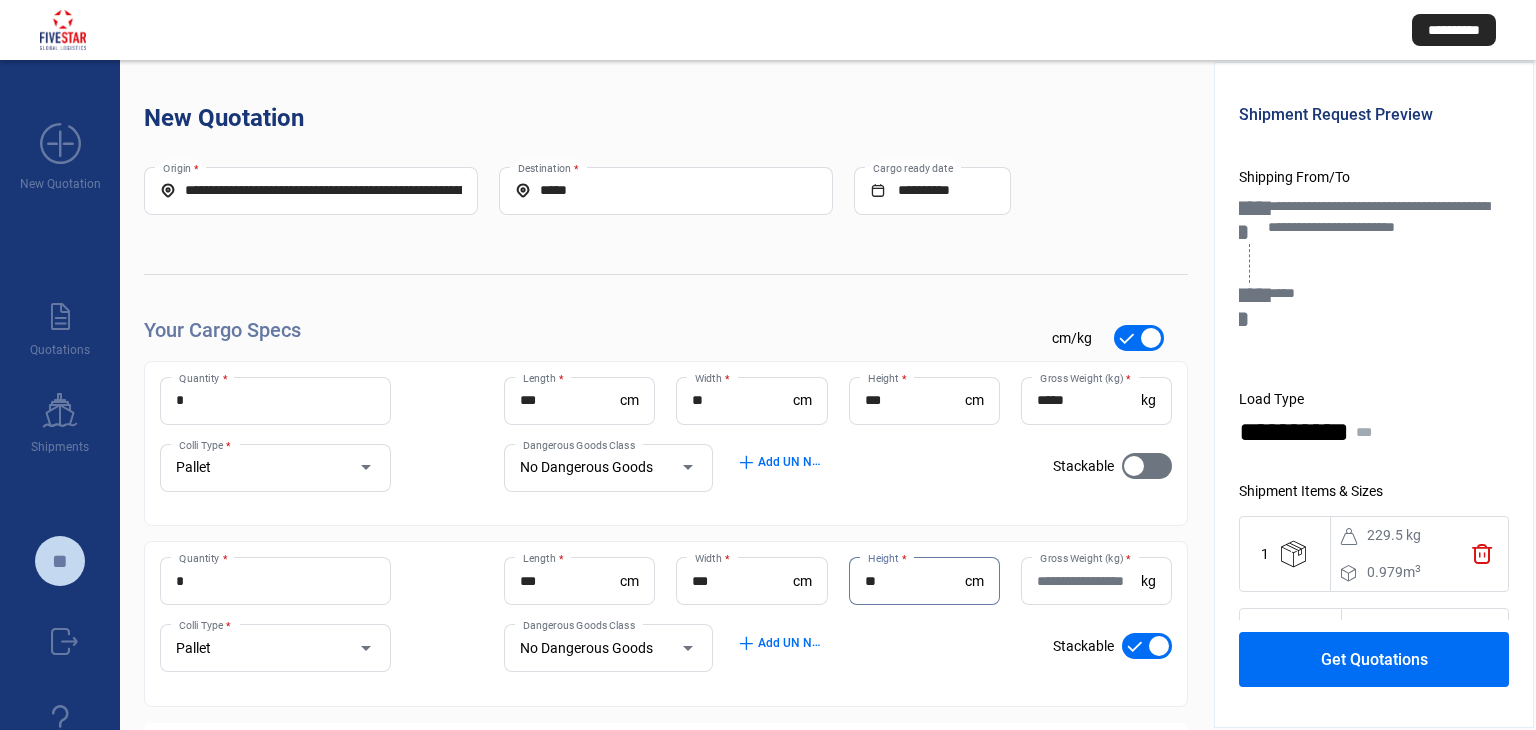 type on "**" 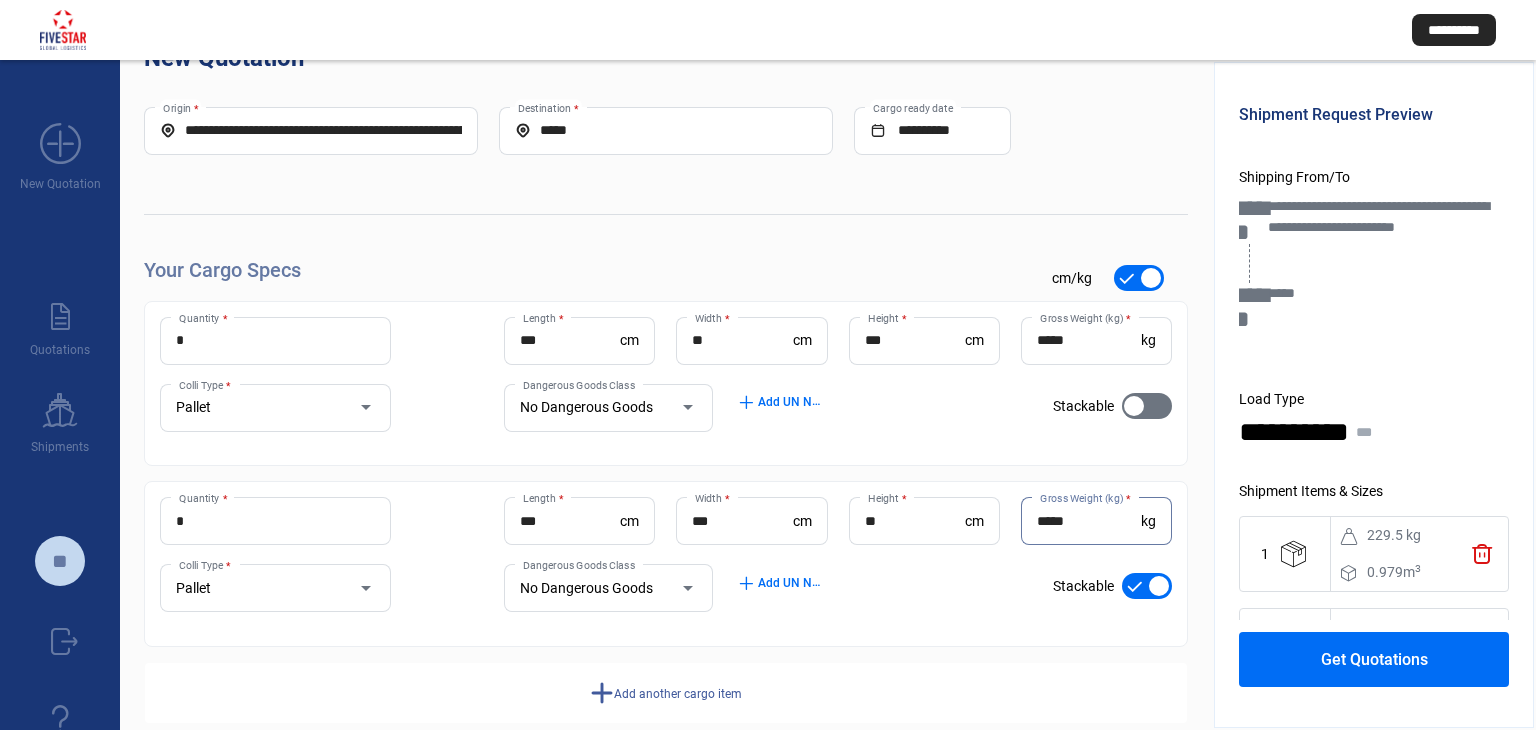 scroll, scrollTop: 93, scrollLeft: 0, axis: vertical 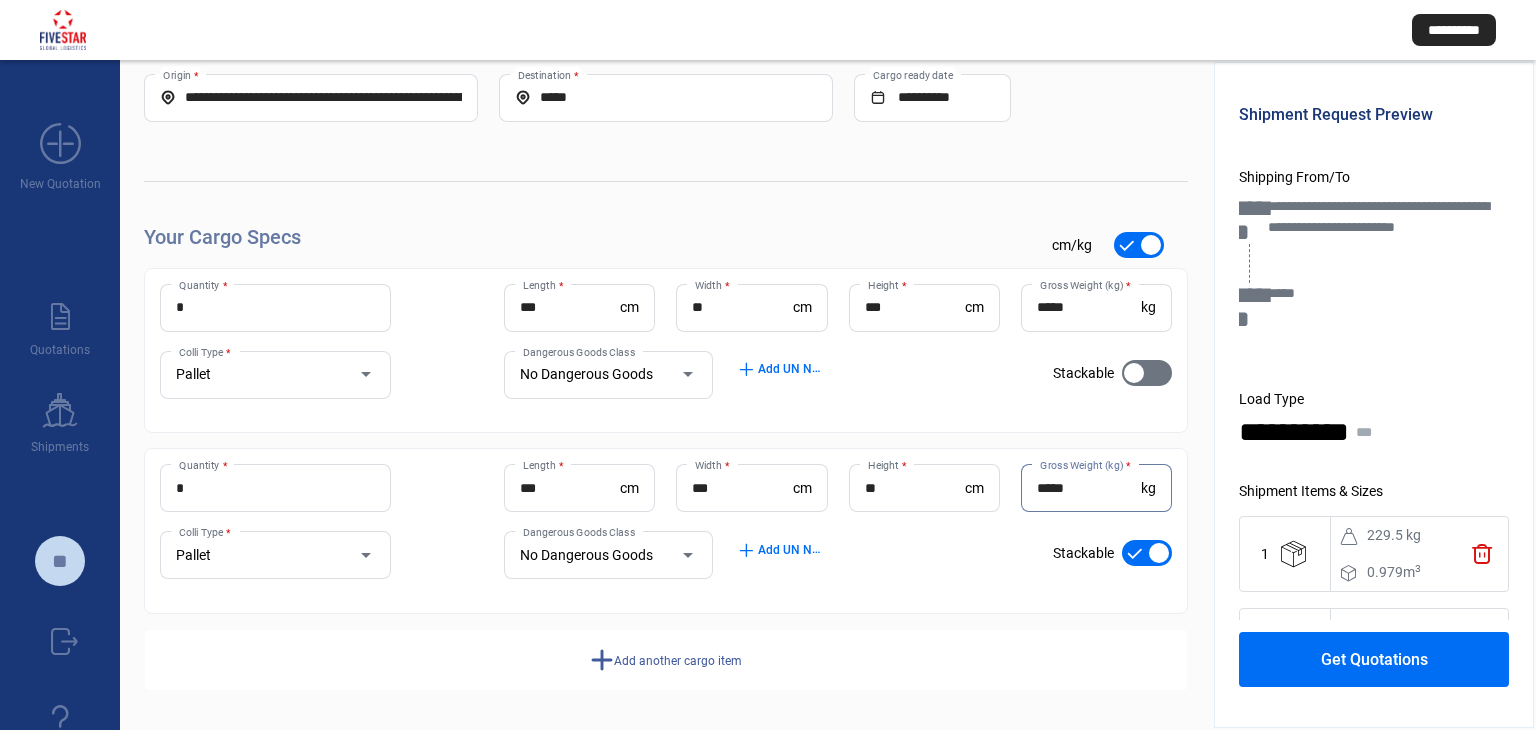 type on "*****" 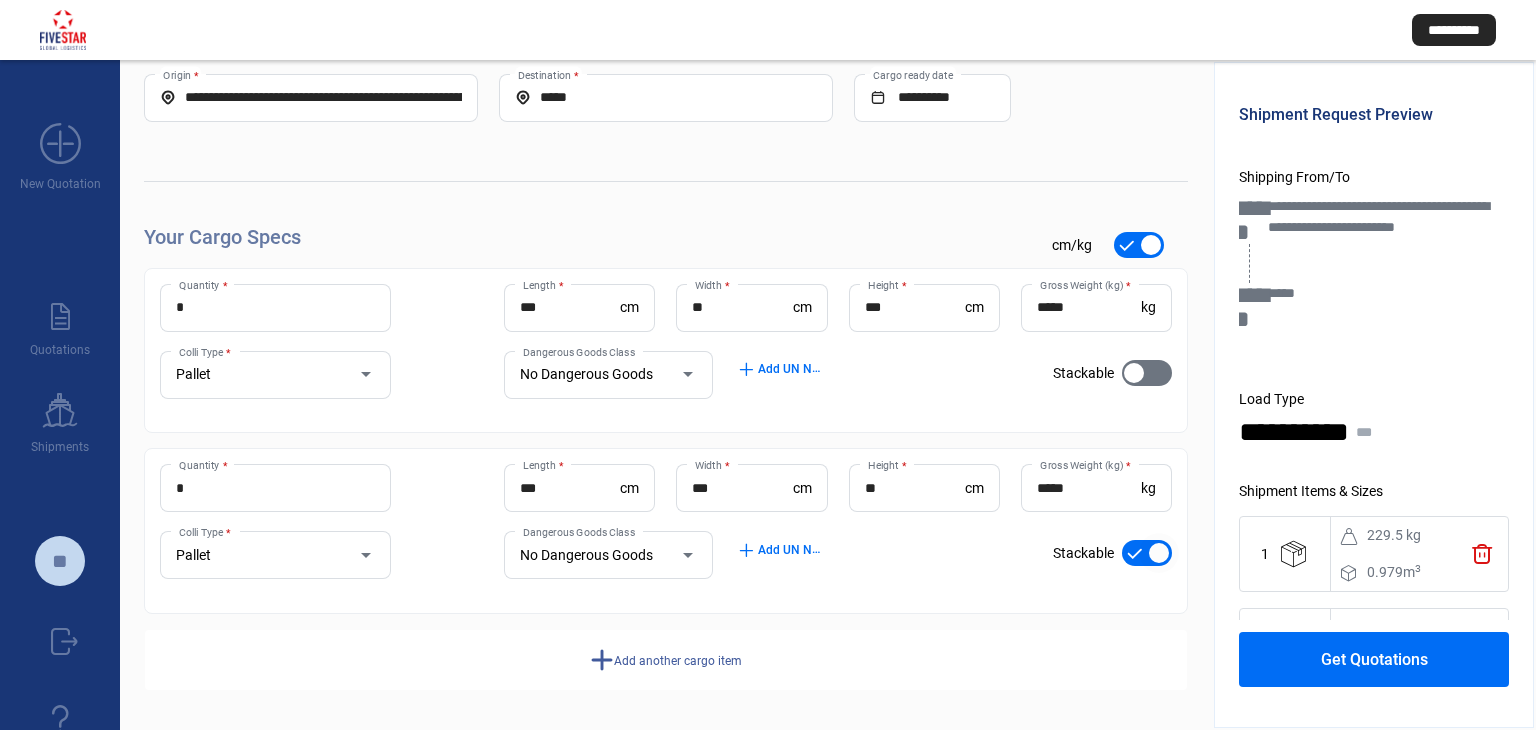 click at bounding box center [1147, 553] 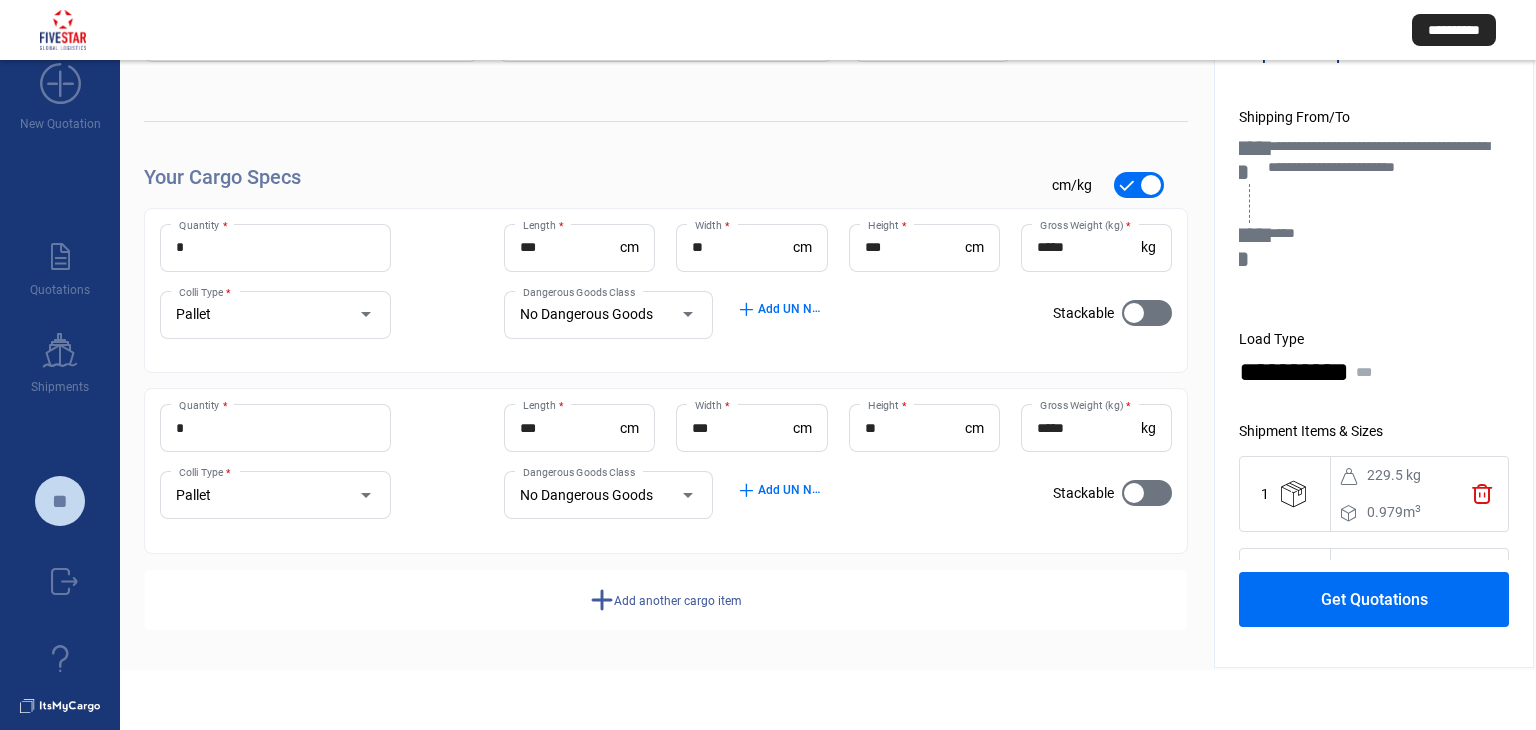 scroll, scrollTop: 88, scrollLeft: 0, axis: vertical 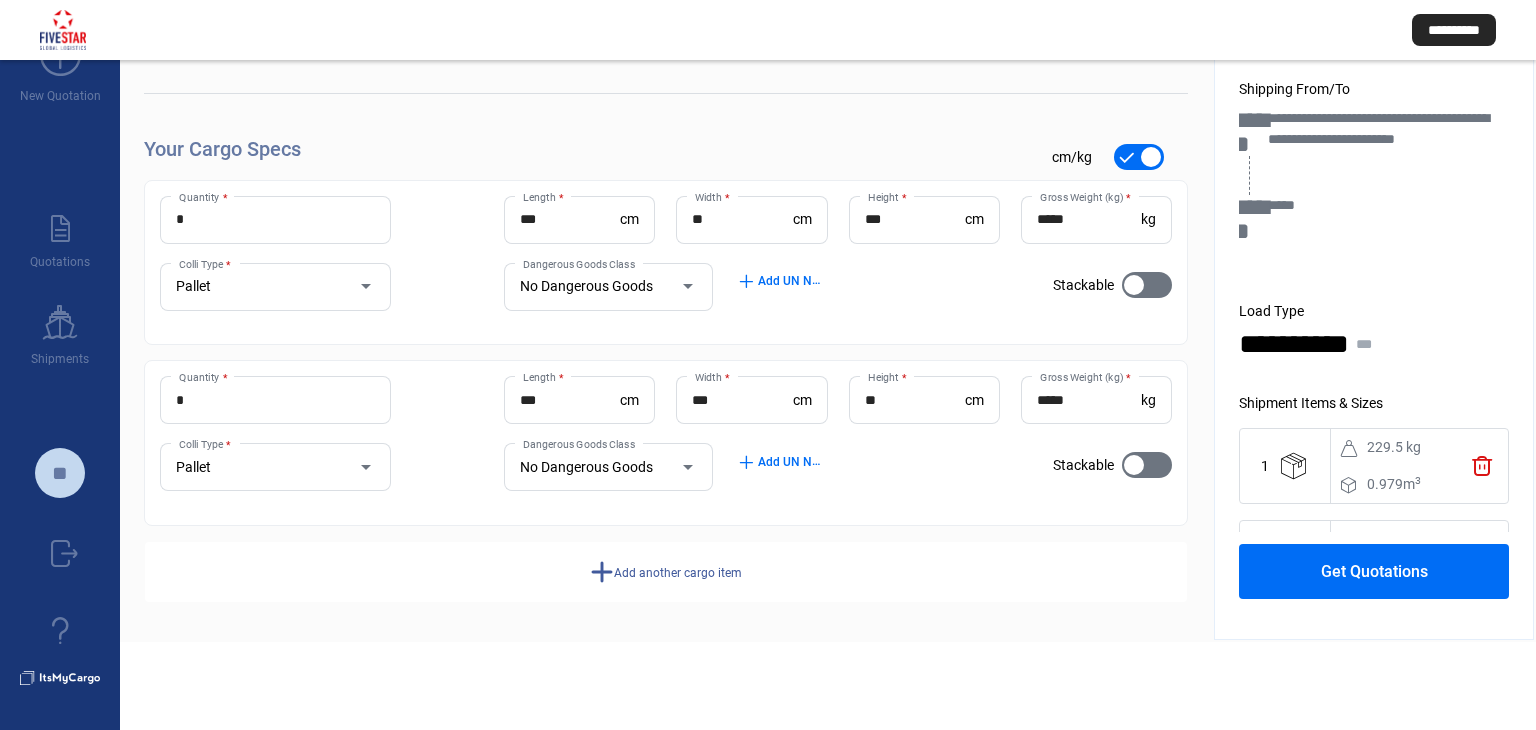 click on "Add another cargo item" 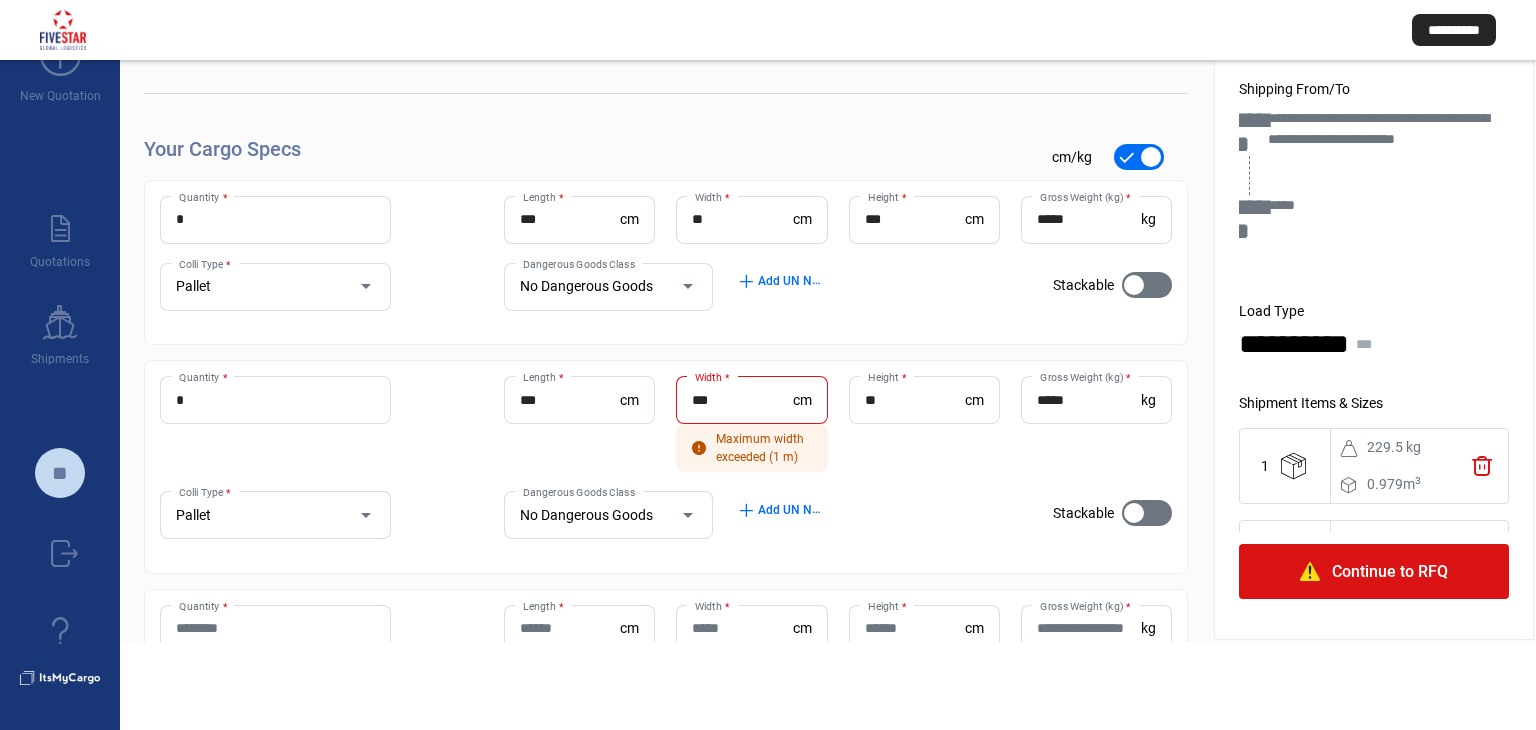 click on "***" at bounding box center (742, 400) 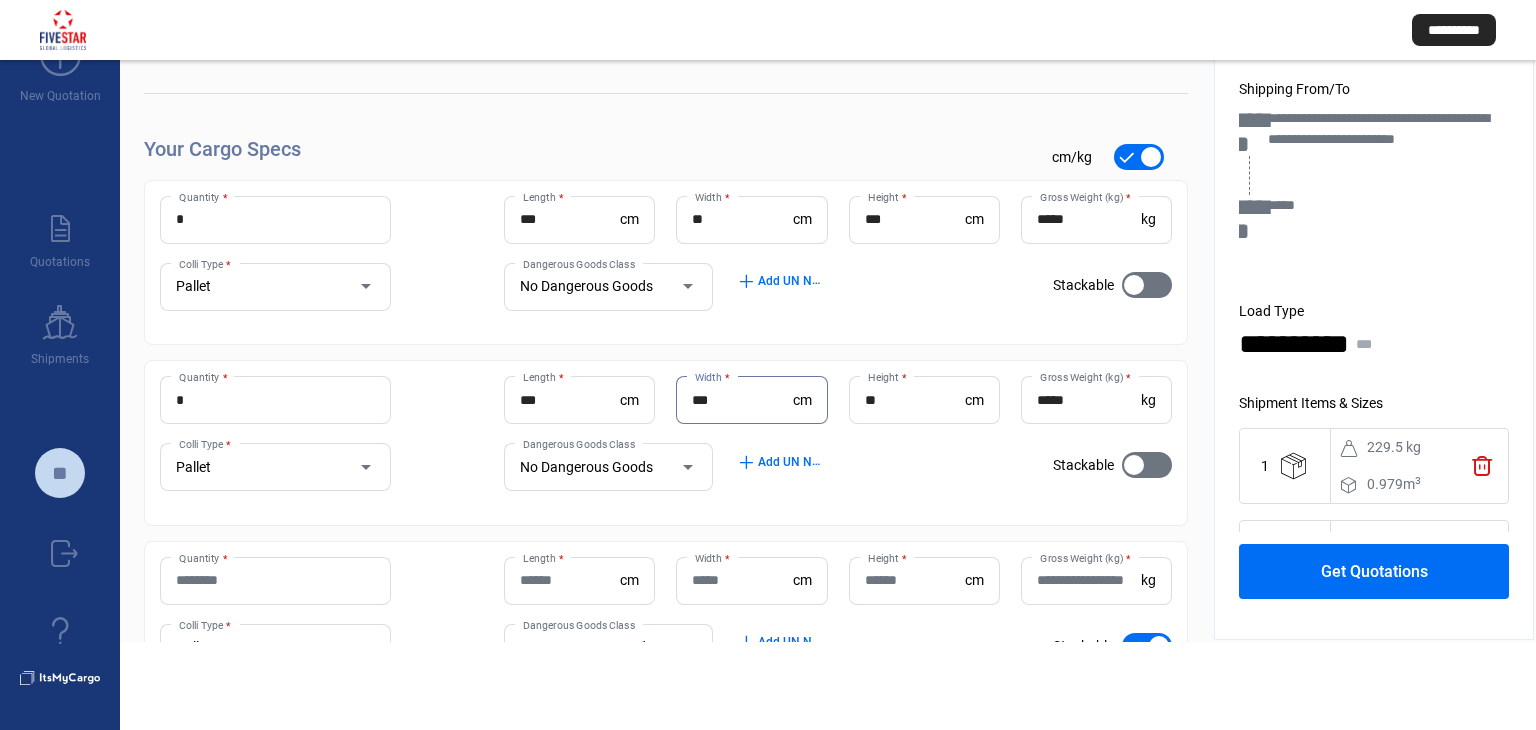 click on "*** Width  *" 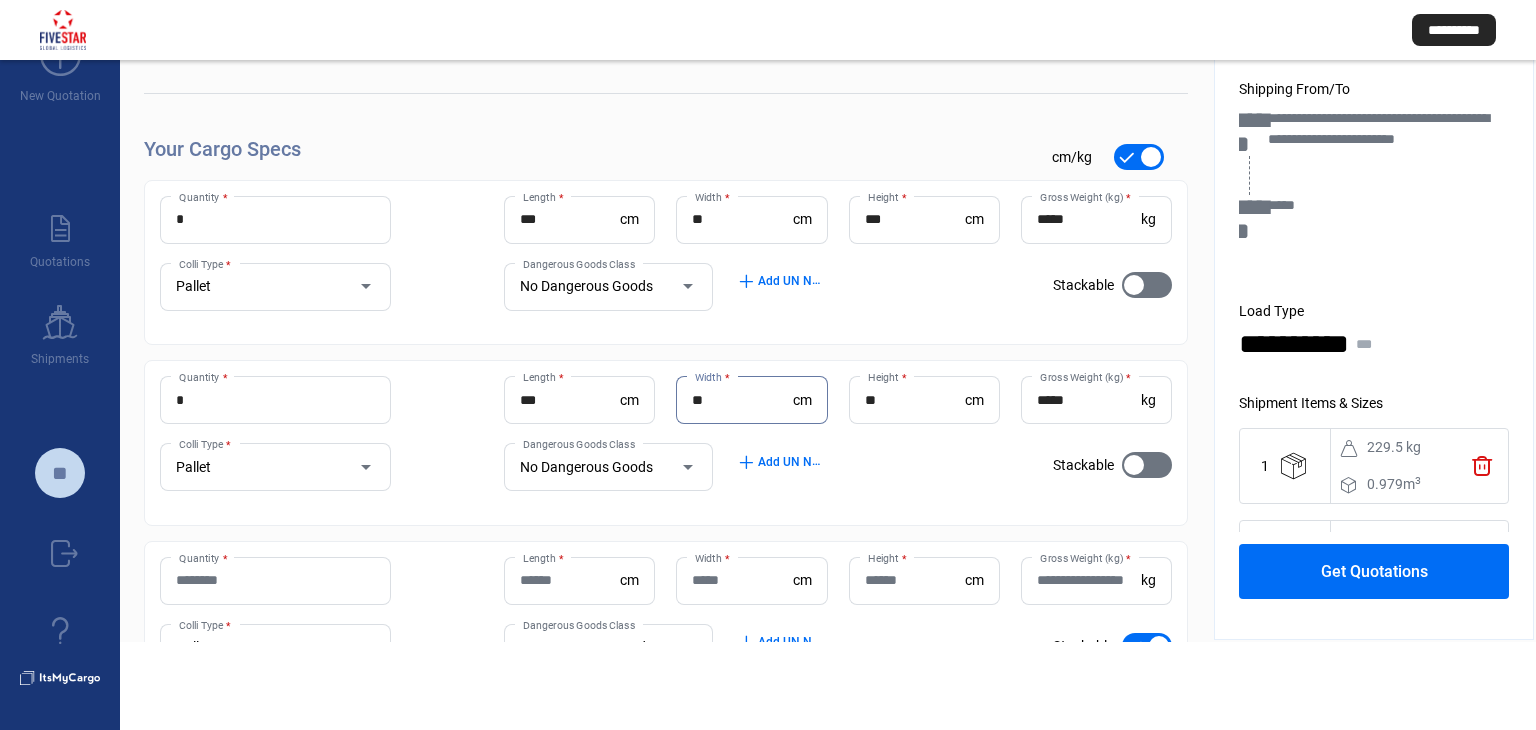 type on "*" 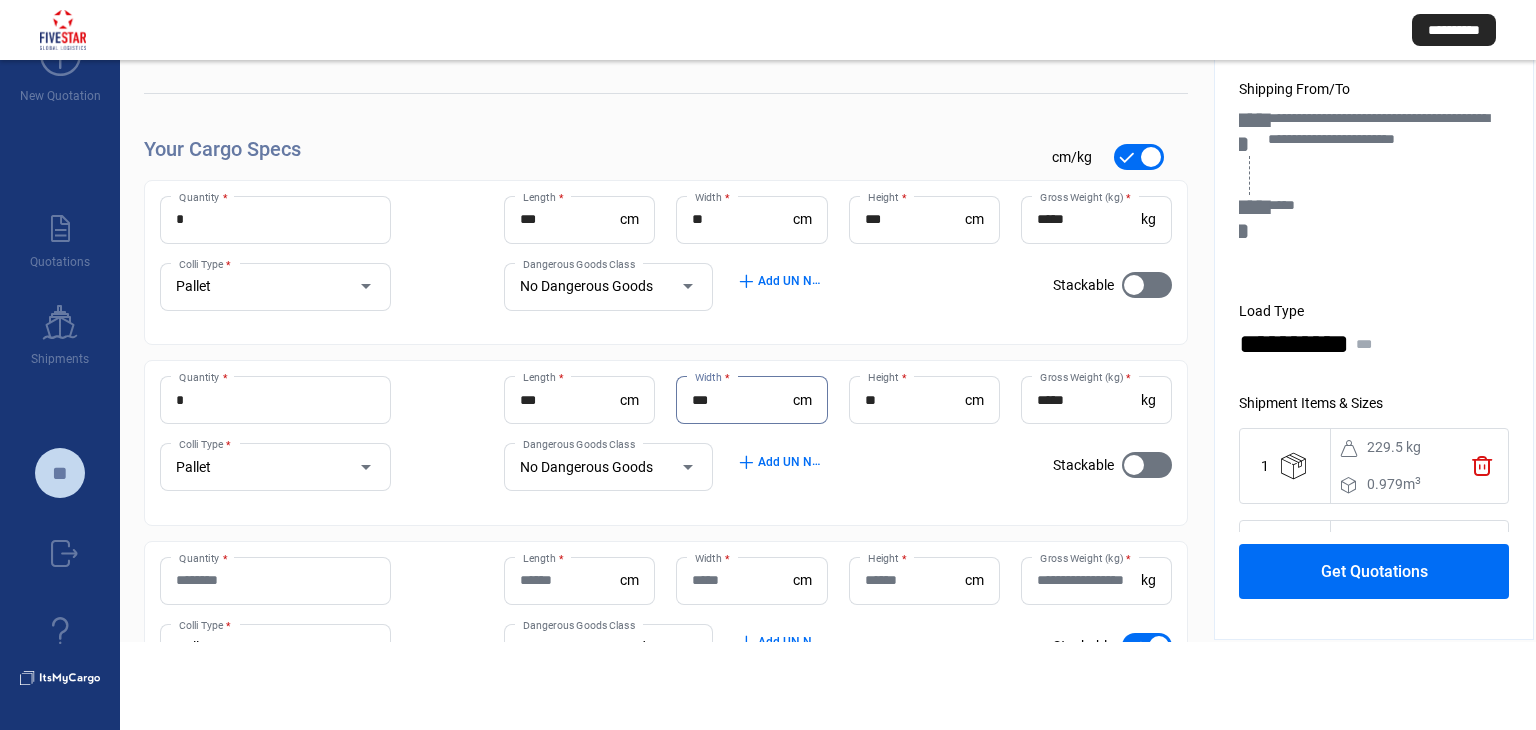 click on "**" at bounding box center (915, 400) 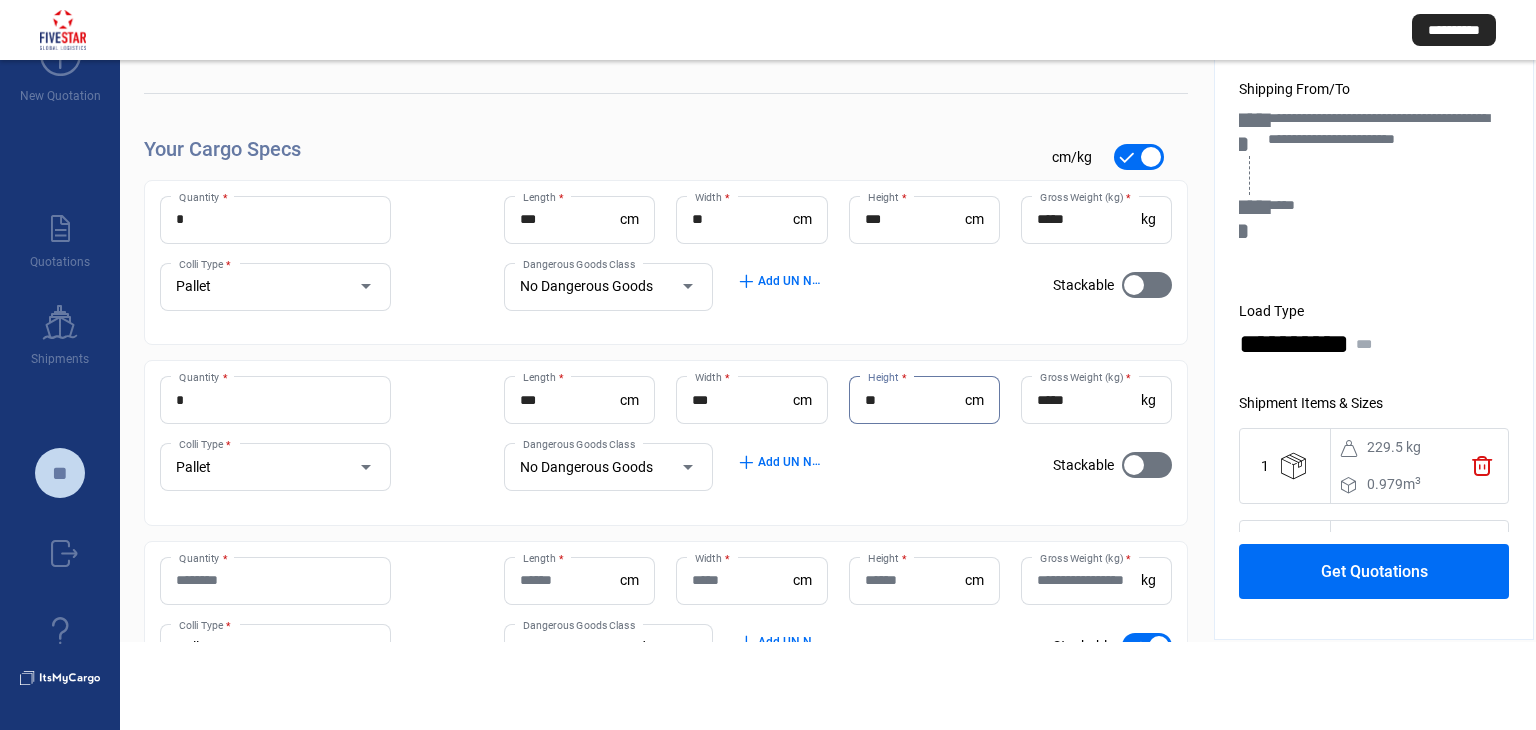 click on "Quantity *" at bounding box center [275, 580] 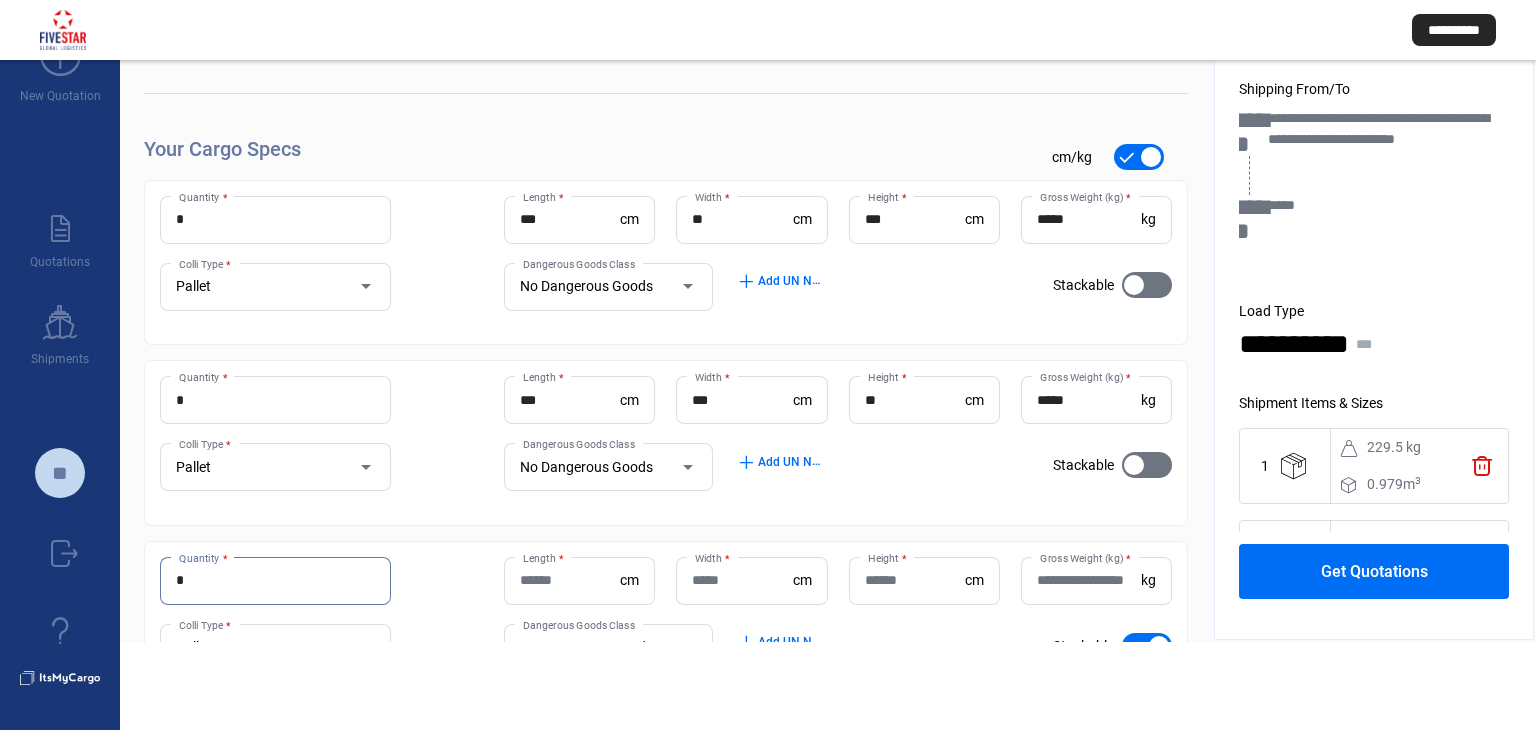 type on "*" 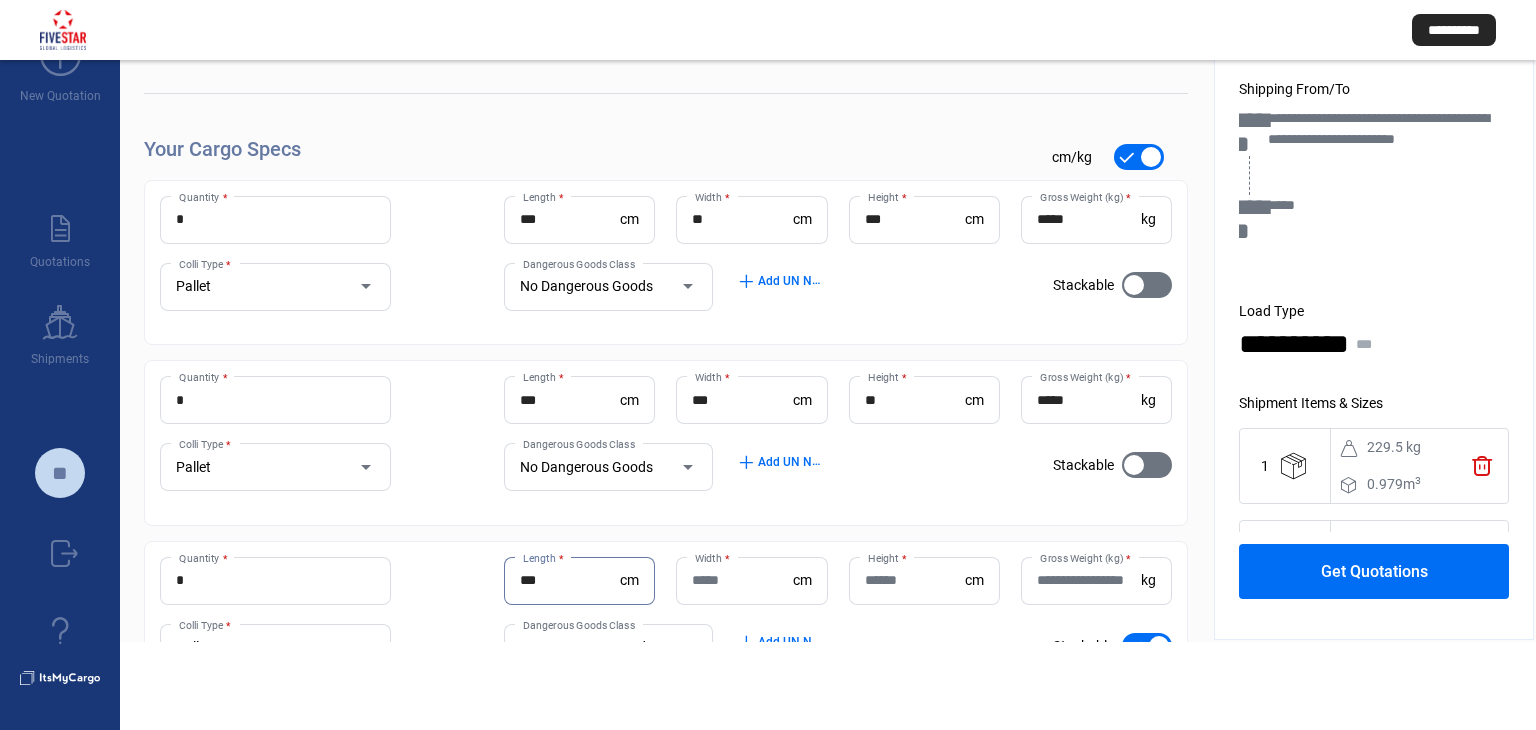type on "***" 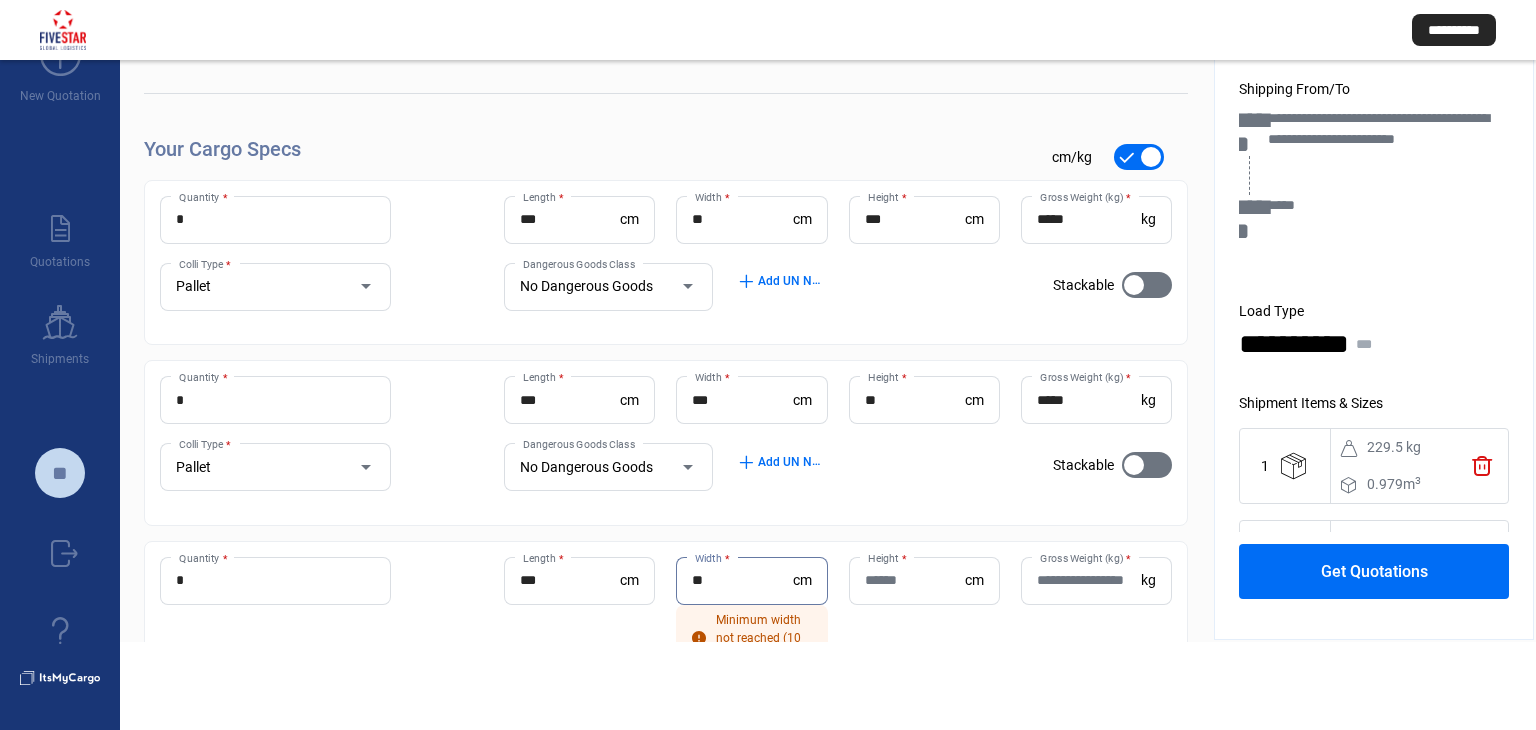 type on "**" 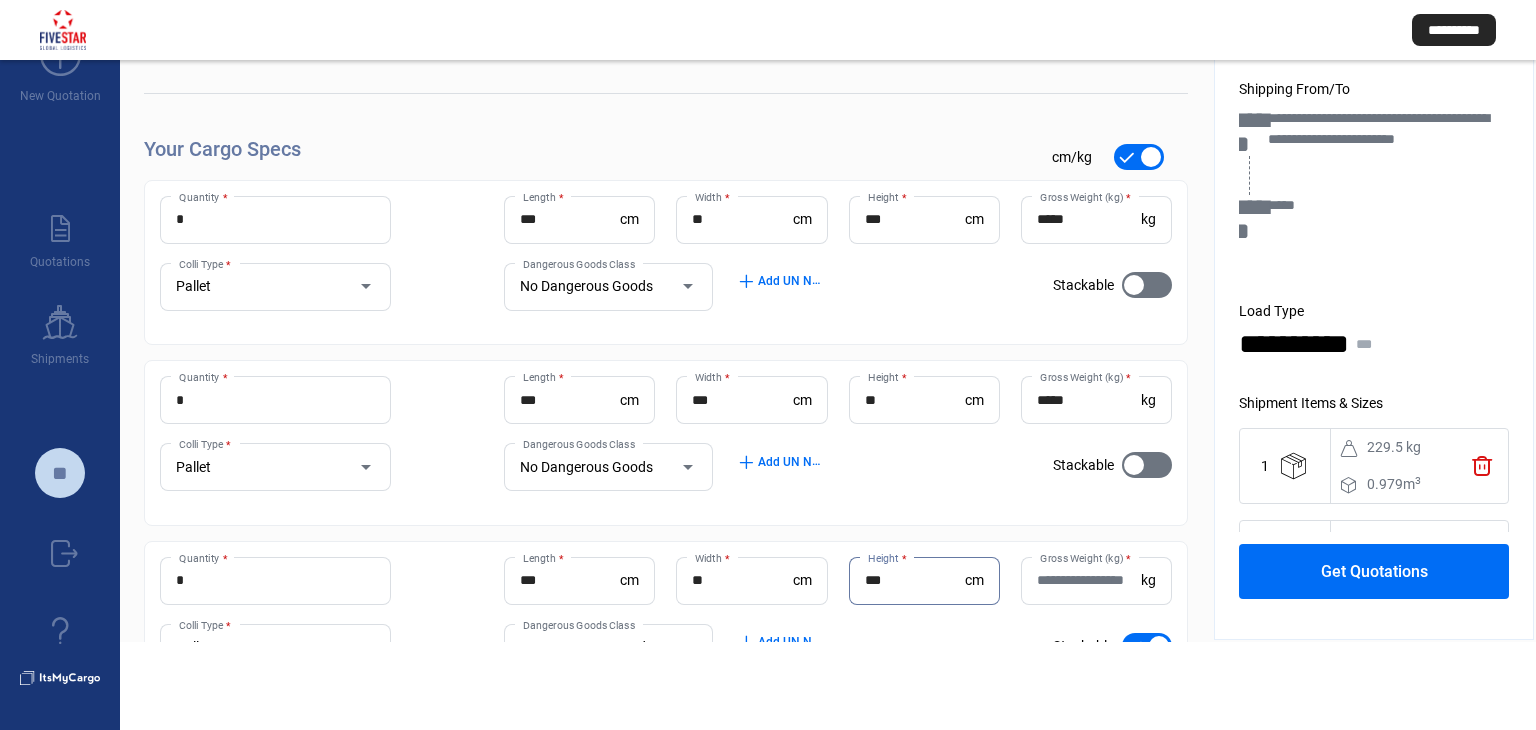 type on "***" 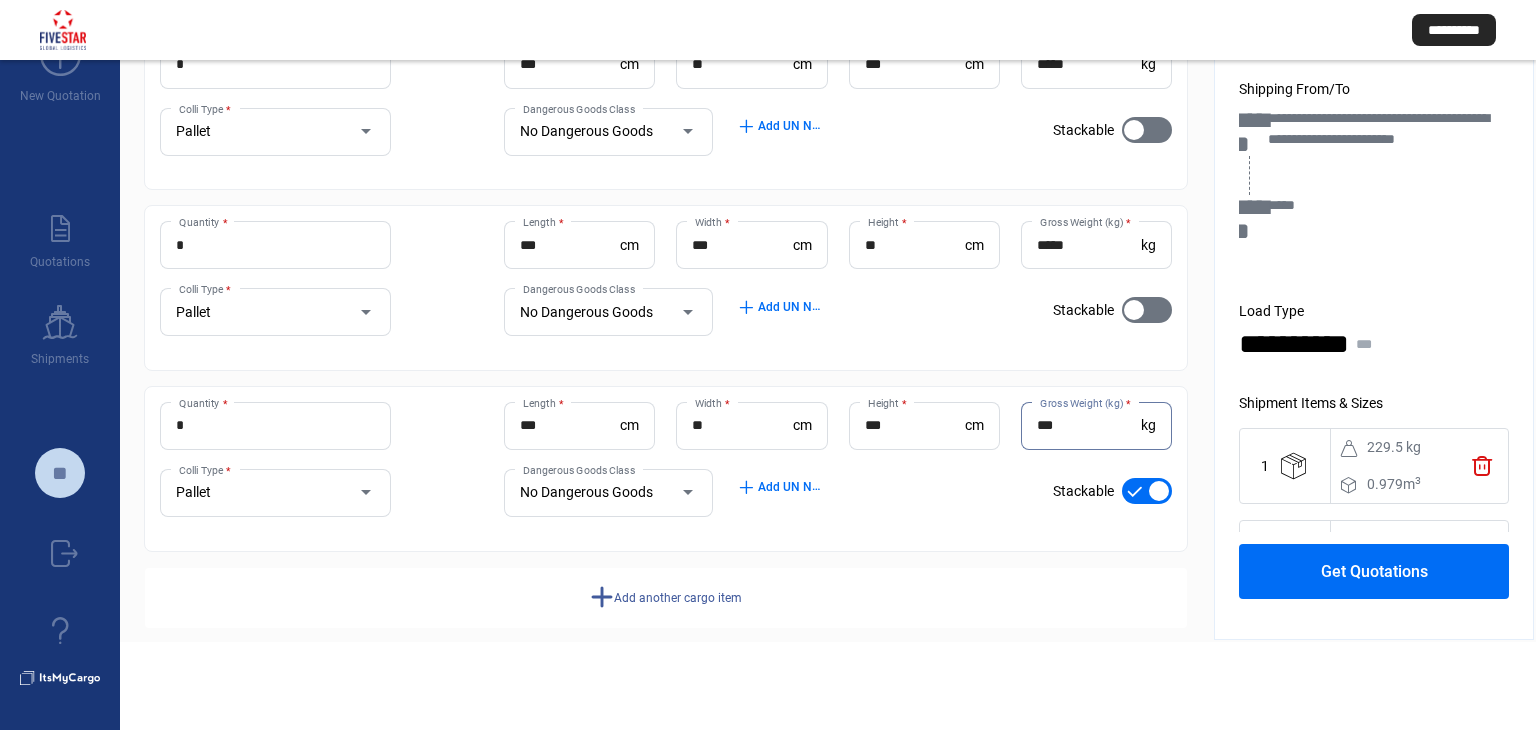scroll, scrollTop: 273, scrollLeft: 0, axis: vertical 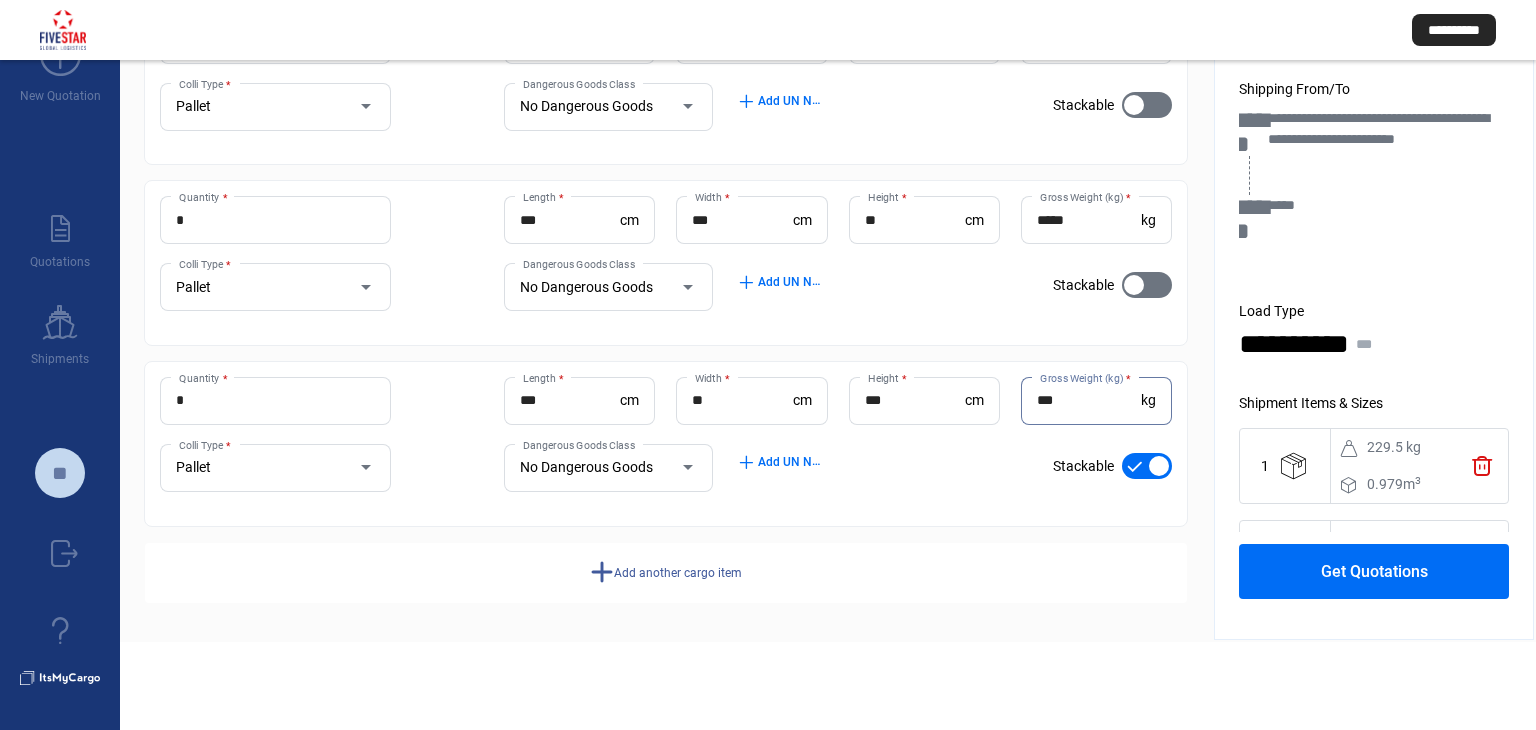 type on "***" 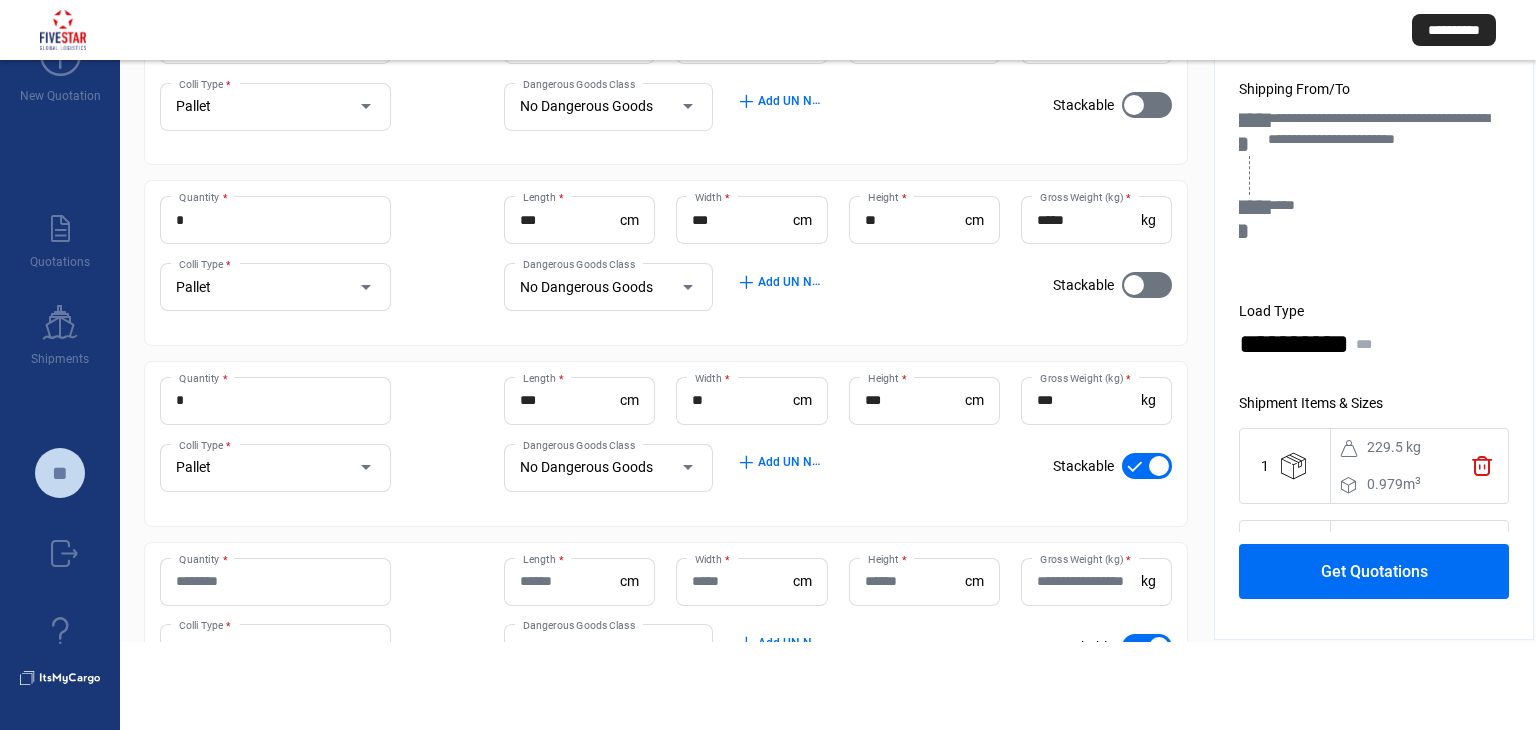 click on "Quantity *" at bounding box center [275, 581] 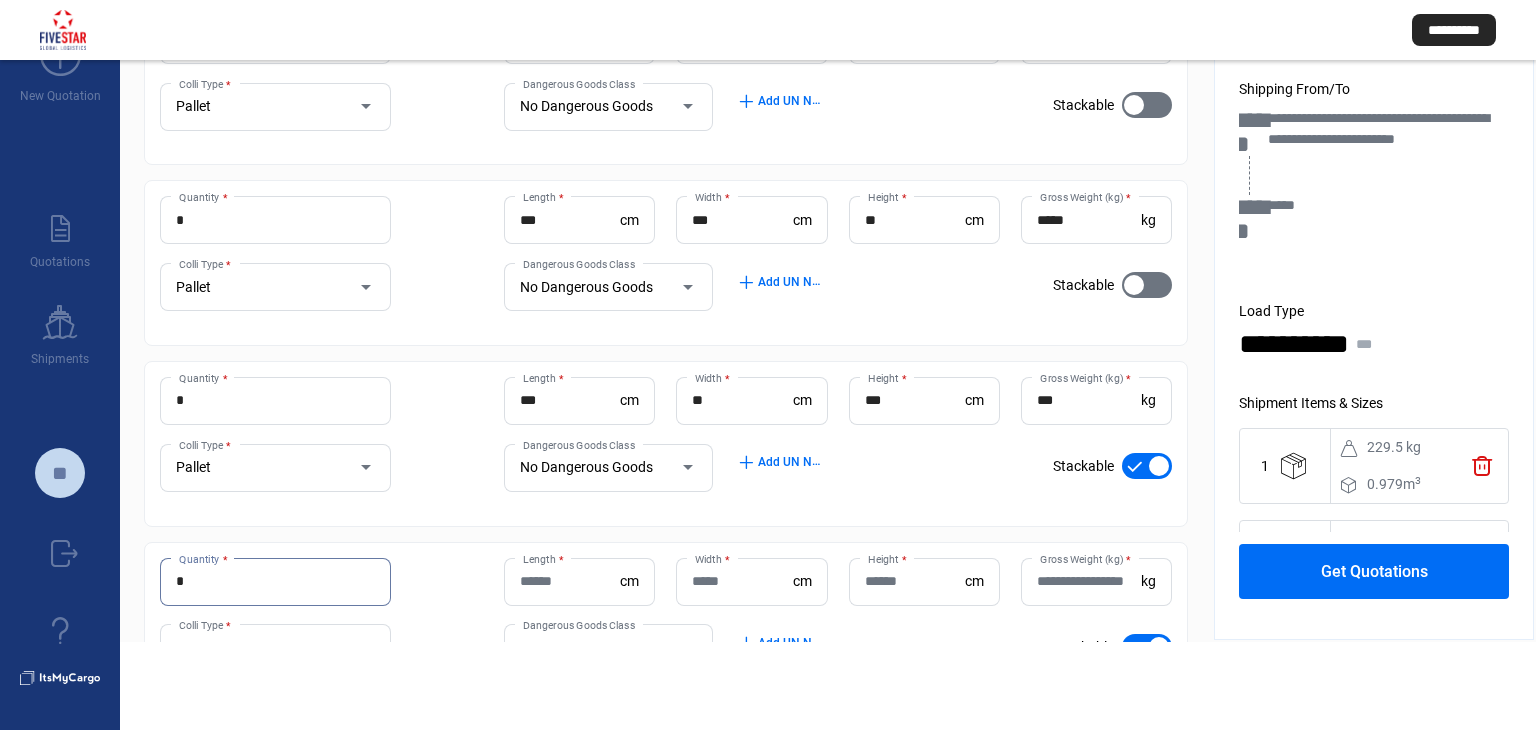 type on "*" 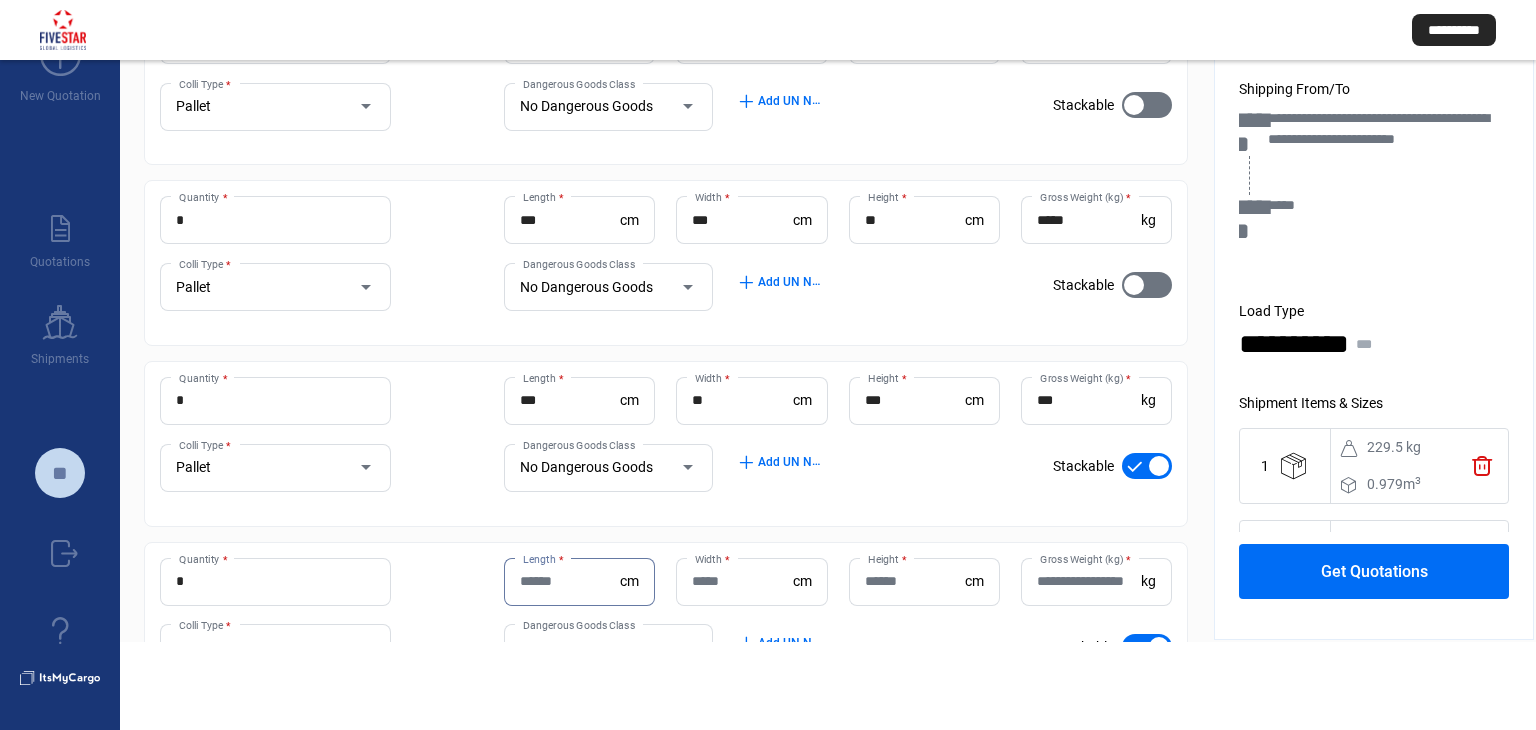 click on "Length  *" at bounding box center [570, 581] 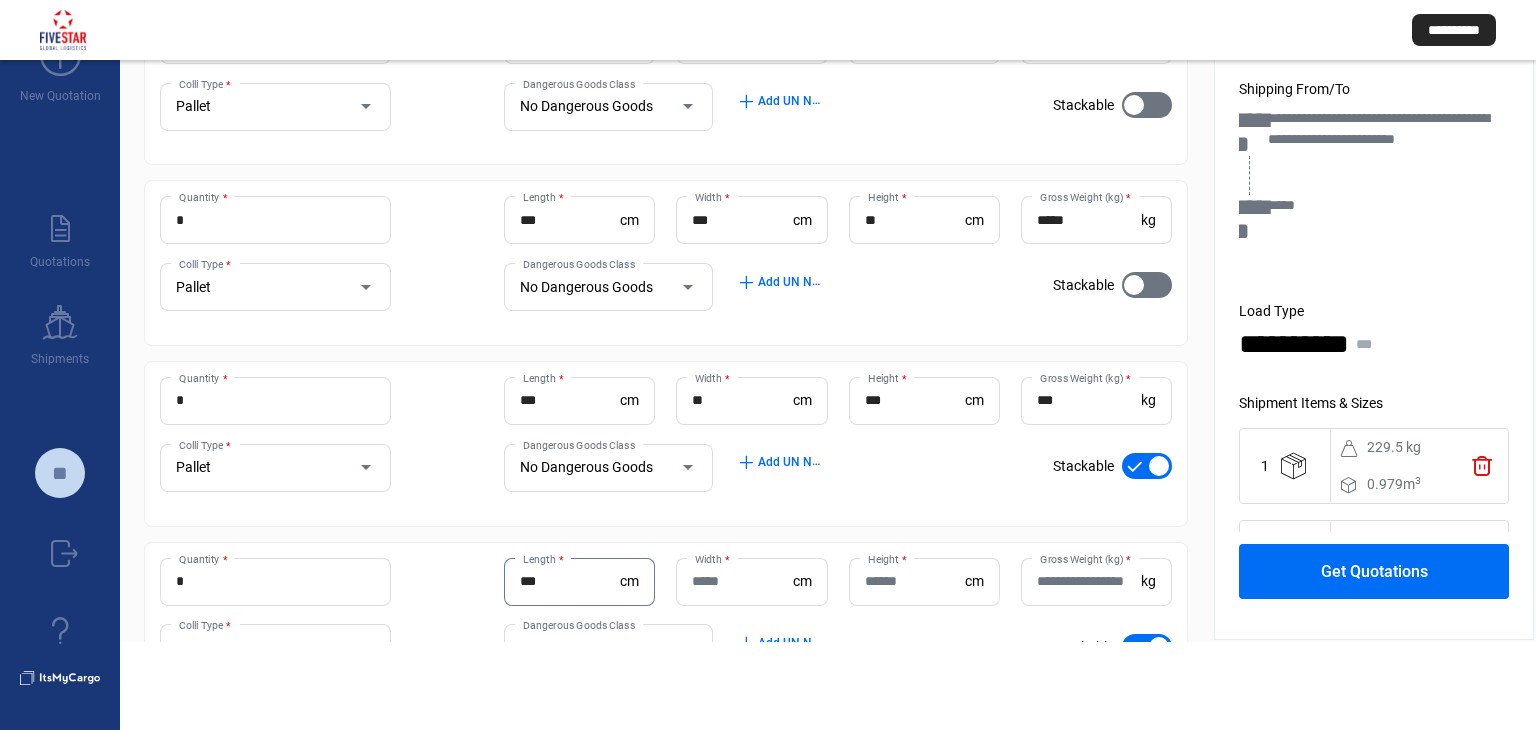 type on "***" 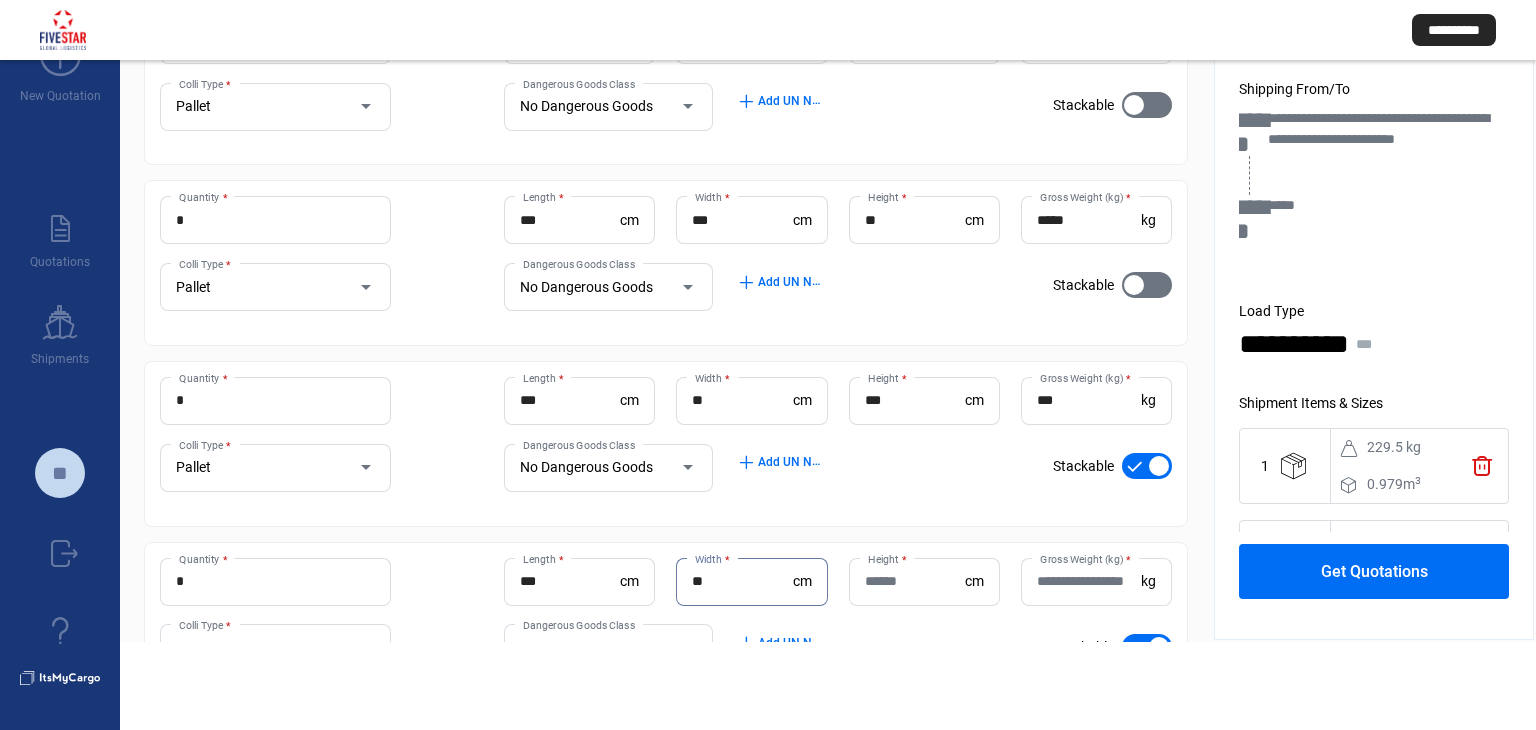 type on "**" 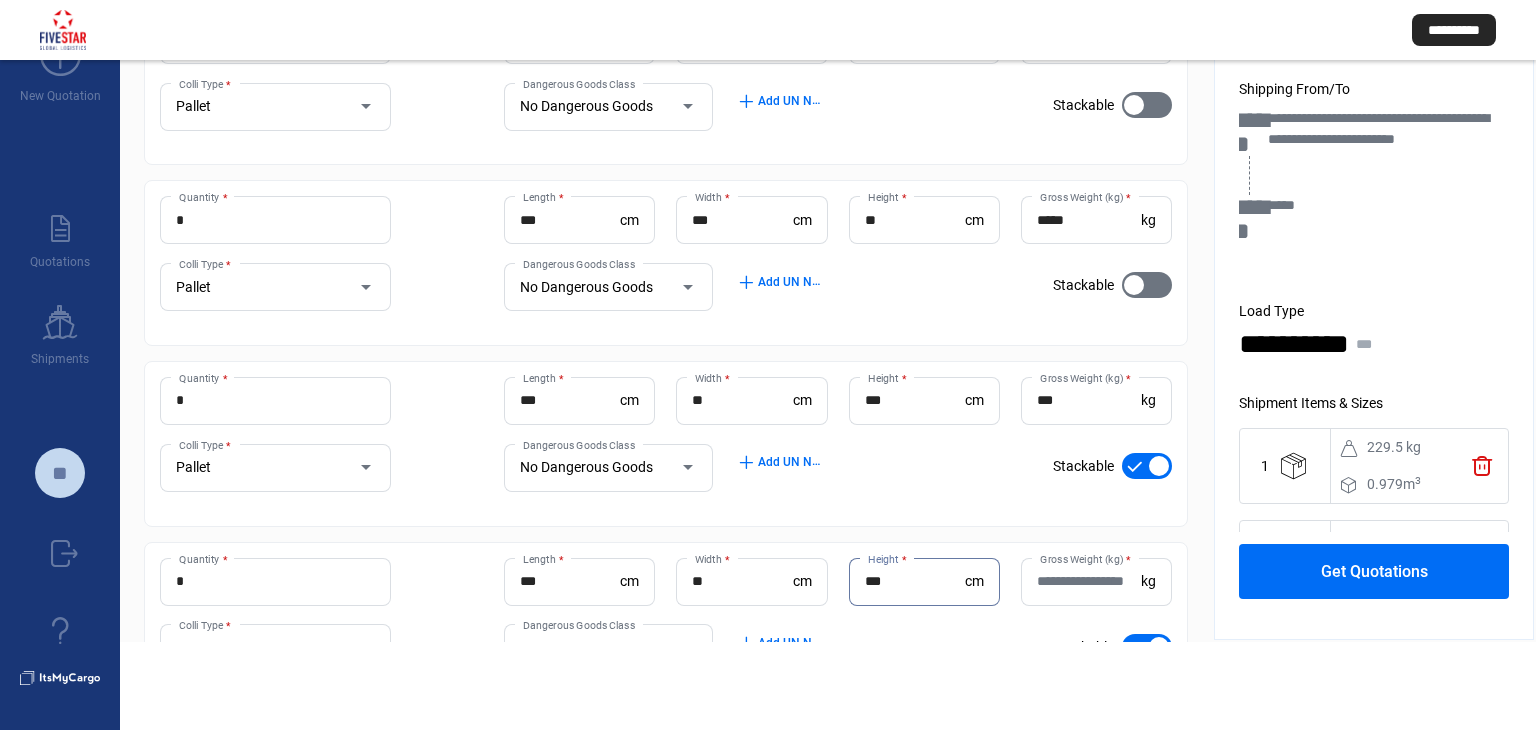 type on "***" 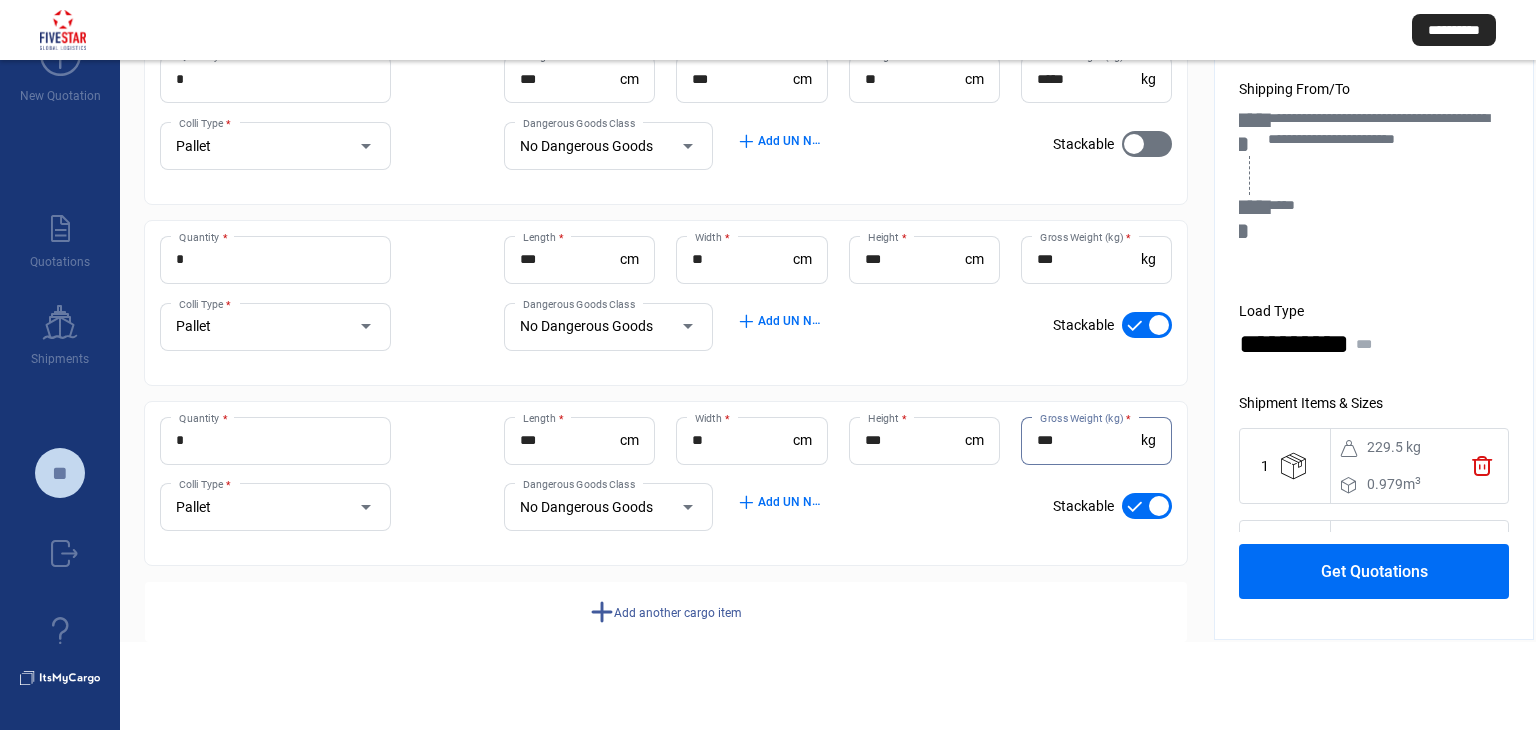 scroll, scrollTop: 454, scrollLeft: 0, axis: vertical 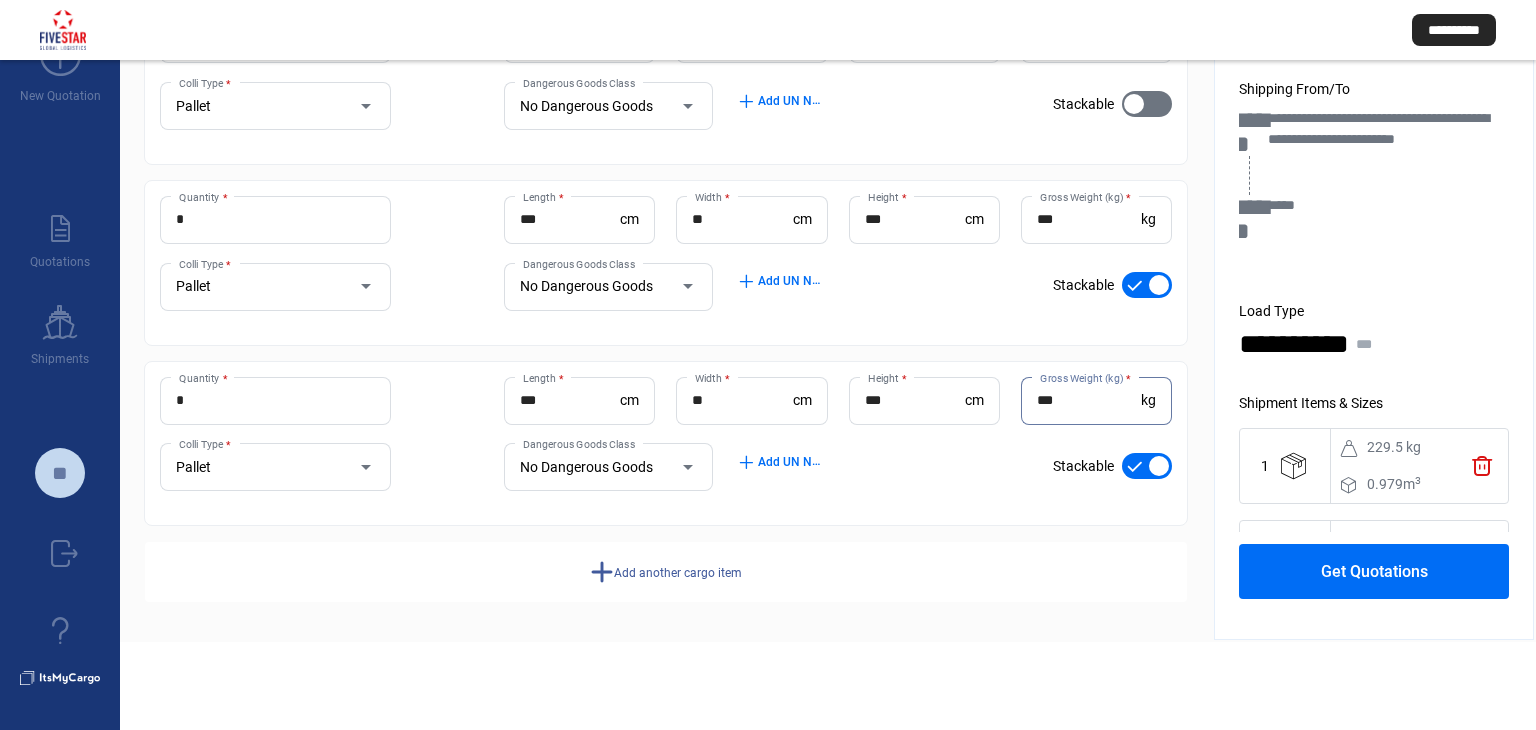 type on "***" 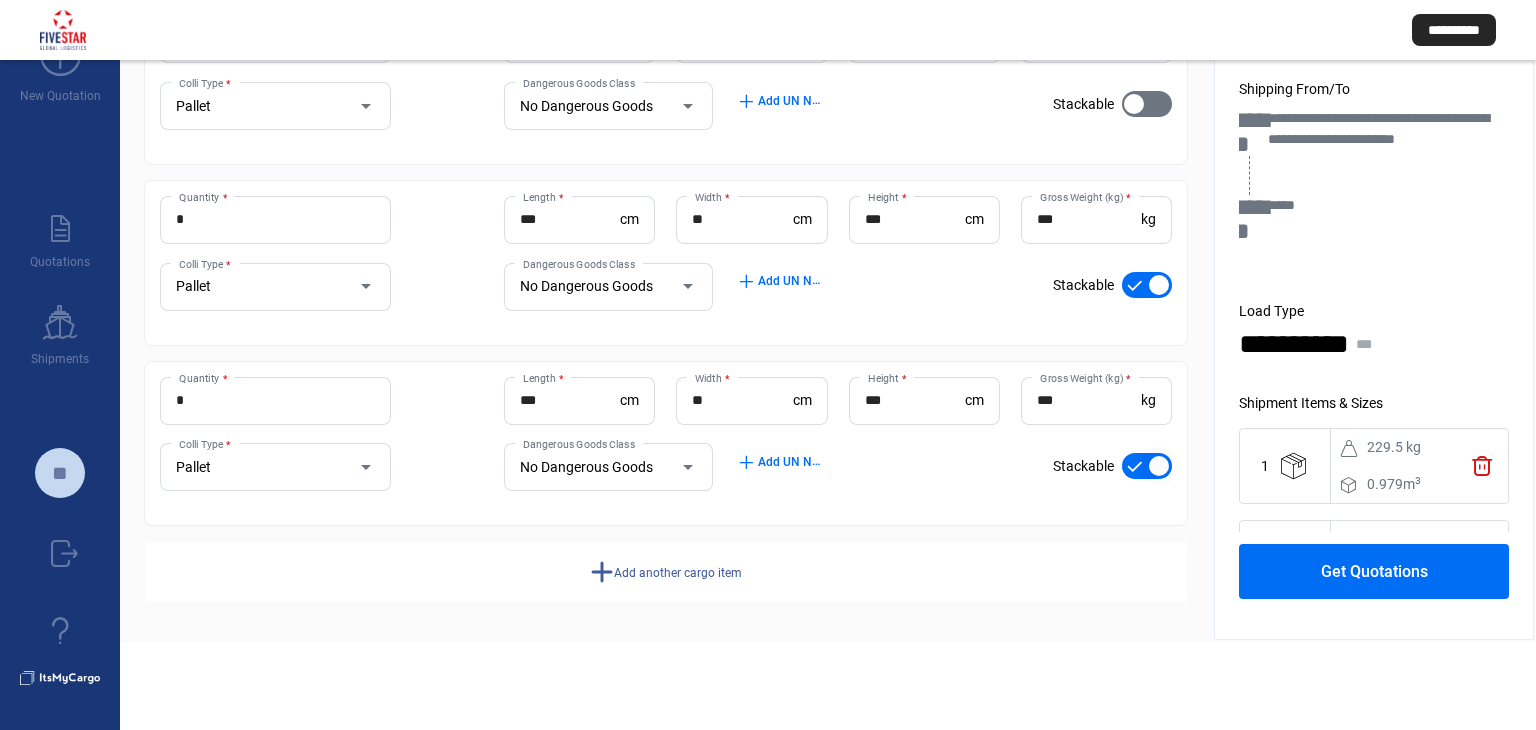 click at bounding box center [1147, 466] 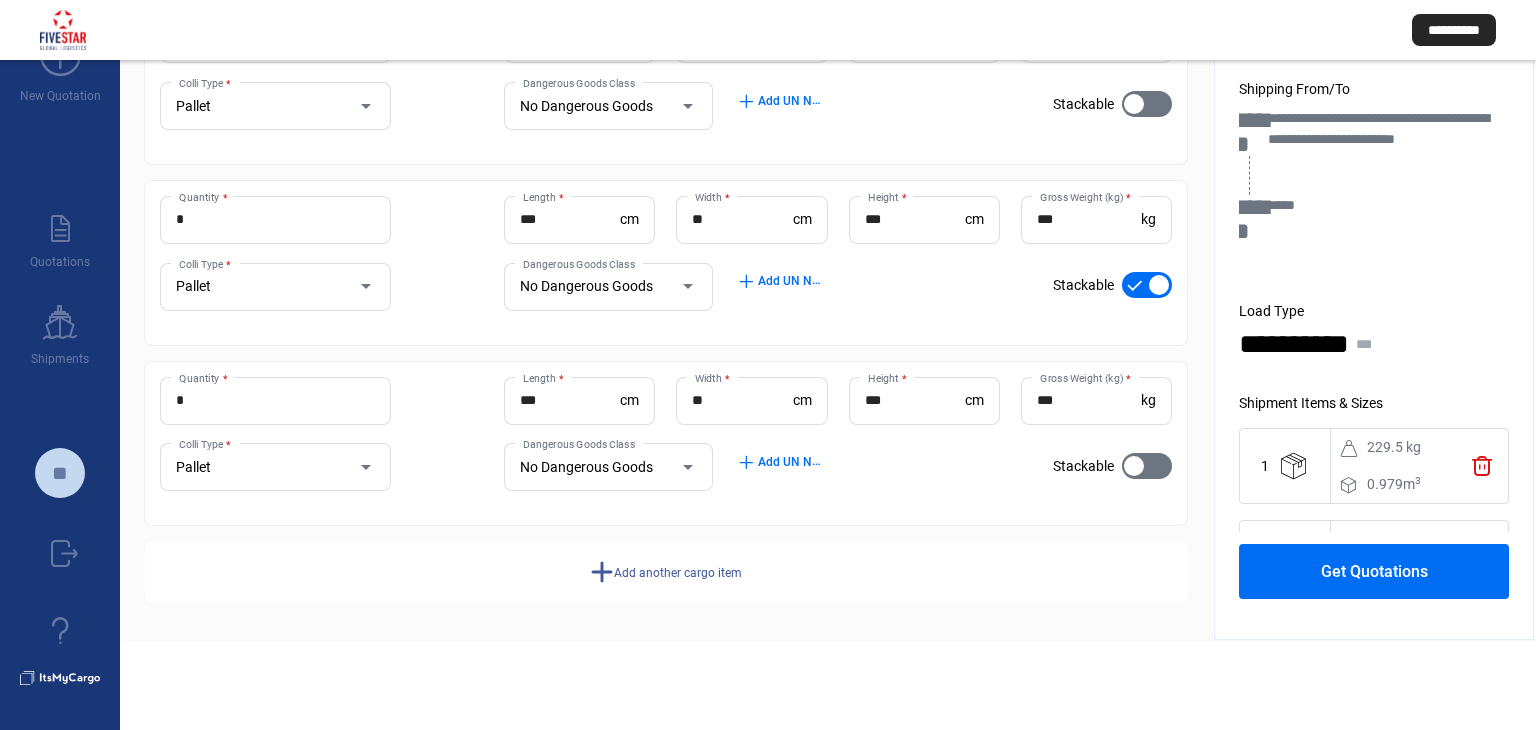 click at bounding box center [1147, 285] 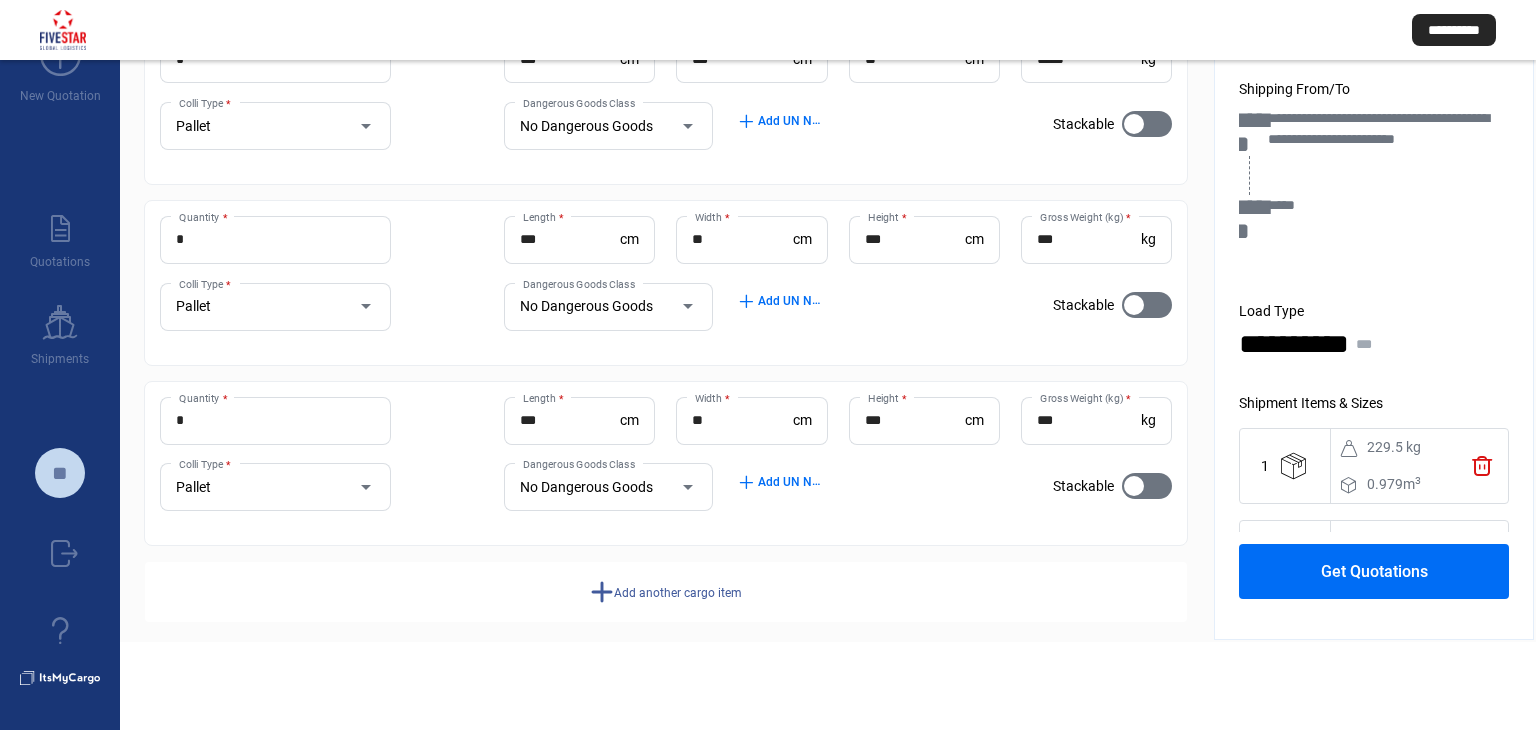 scroll, scrollTop: 454, scrollLeft: 0, axis: vertical 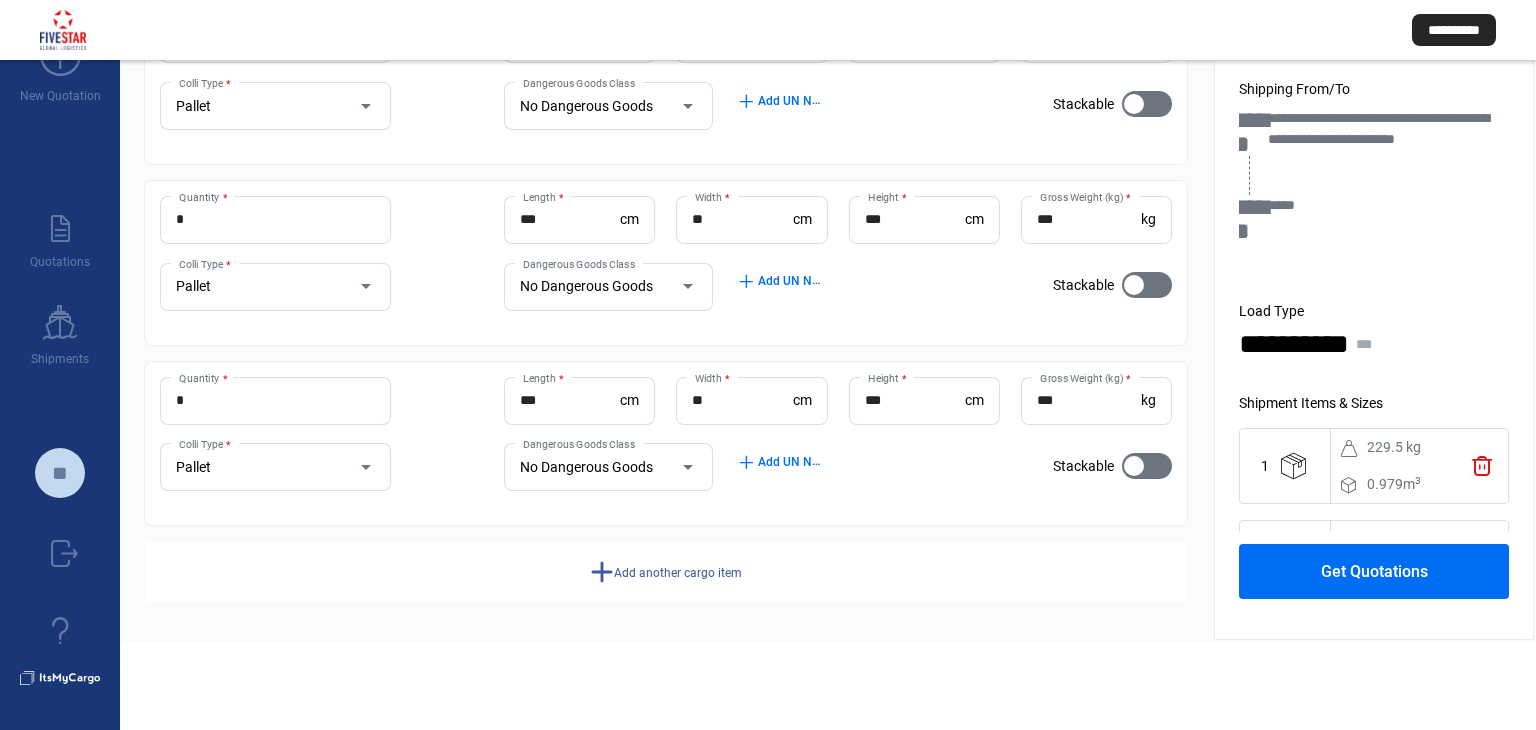 click on "Add another cargo item" 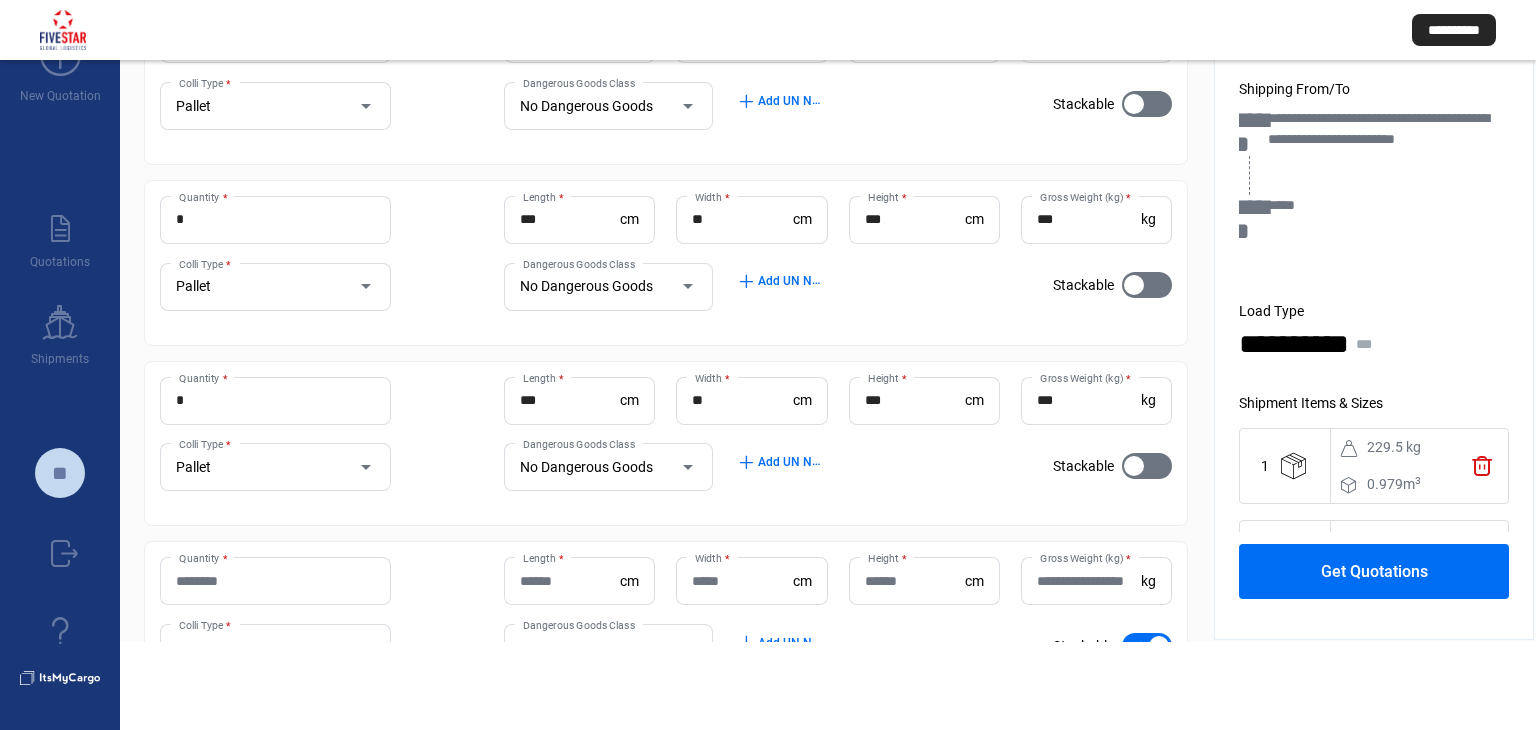 type 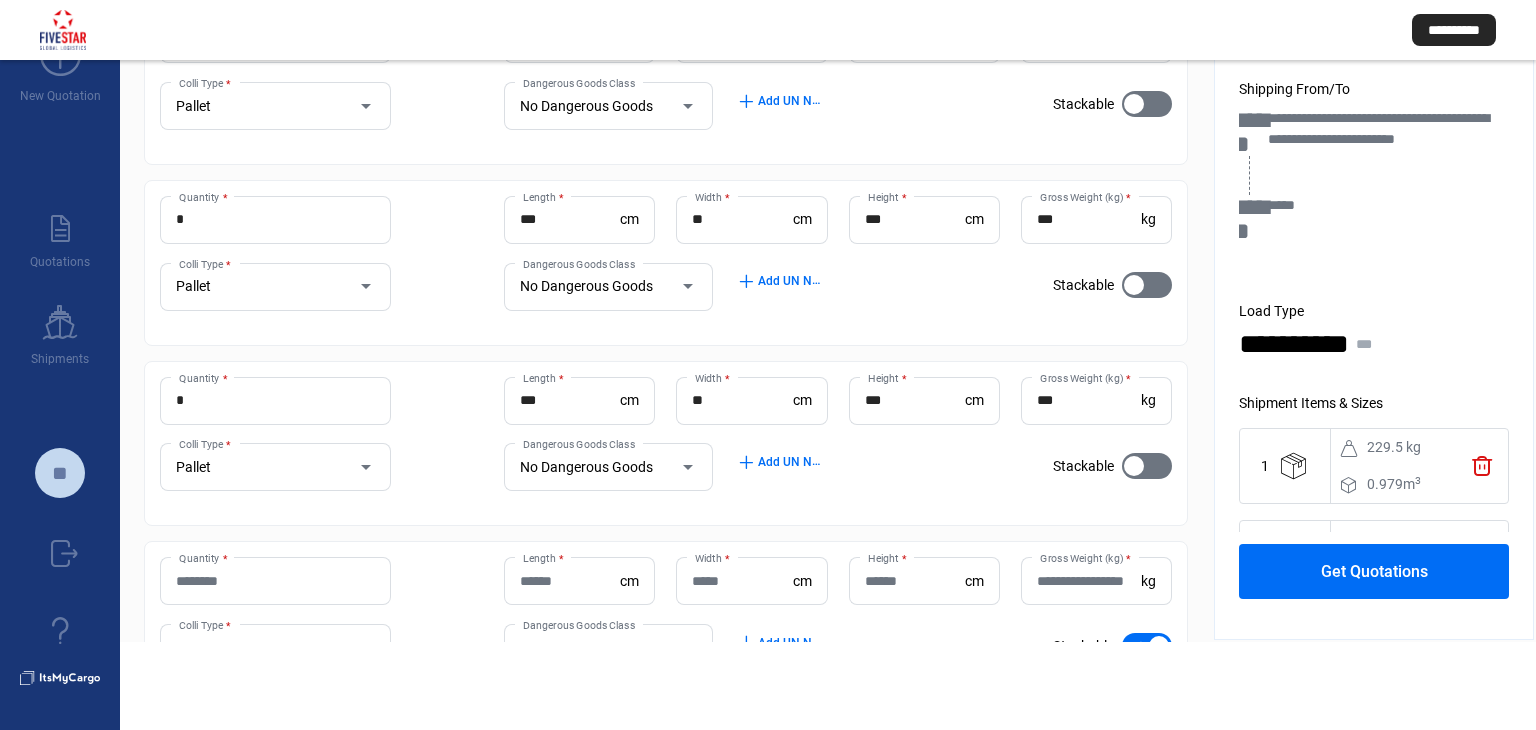 click on "Length  *" 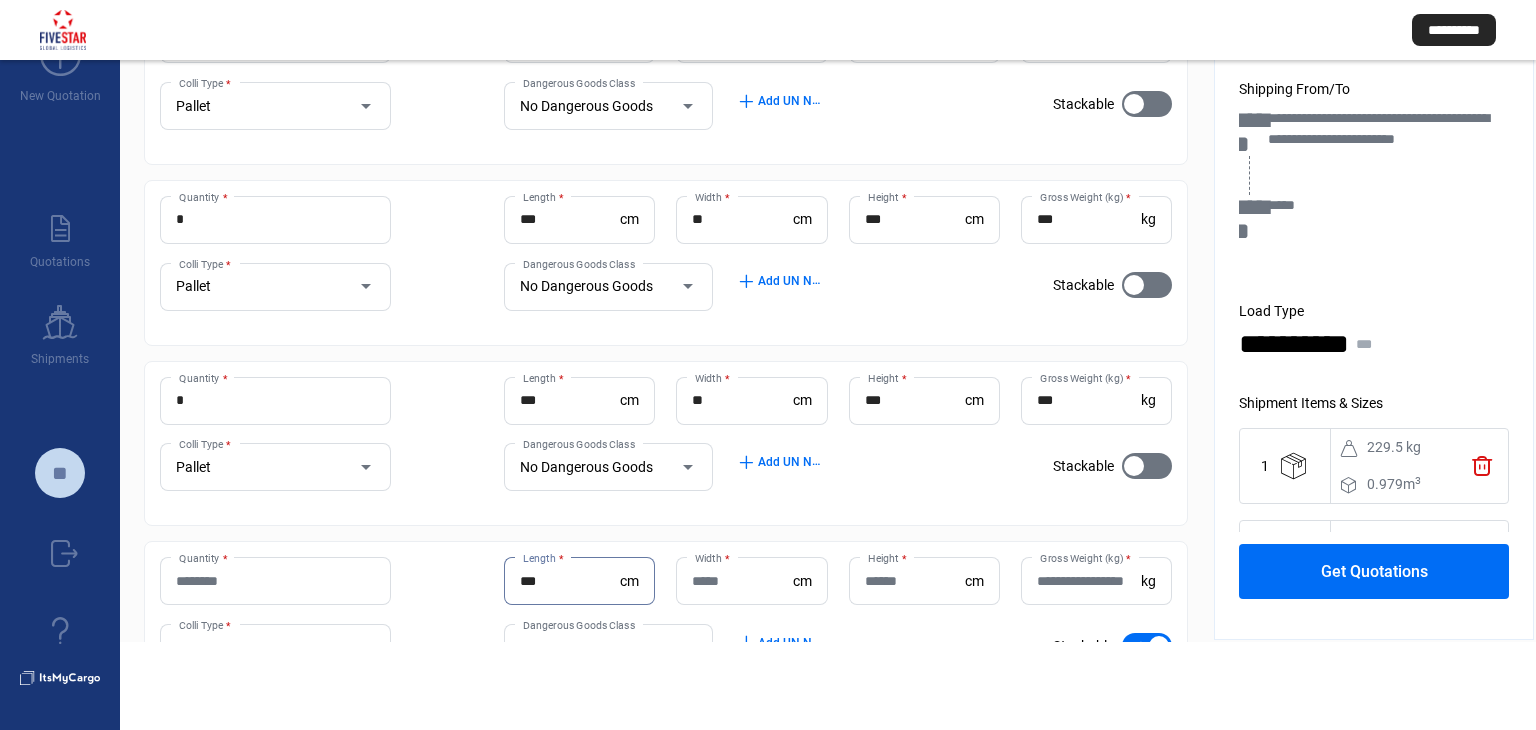 type on "***" 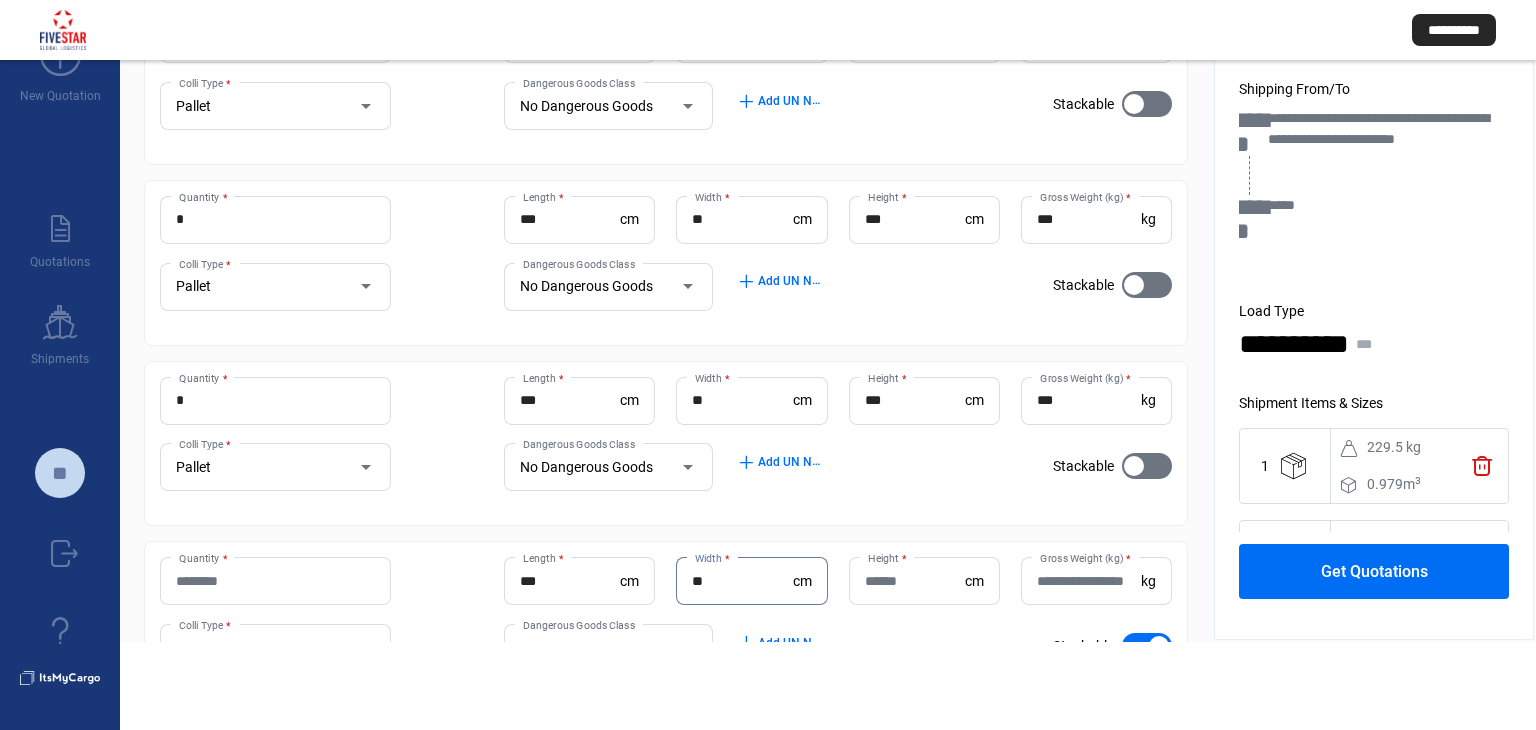 type on "**" 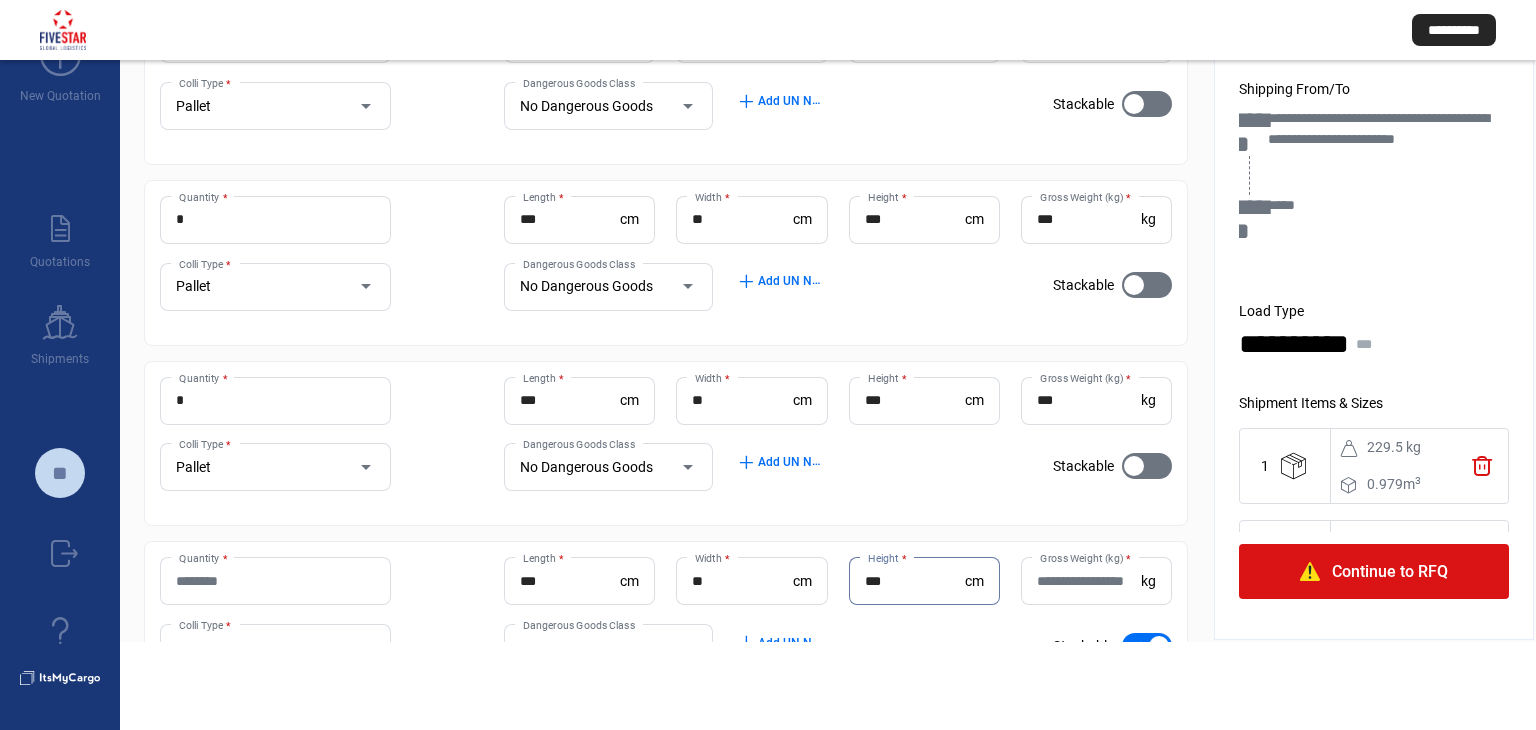 type on "***" 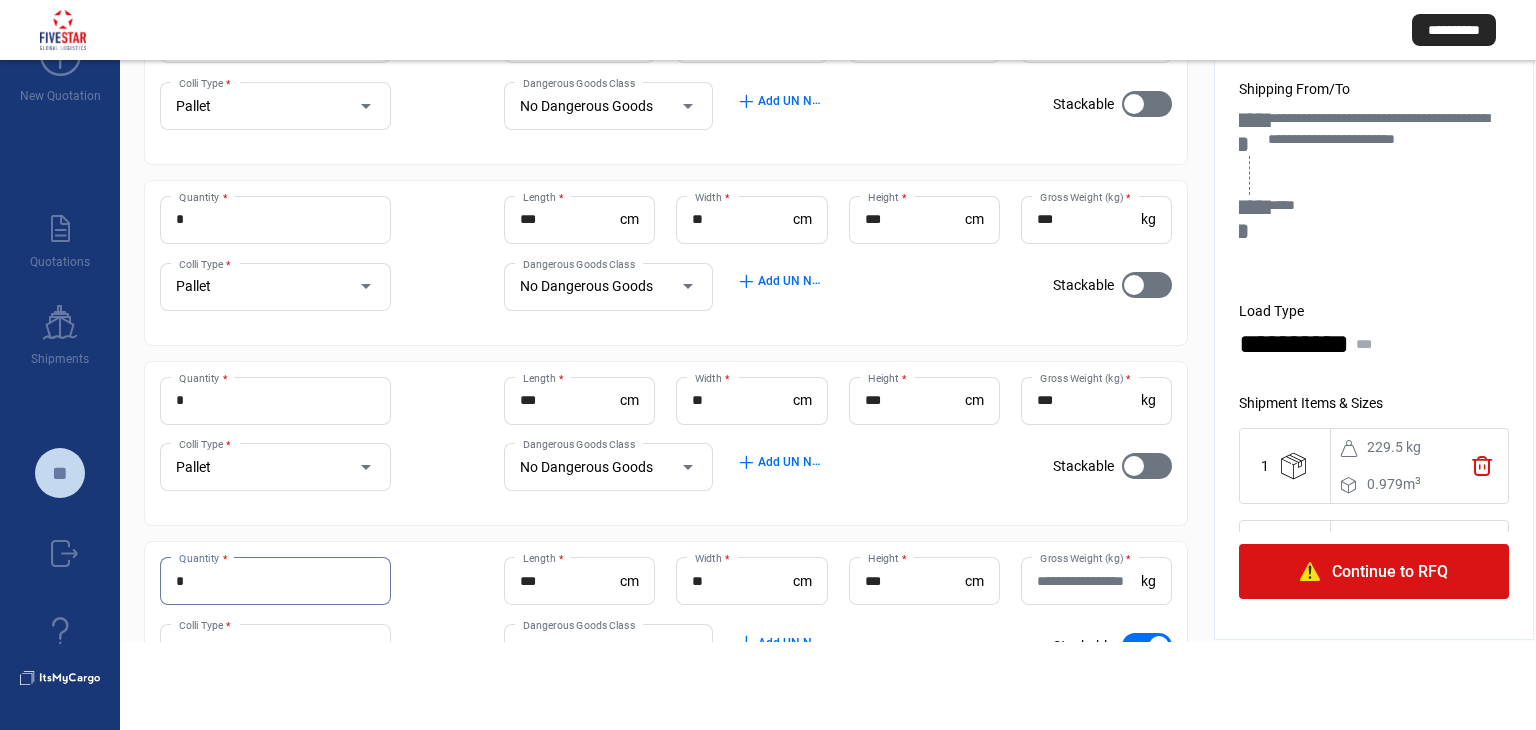 type on "*" 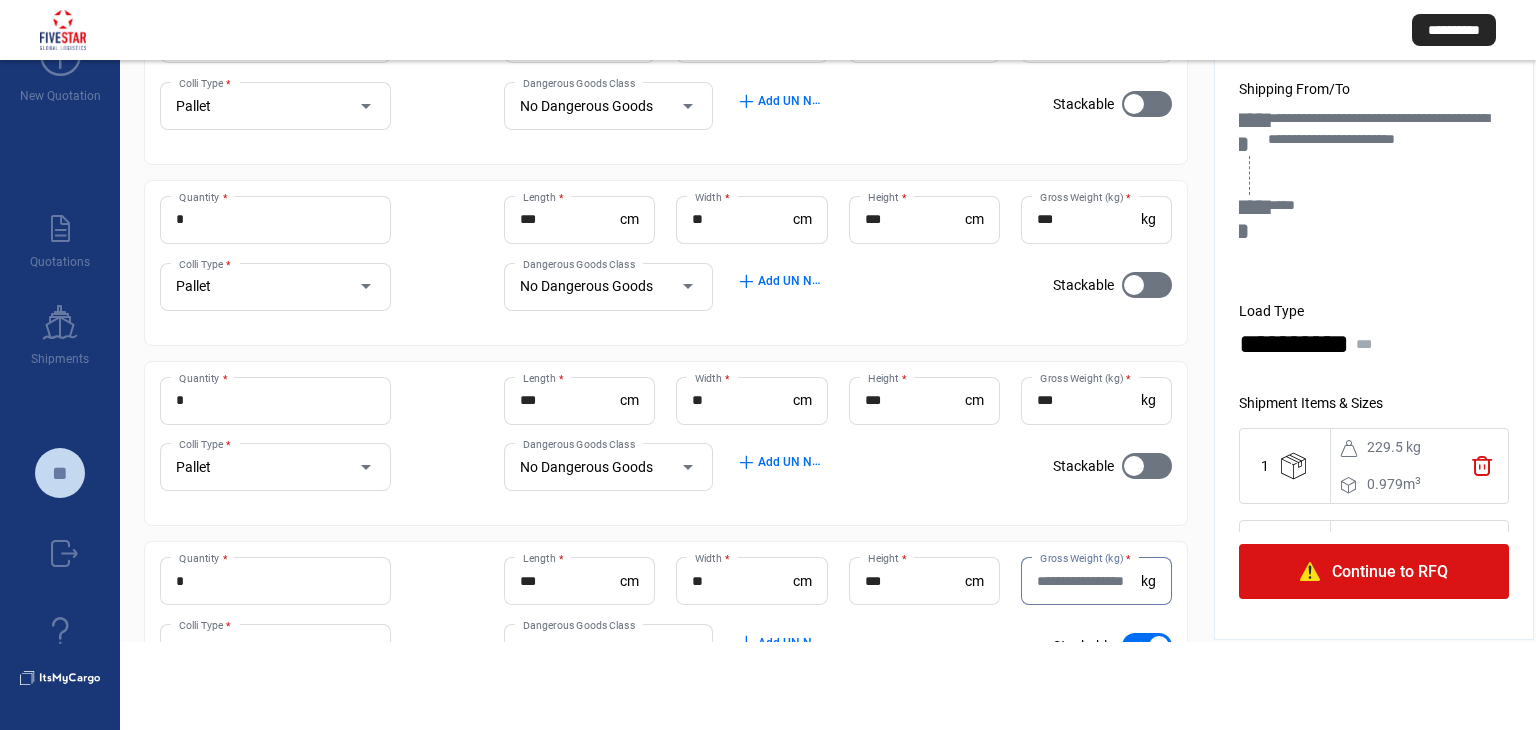 click on "Gross Weight (kg)  *" at bounding box center (1089, 581) 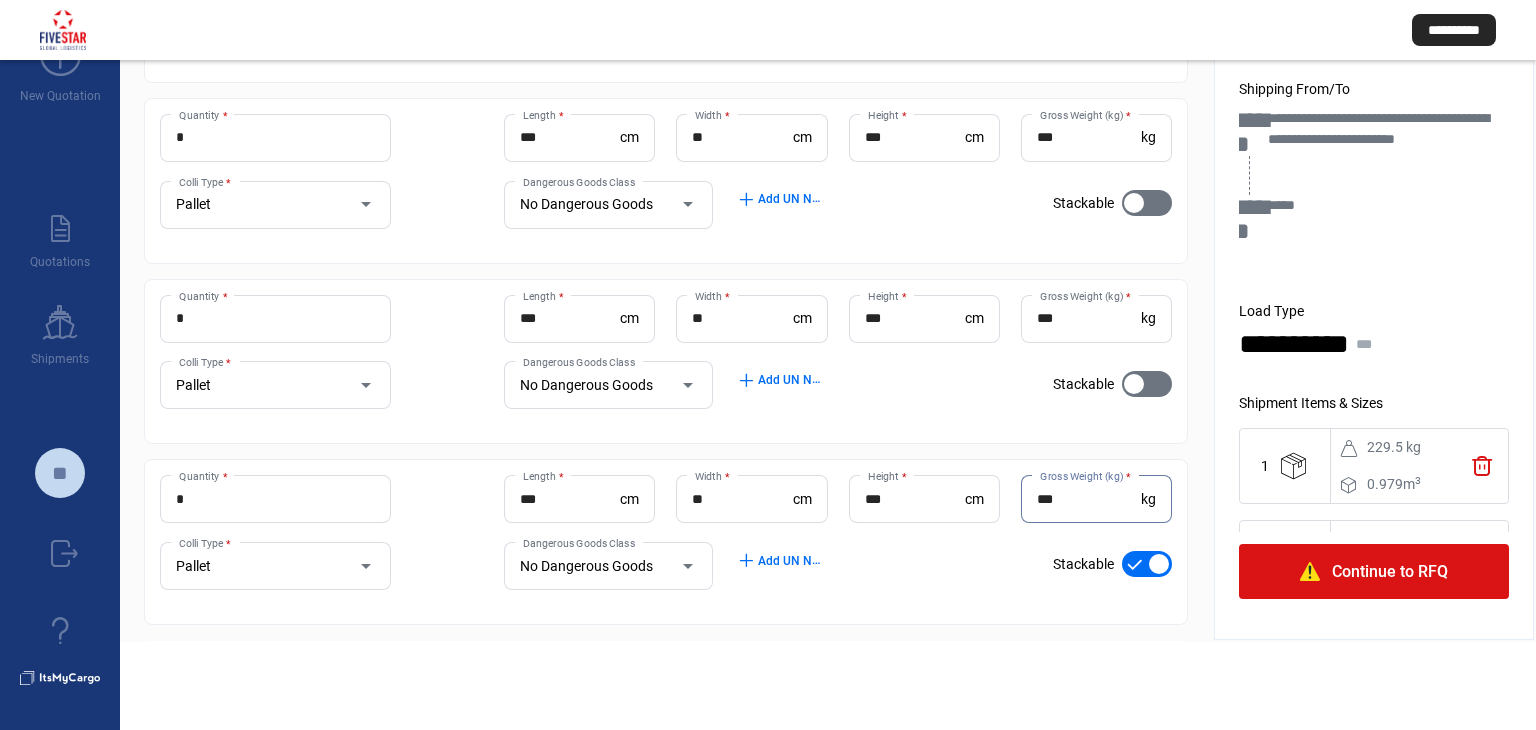 scroll, scrollTop: 634, scrollLeft: 0, axis: vertical 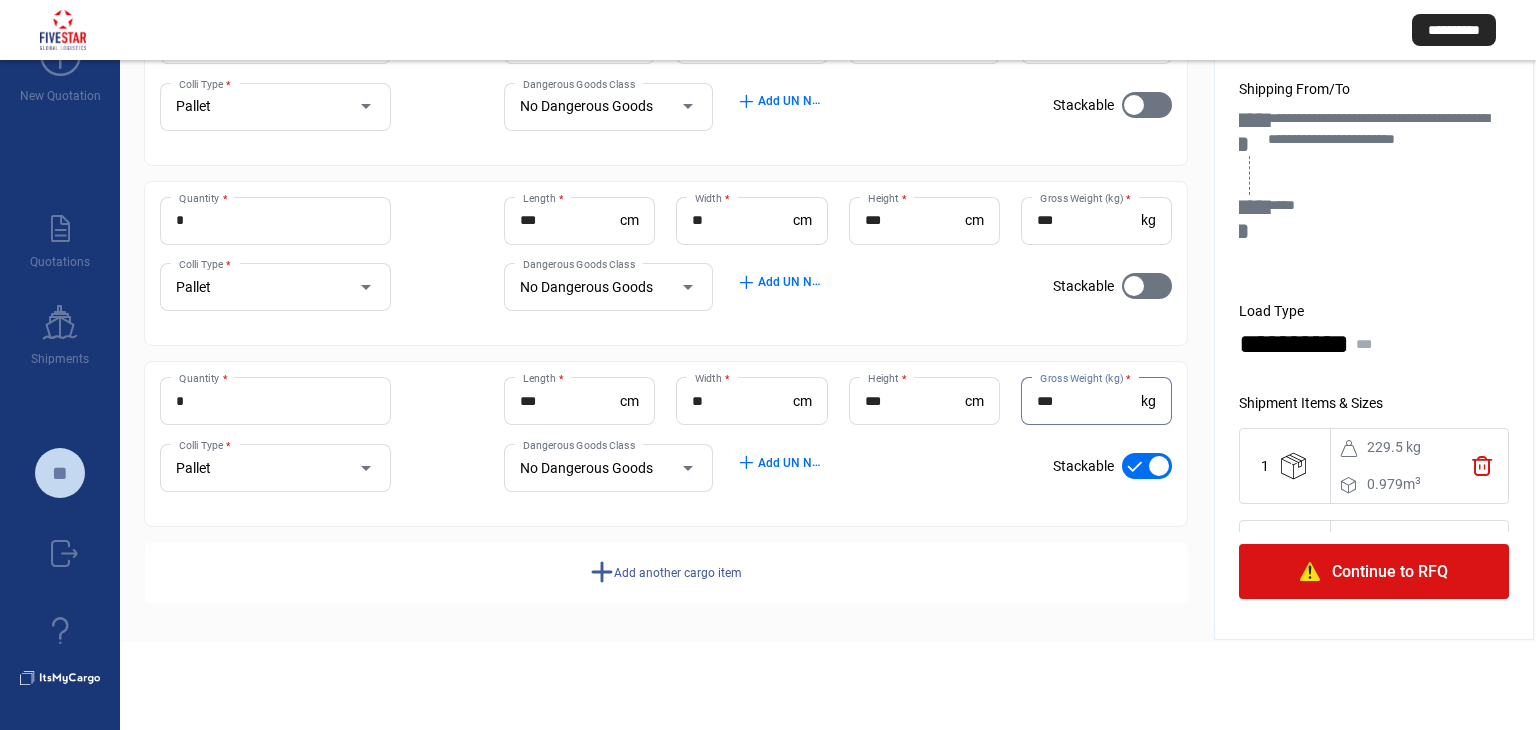 type on "***" 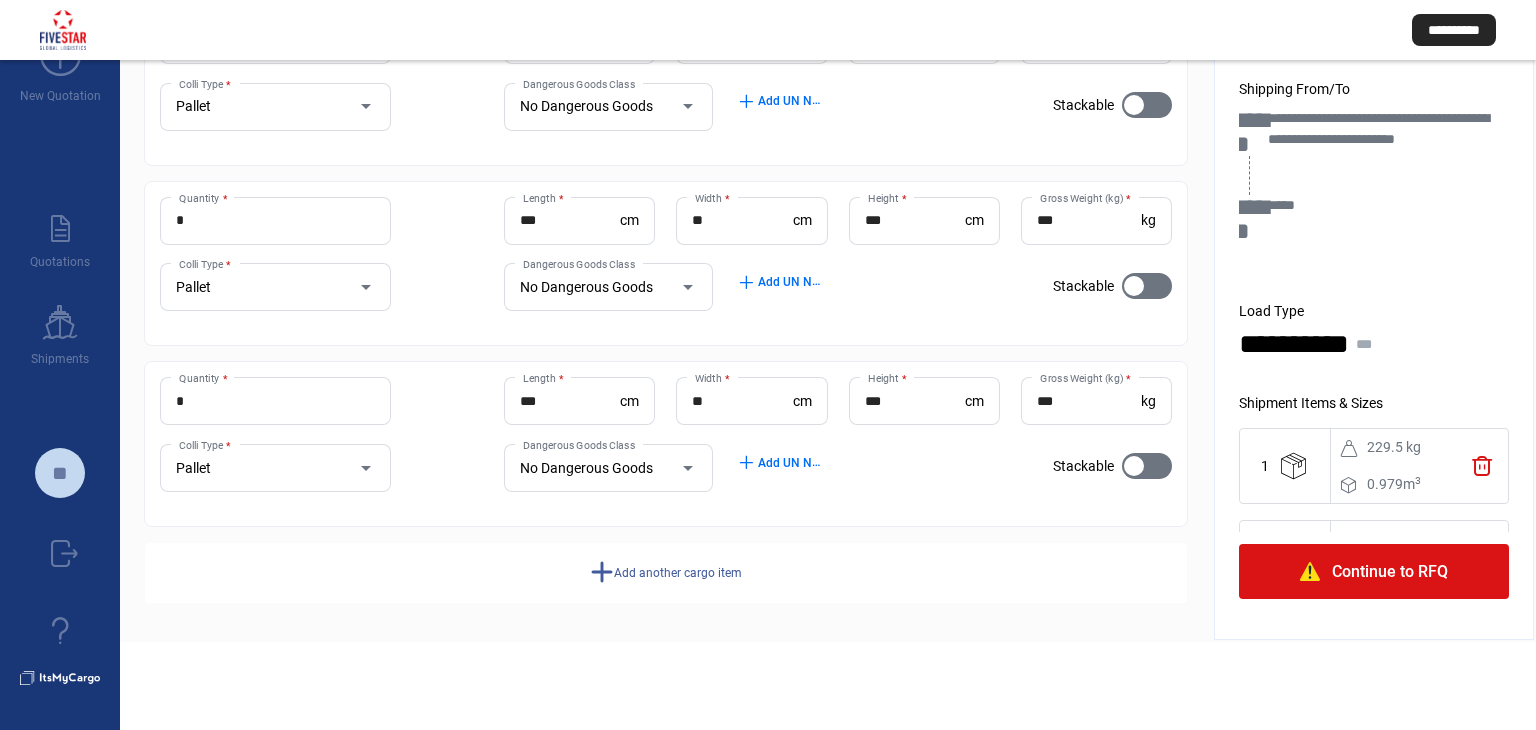 click on "Add another cargo item" 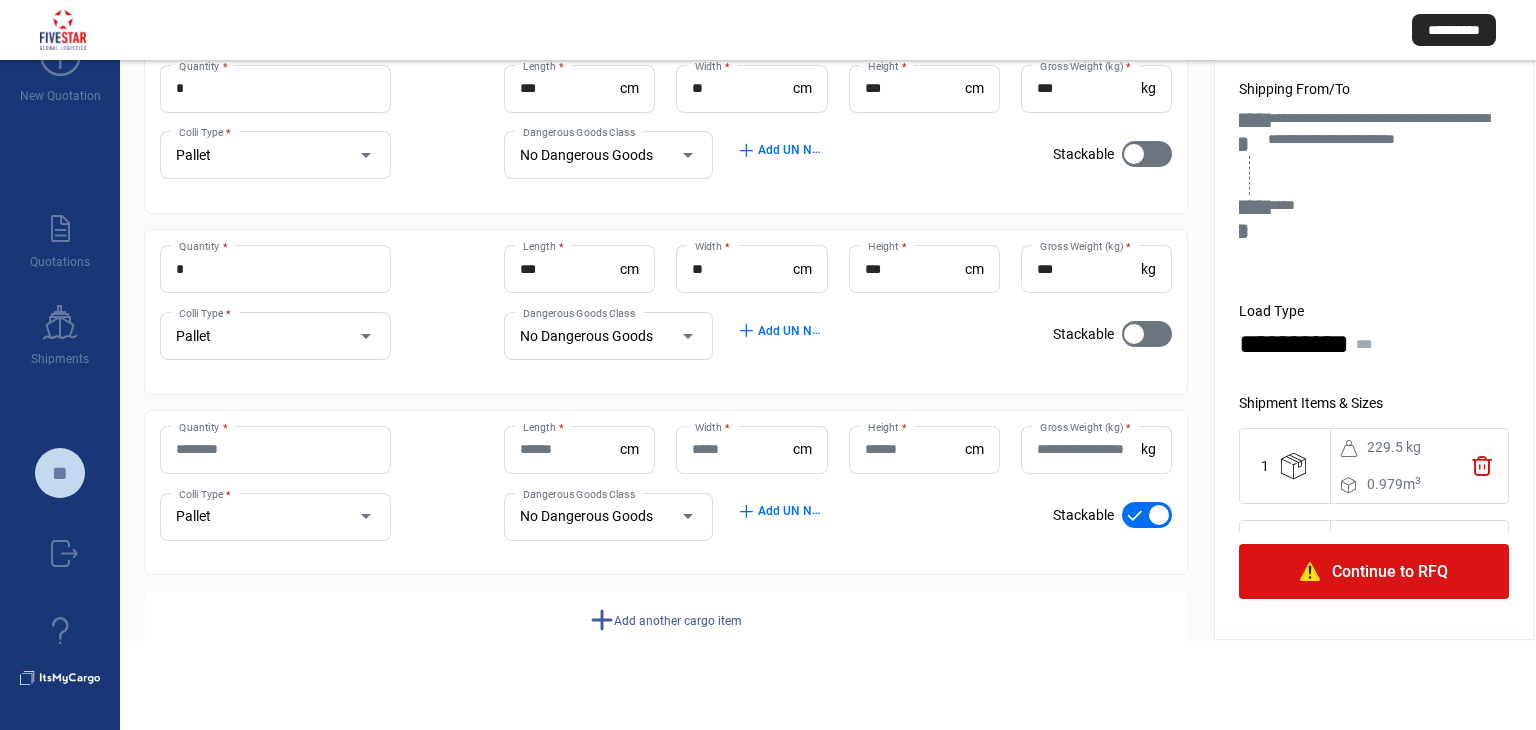 scroll, scrollTop: 862, scrollLeft: 0, axis: vertical 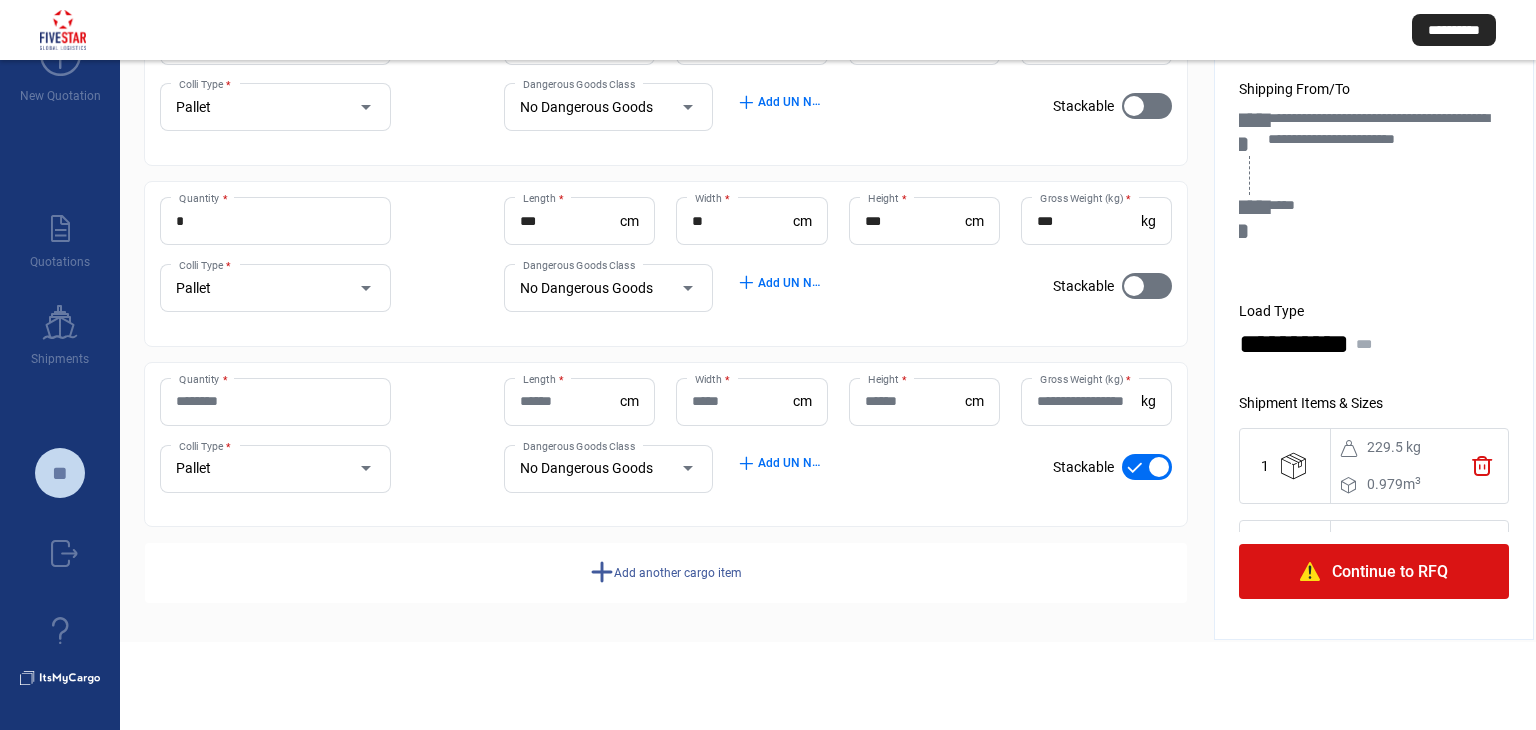 click on "Quantity *" at bounding box center [275, 401] 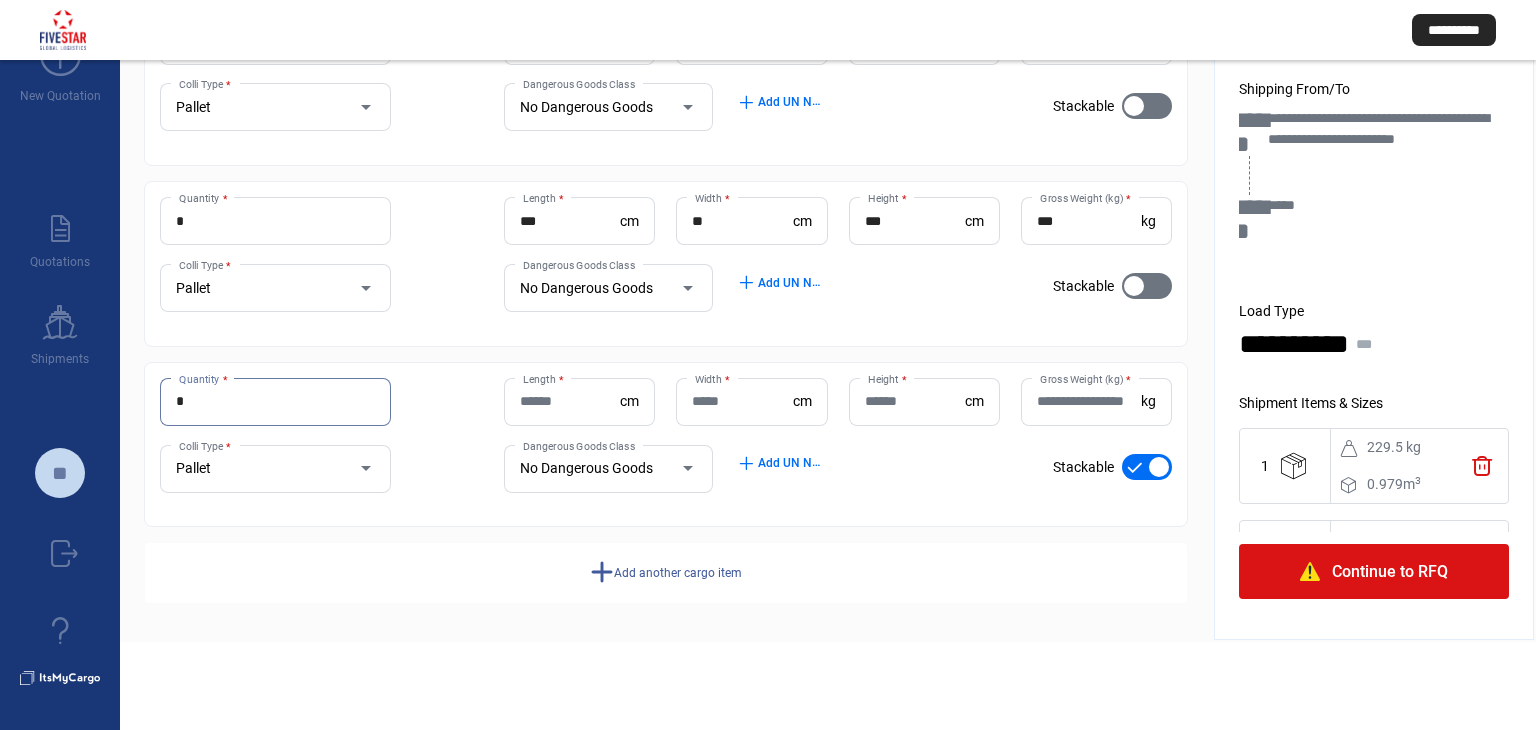 type on "*" 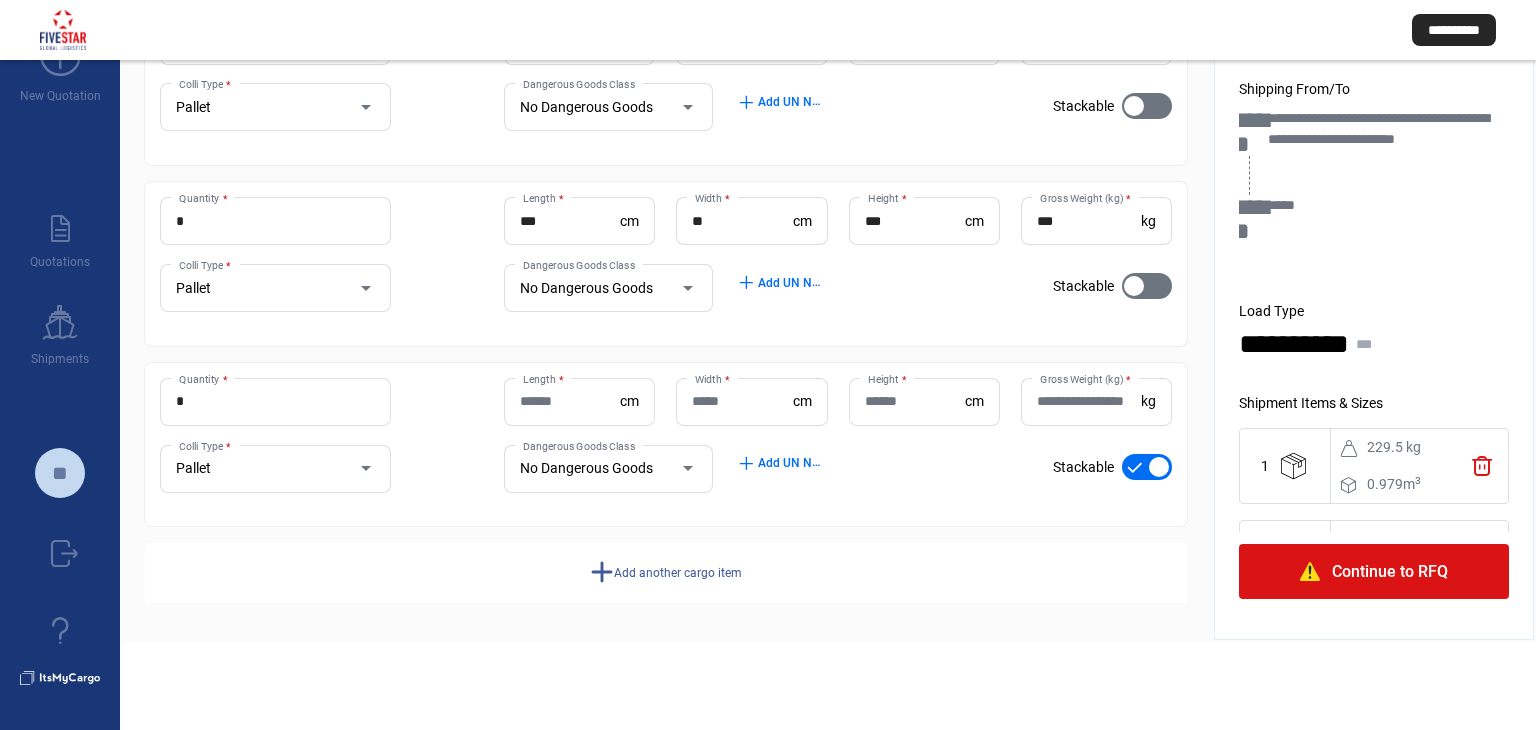 click on "Length  *" 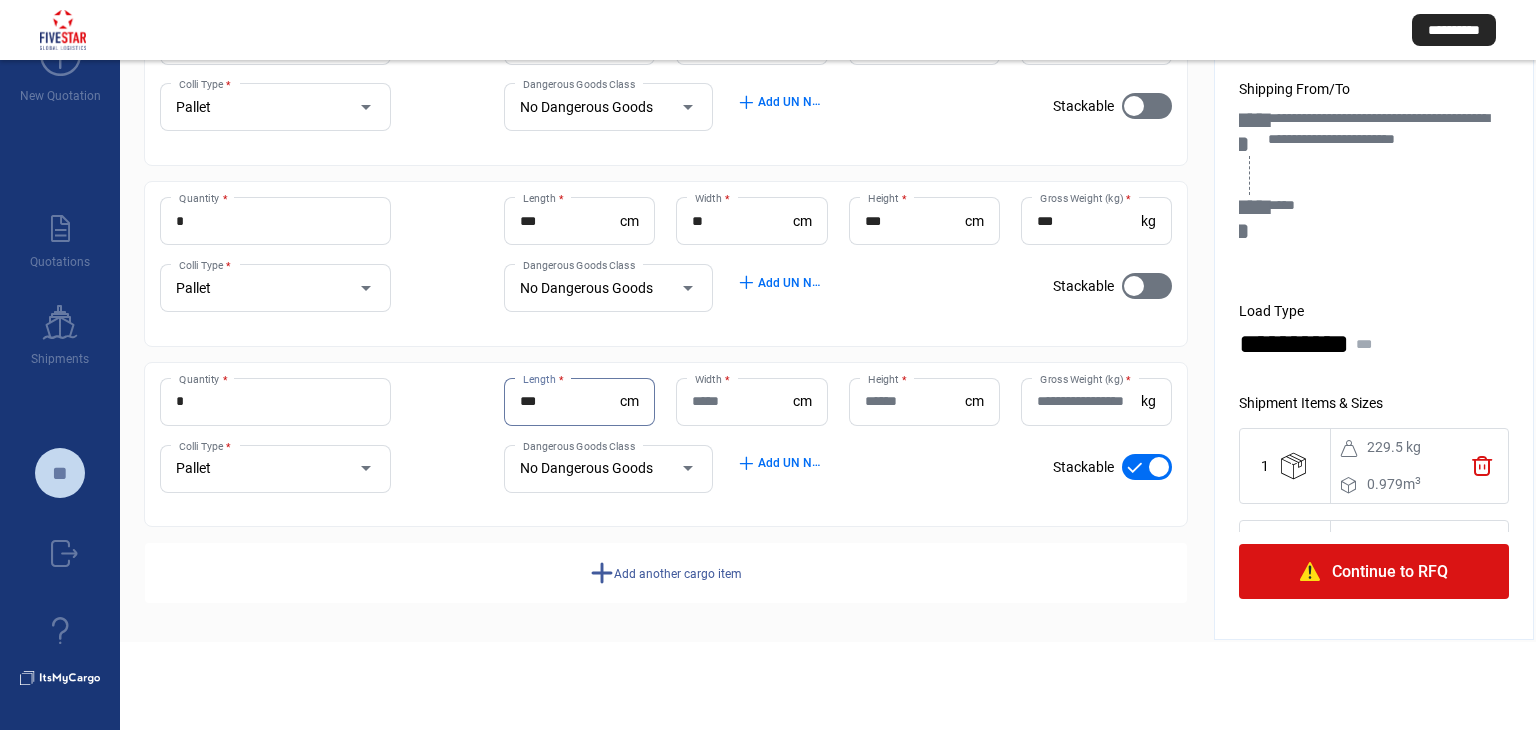 type on "***" 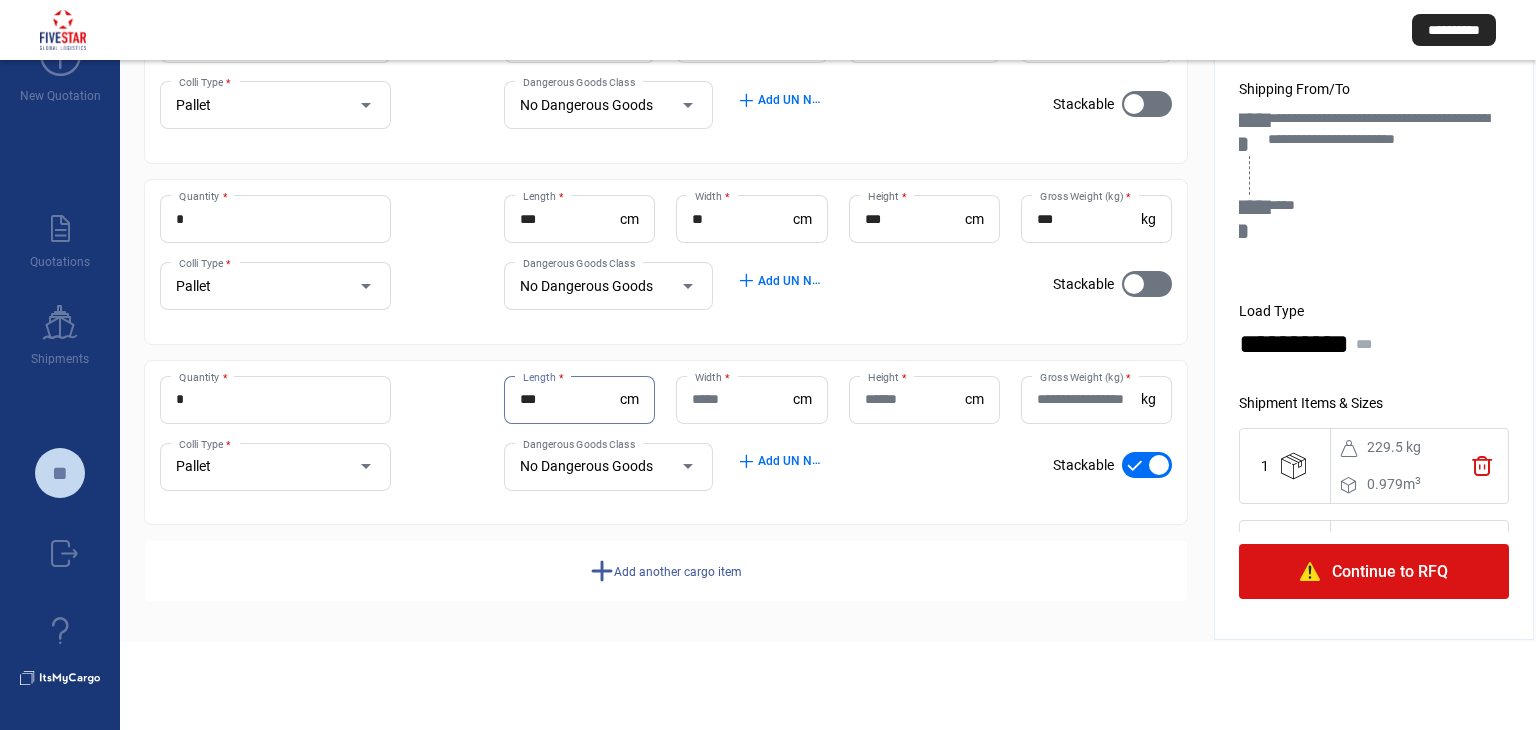 scroll, scrollTop: 814, scrollLeft: 0, axis: vertical 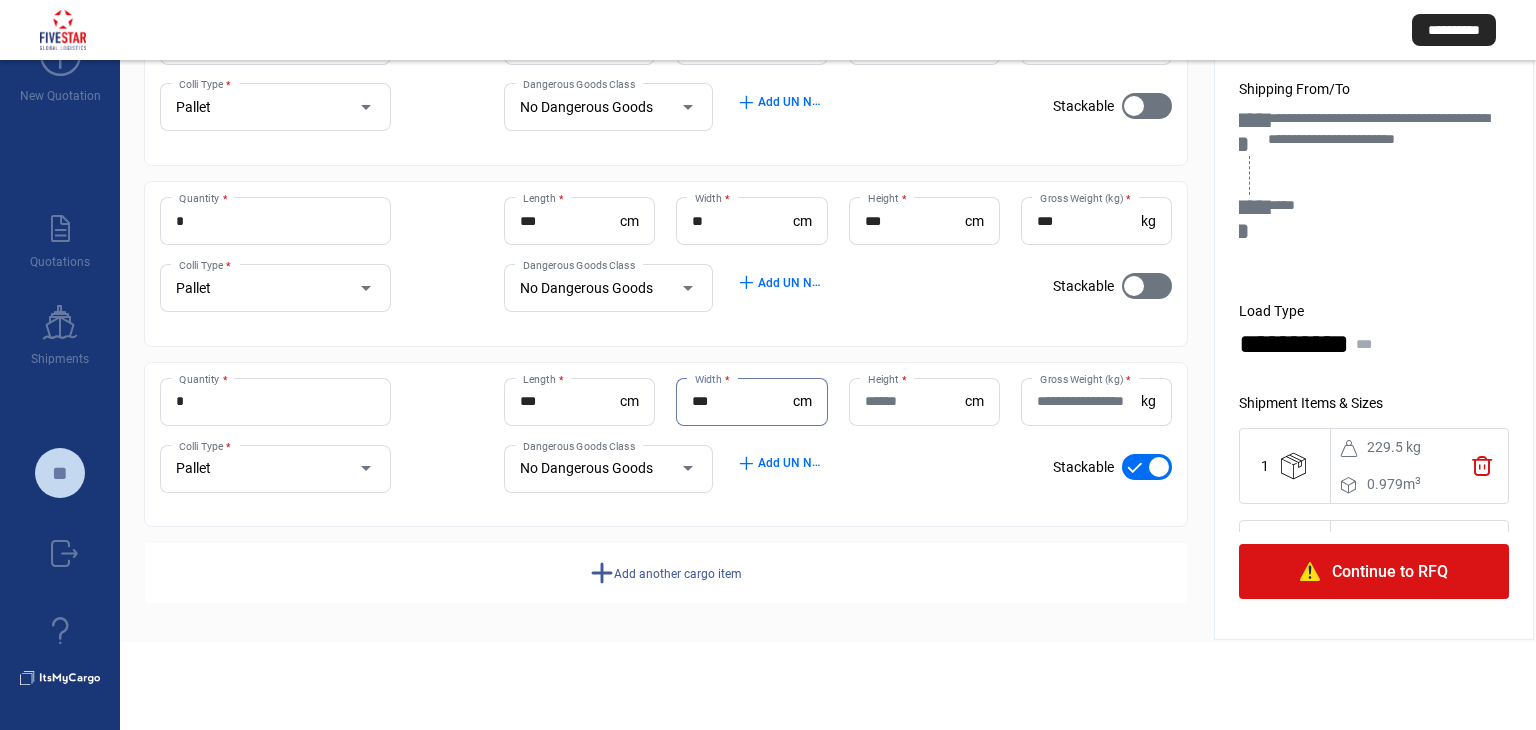 type on "***" 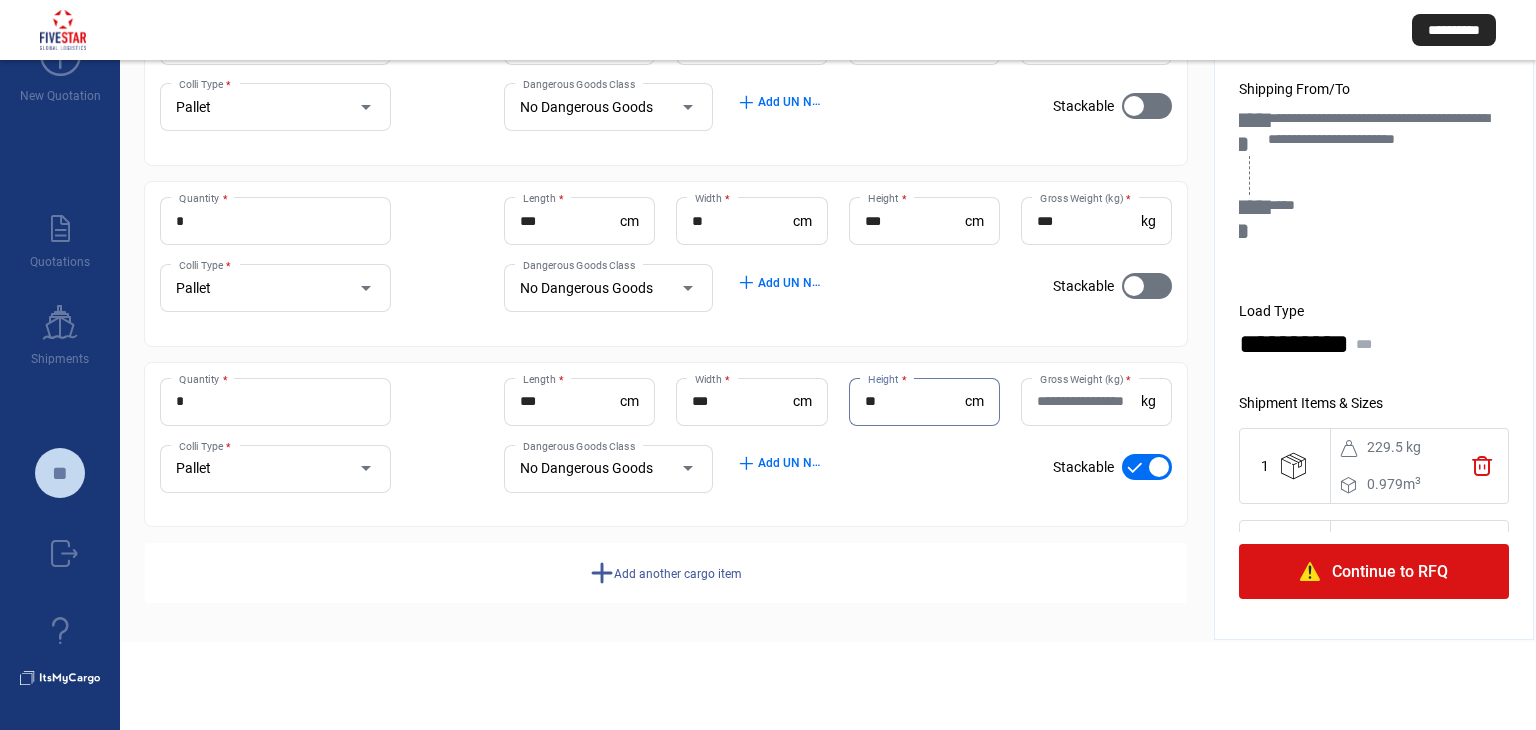 type on "**" 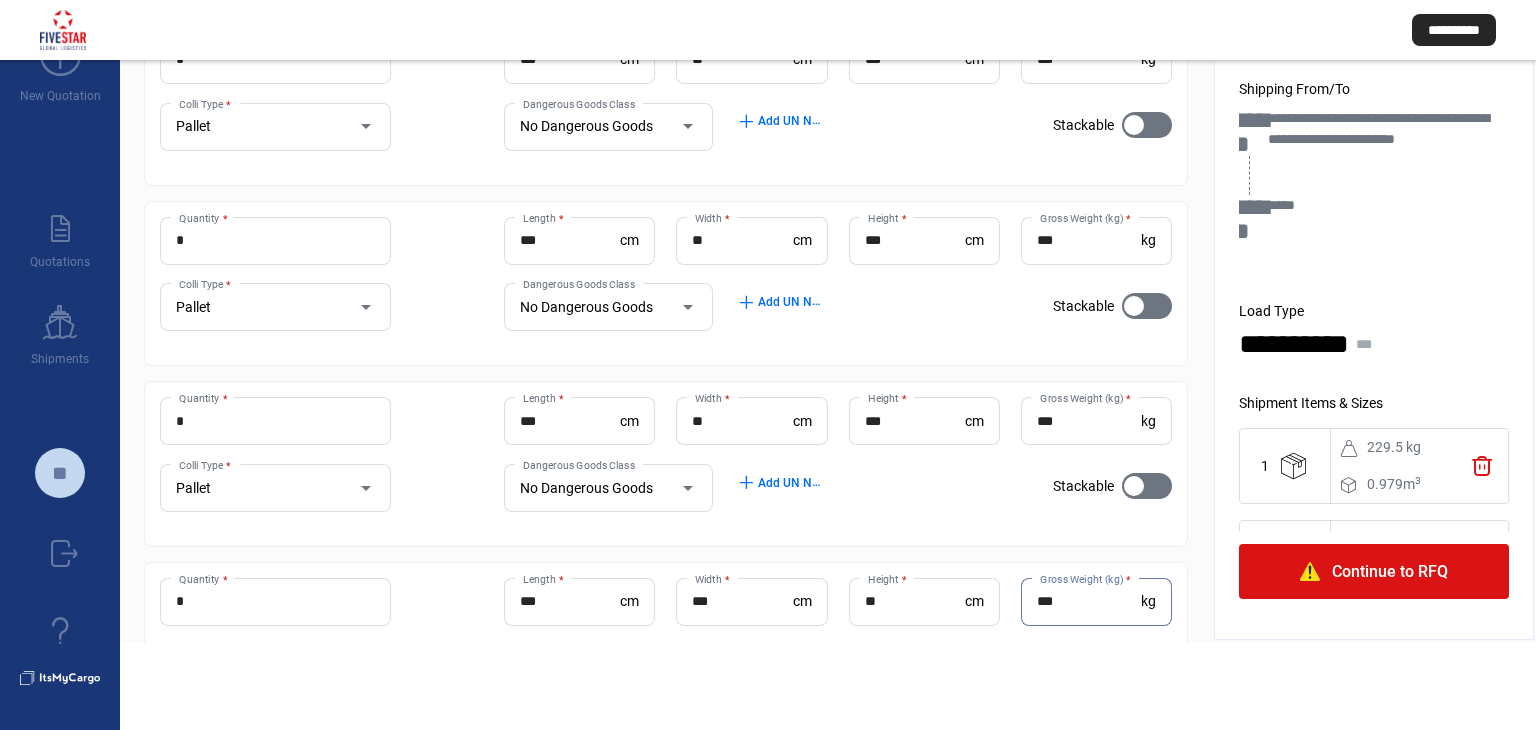 scroll, scrollTop: 814, scrollLeft: 0, axis: vertical 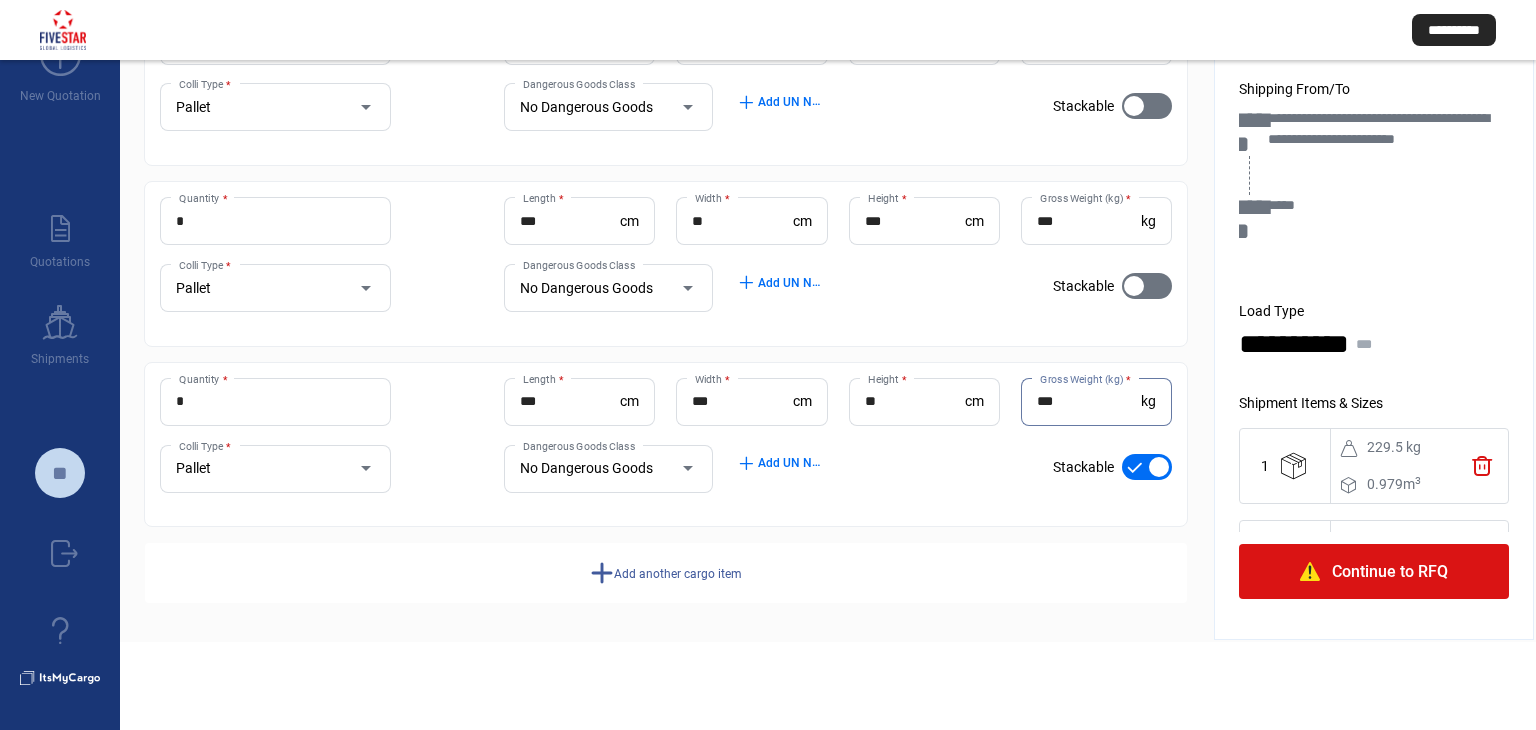 type on "***" 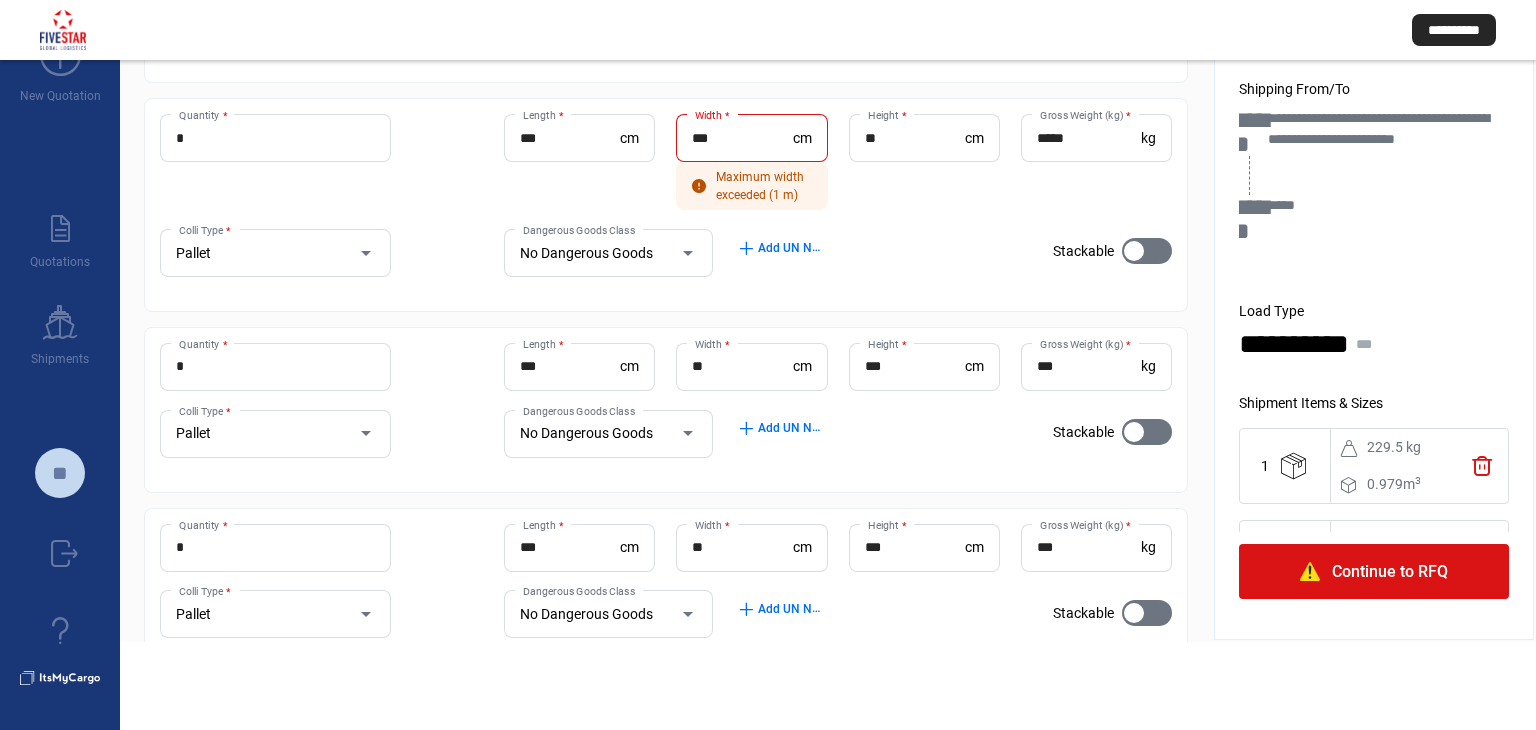 scroll, scrollTop: 614, scrollLeft: 0, axis: vertical 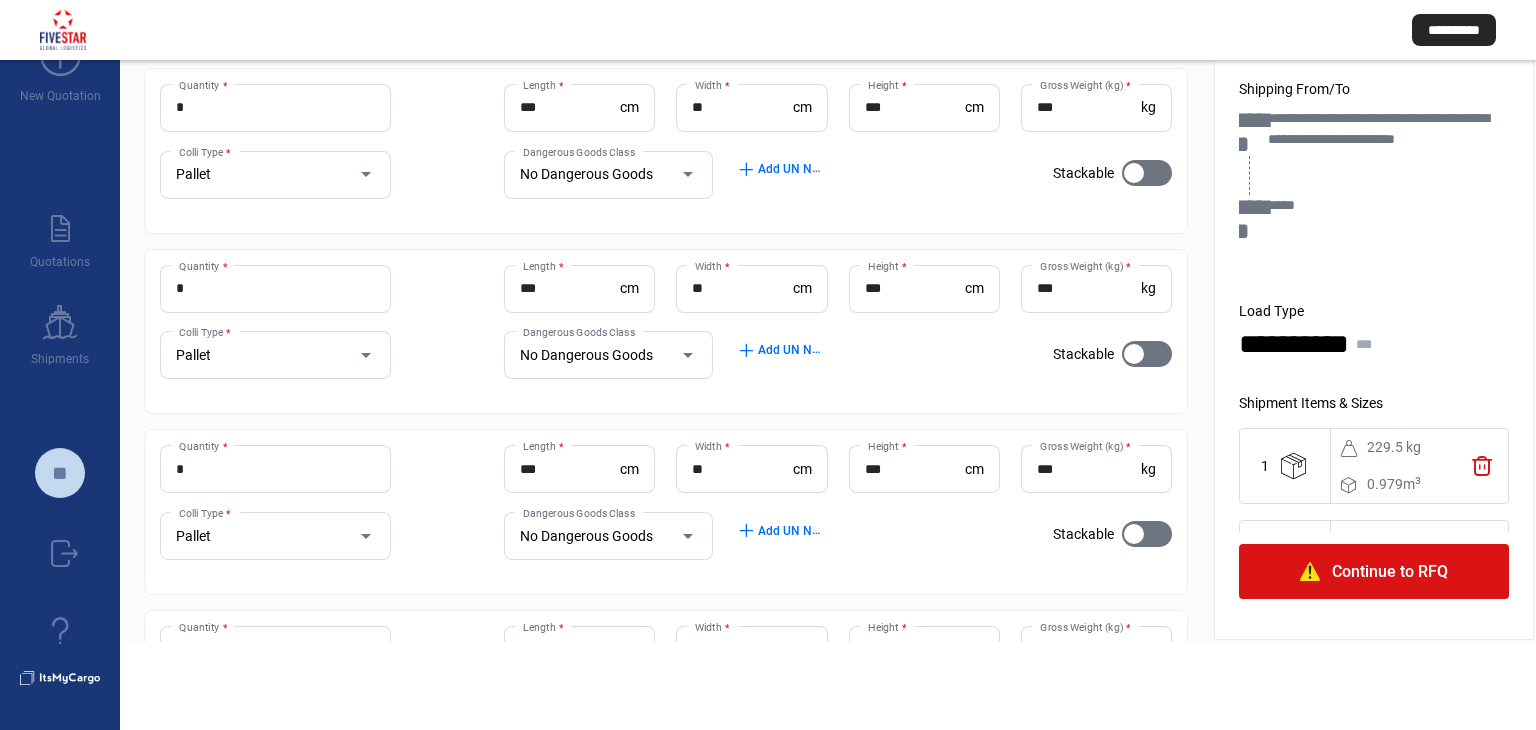 click on "Continue to RFQ" 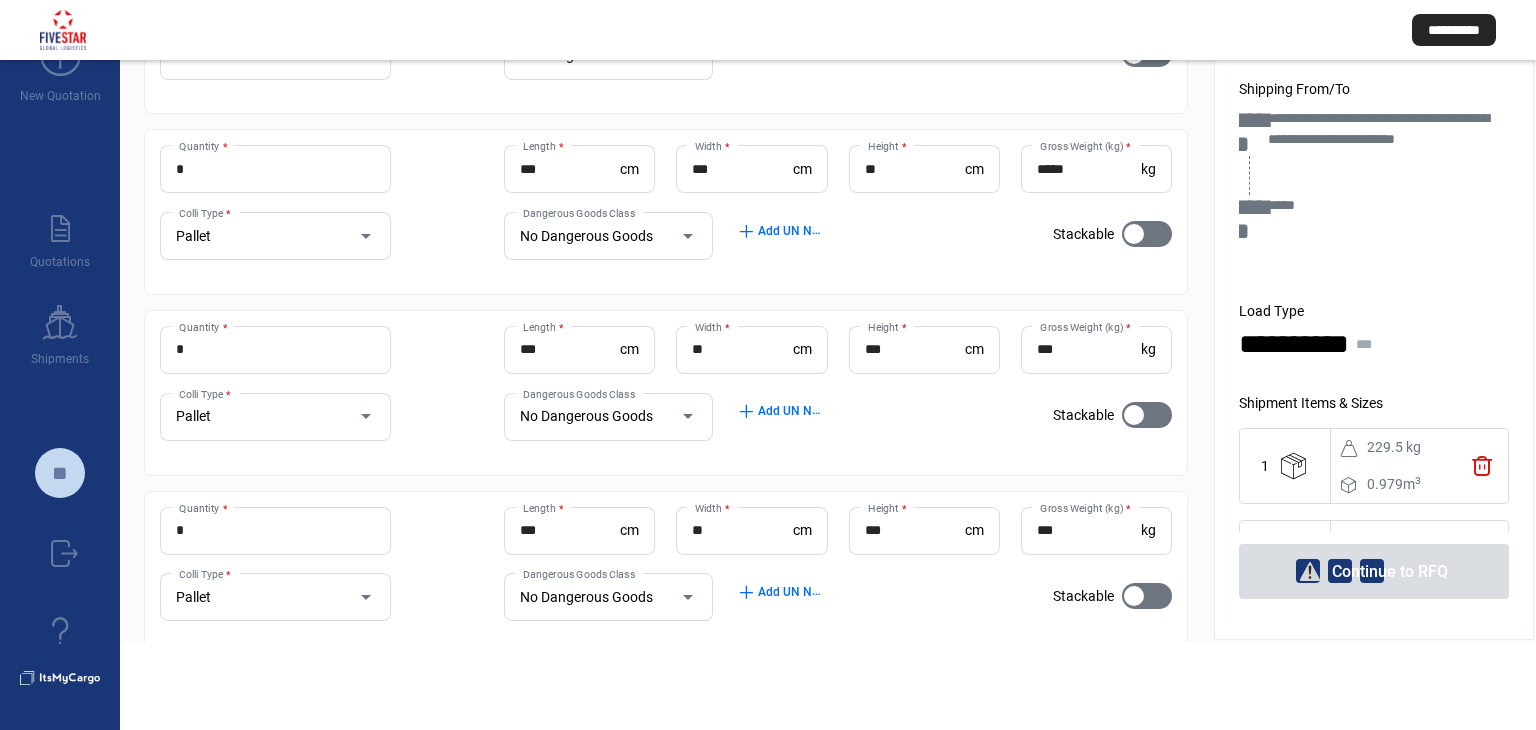 scroll, scrollTop: 14, scrollLeft: 0, axis: vertical 